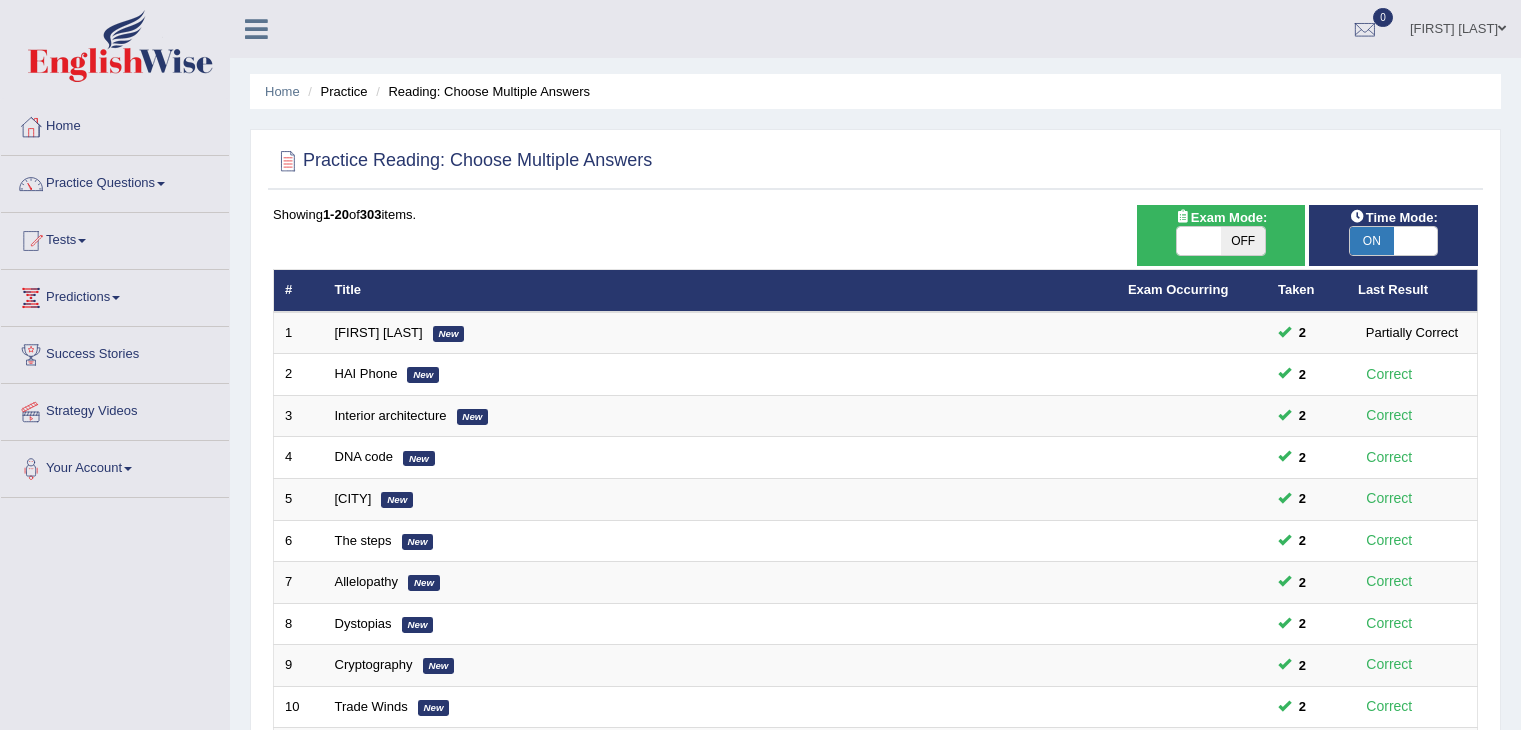 scroll, scrollTop: 548, scrollLeft: 0, axis: vertical 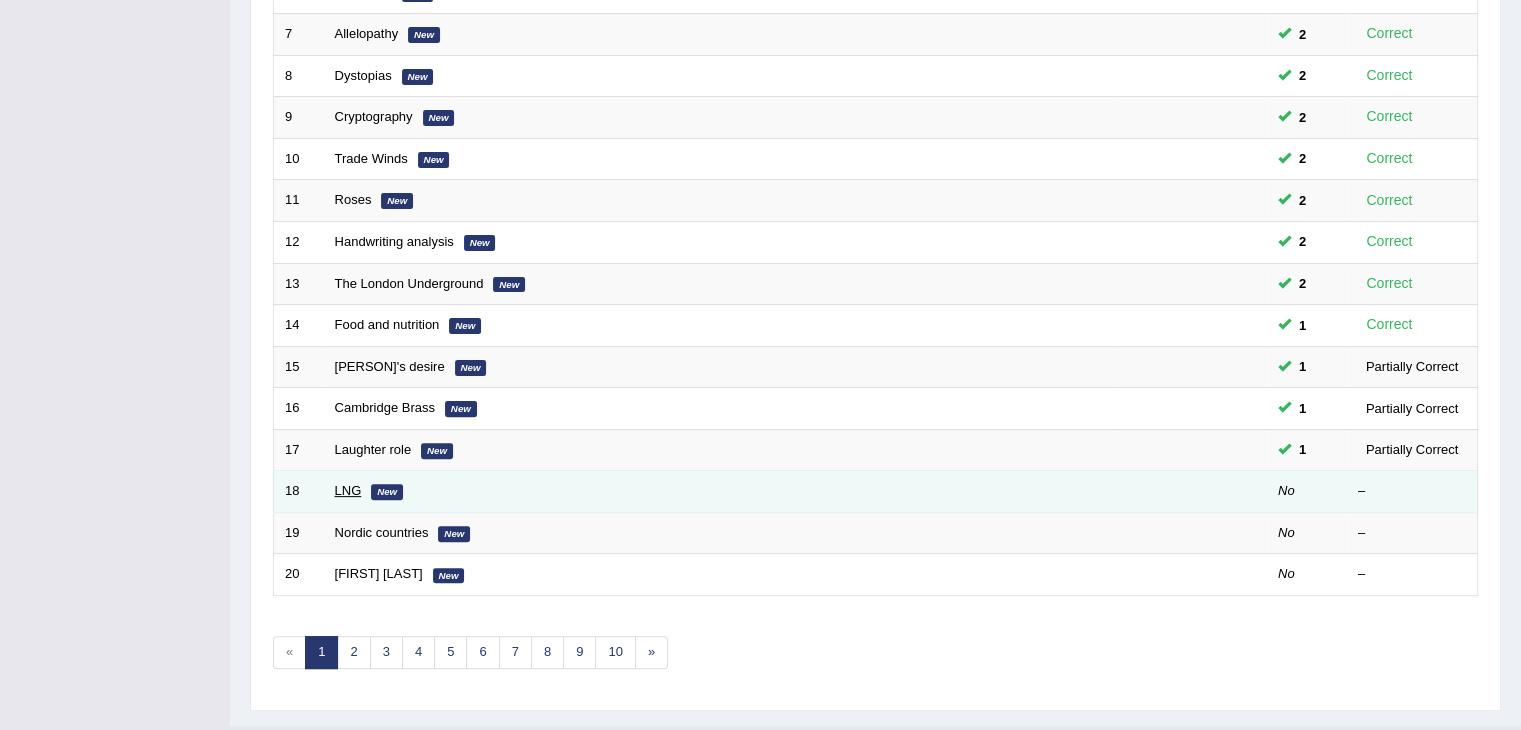 click on "LNG" at bounding box center [348, 490] 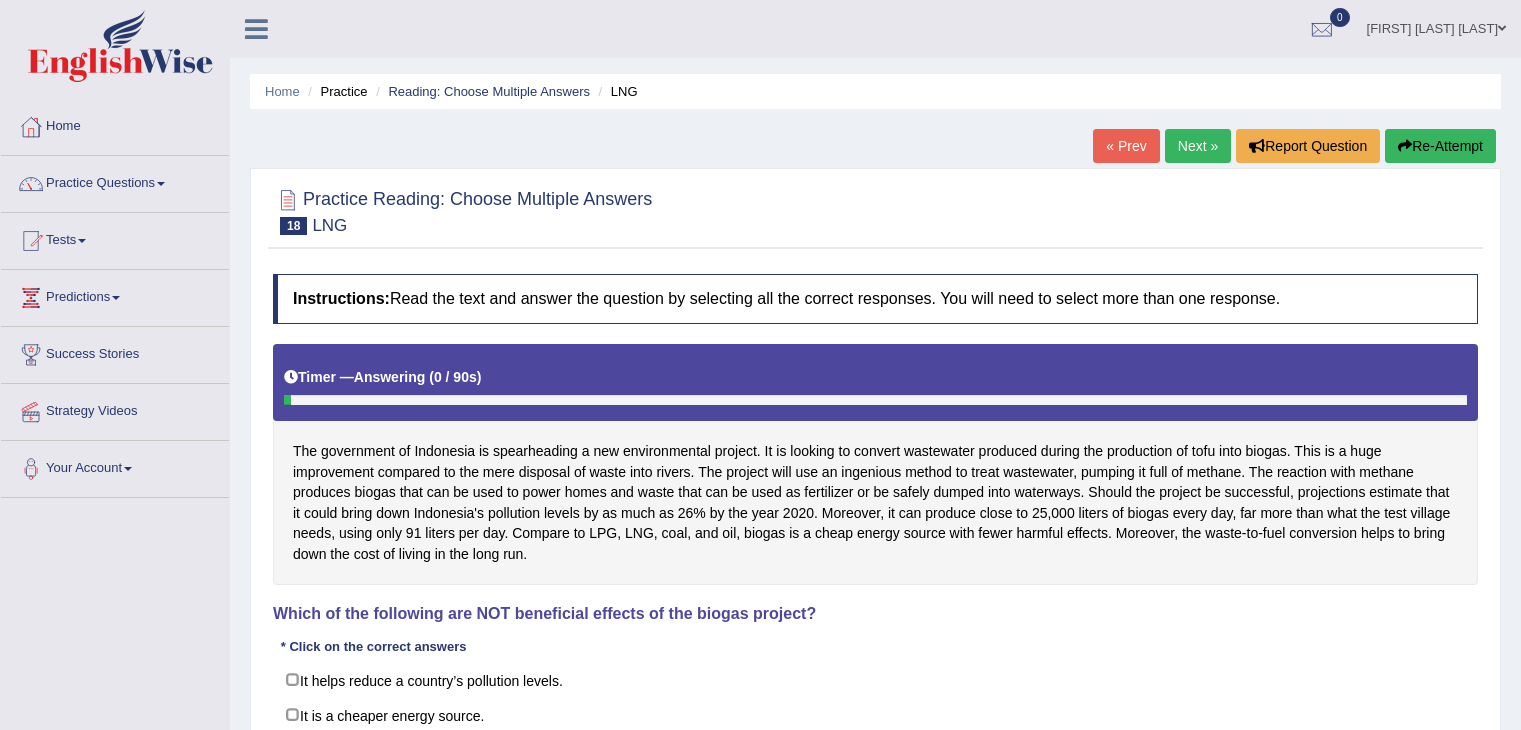 scroll, scrollTop: 0, scrollLeft: 0, axis: both 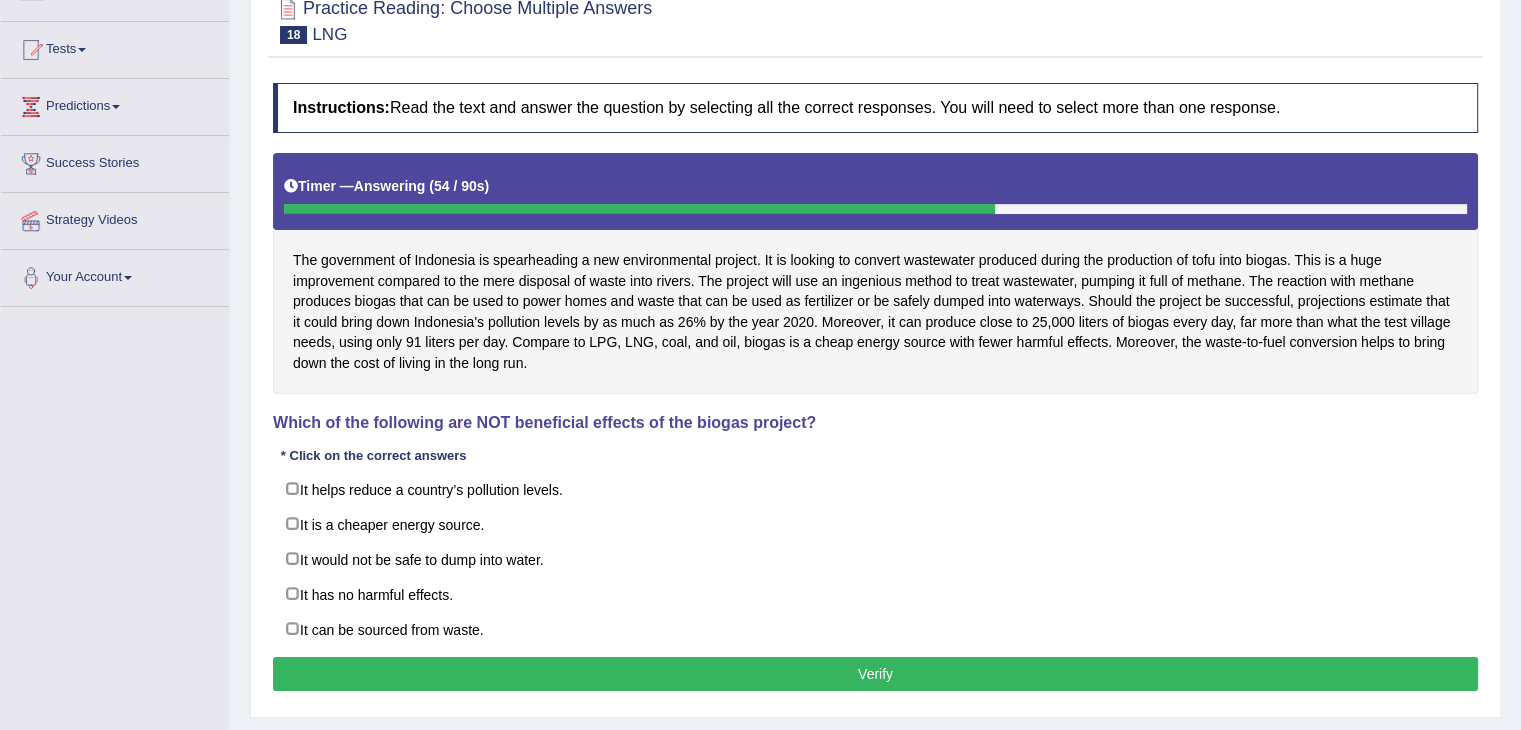 click on "Practice Reading: Choose Multiple Answers
18
LNG
Instructions:  Read the text and answer the question by selecting all the correct responses. You will need to select more than one response.
Timer —  Answering   ( 54 / 90s ) Skip Which of the following are NOT beneficial effects of the biogas project? * Click on the correct answers  It helps reduce a country’s pollution levels.  It is a cheaper energy source.  It would not be safe to dump into water.  It has no harmful effects.  It can be sourced from waste. Result:  Verify" at bounding box center [875, 347] 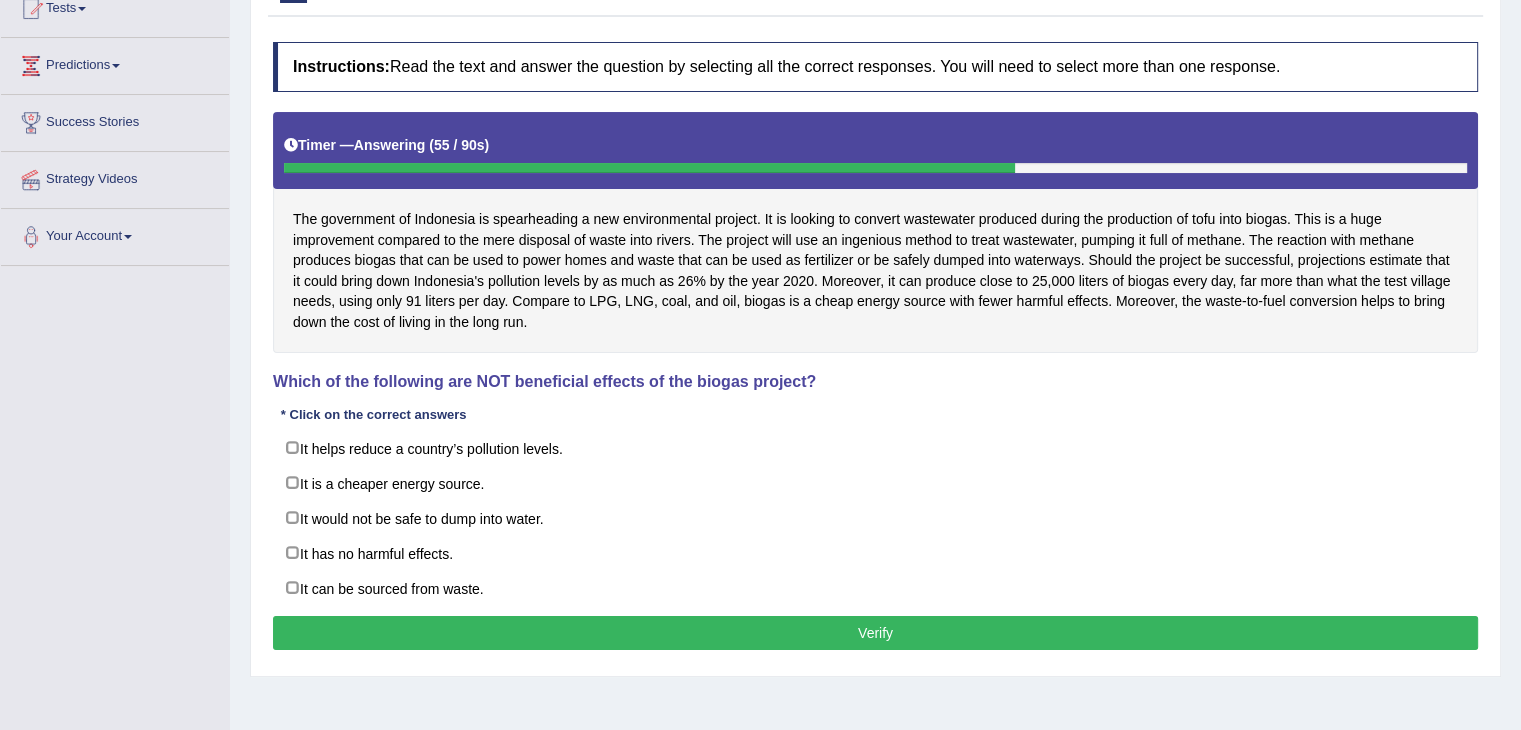 scroll, scrollTop: 236, scrollLeft: 0, axis: vertical 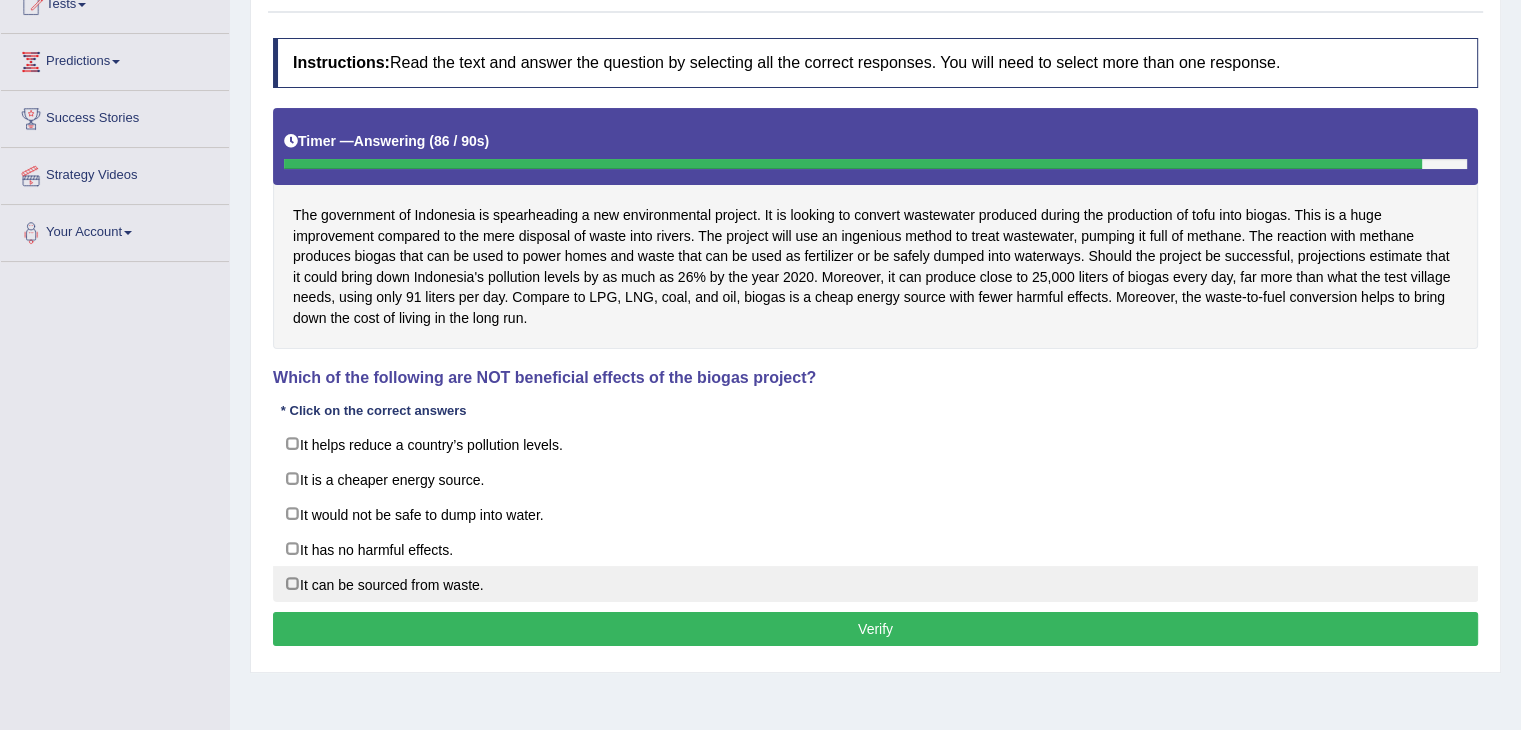 click on "It can be sourced from waste." at bounding box center [875, 584] 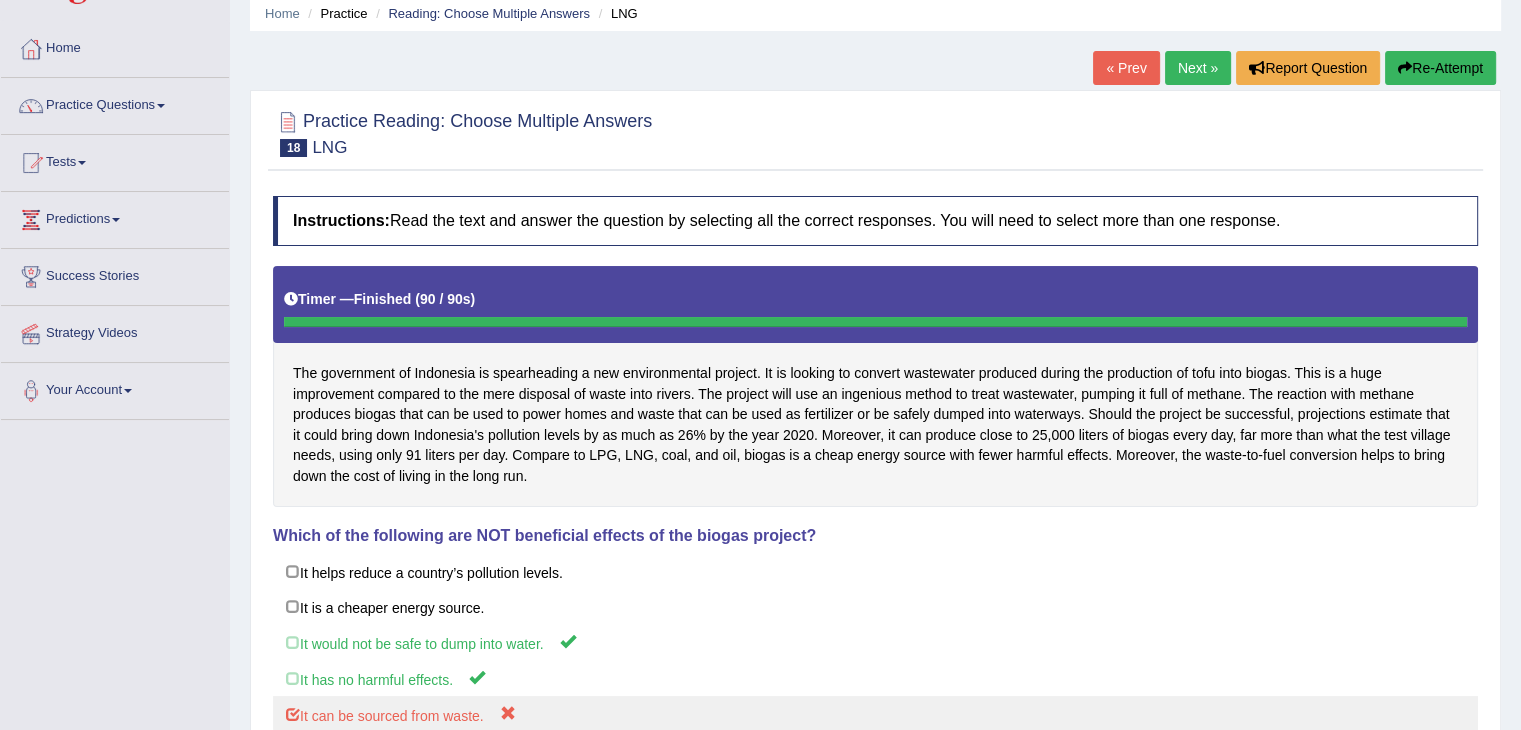 scroll, scrollTop: 0, scrollLeft: 0, axis: both 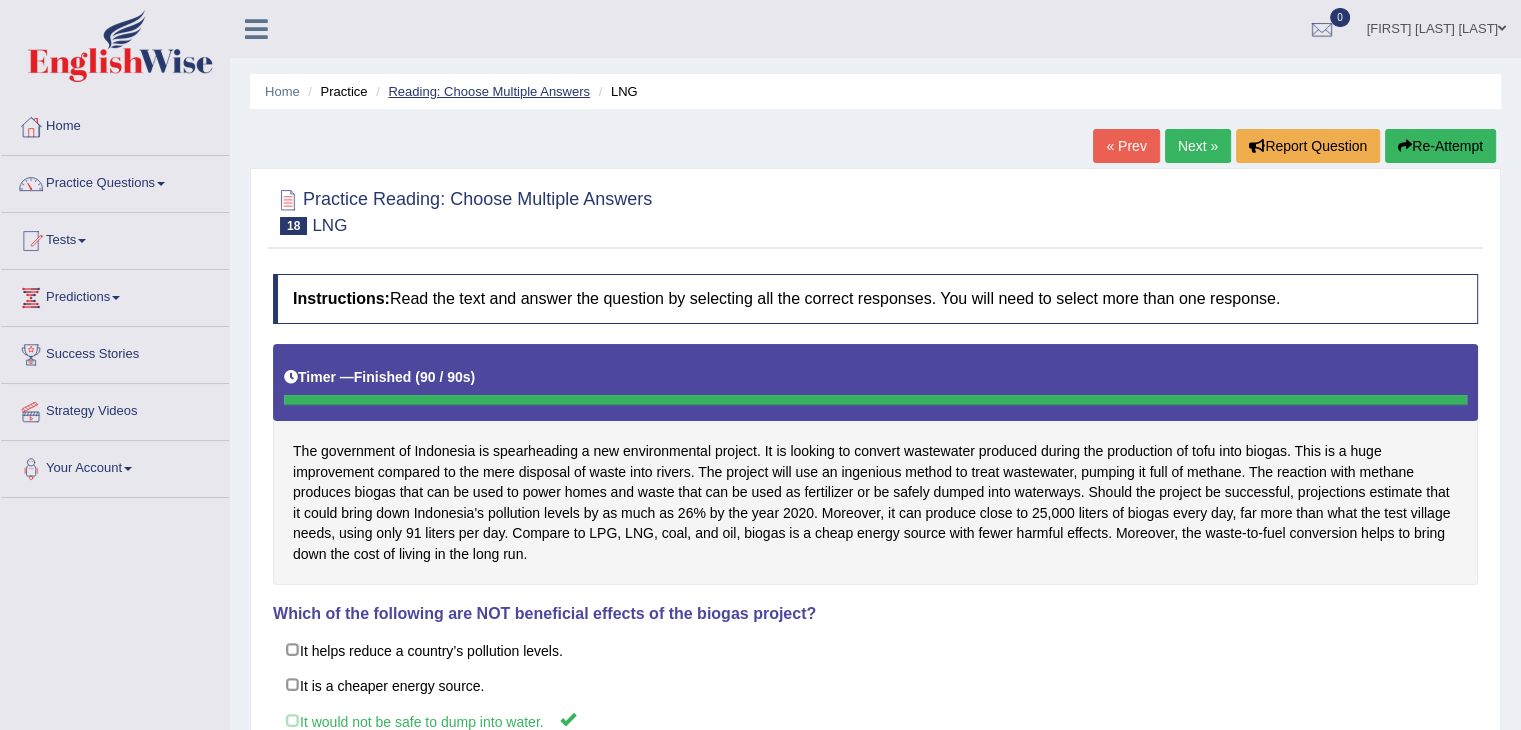 click on "Reading: Choose Multiple Answers" at bounding box center (489, 91) 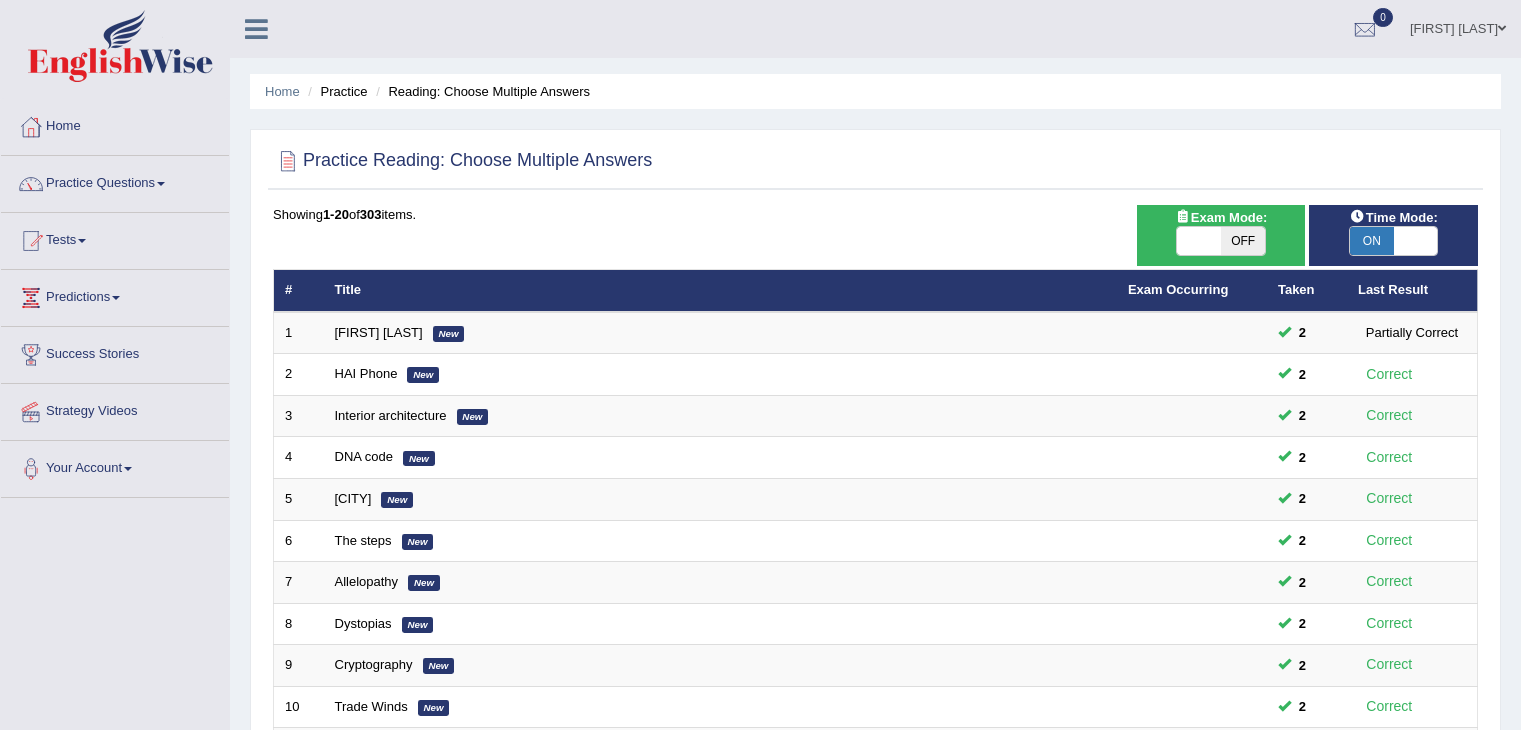 scroll, scrollTop: 559, scrollLeft: 0, axis: vertical 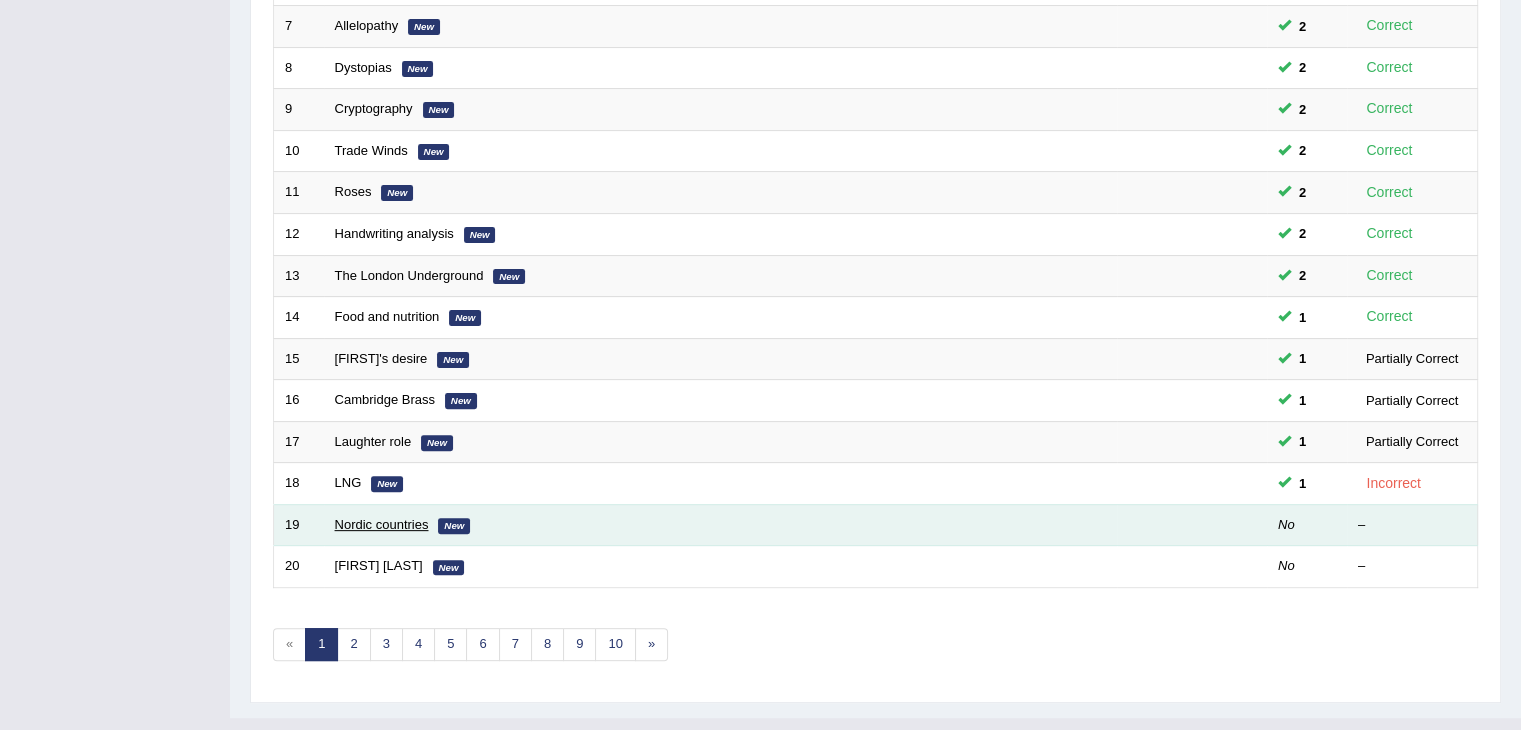 click on "Nordic countries" at bounding box center [382, 524] 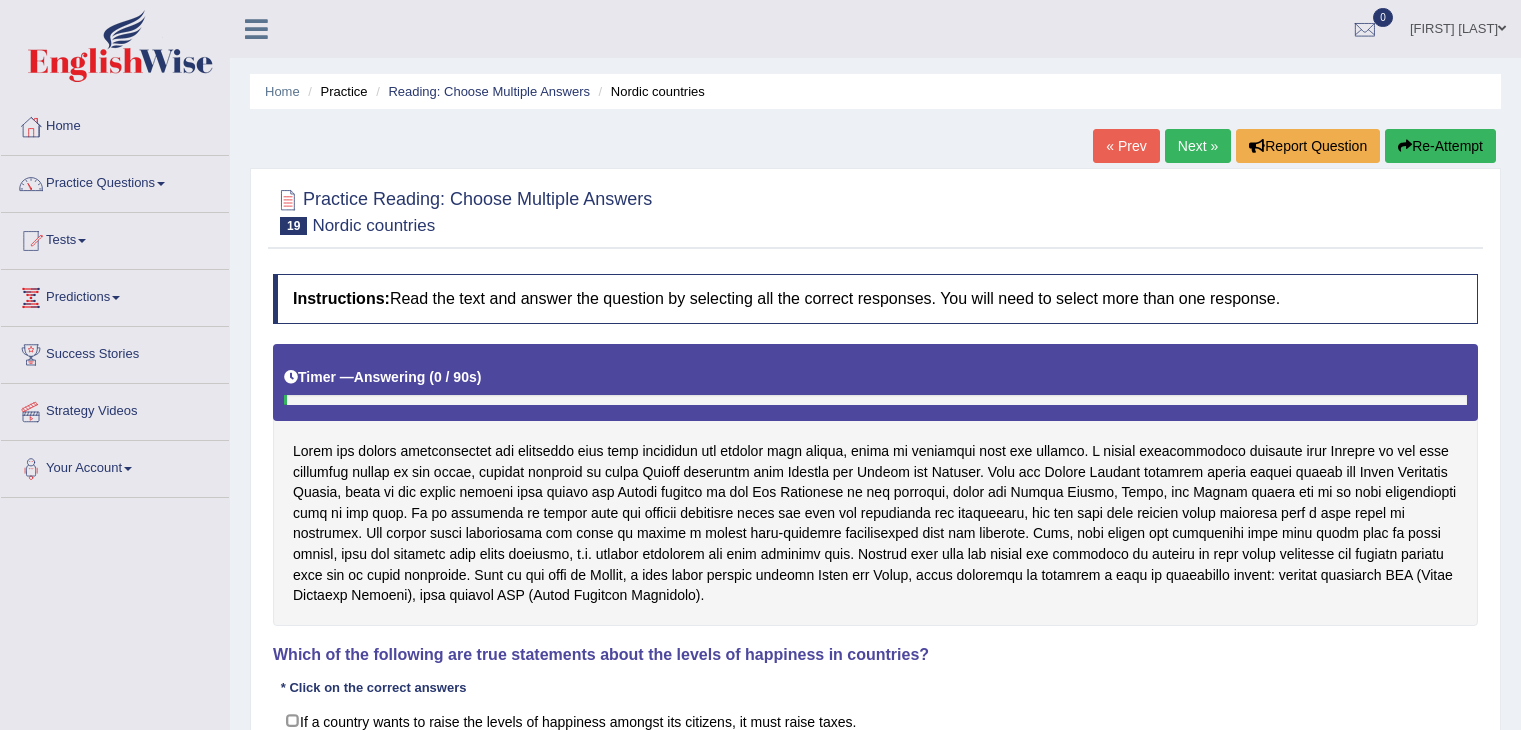 scroll, scrollTop: 0, scrollLeft: 0, axis: both 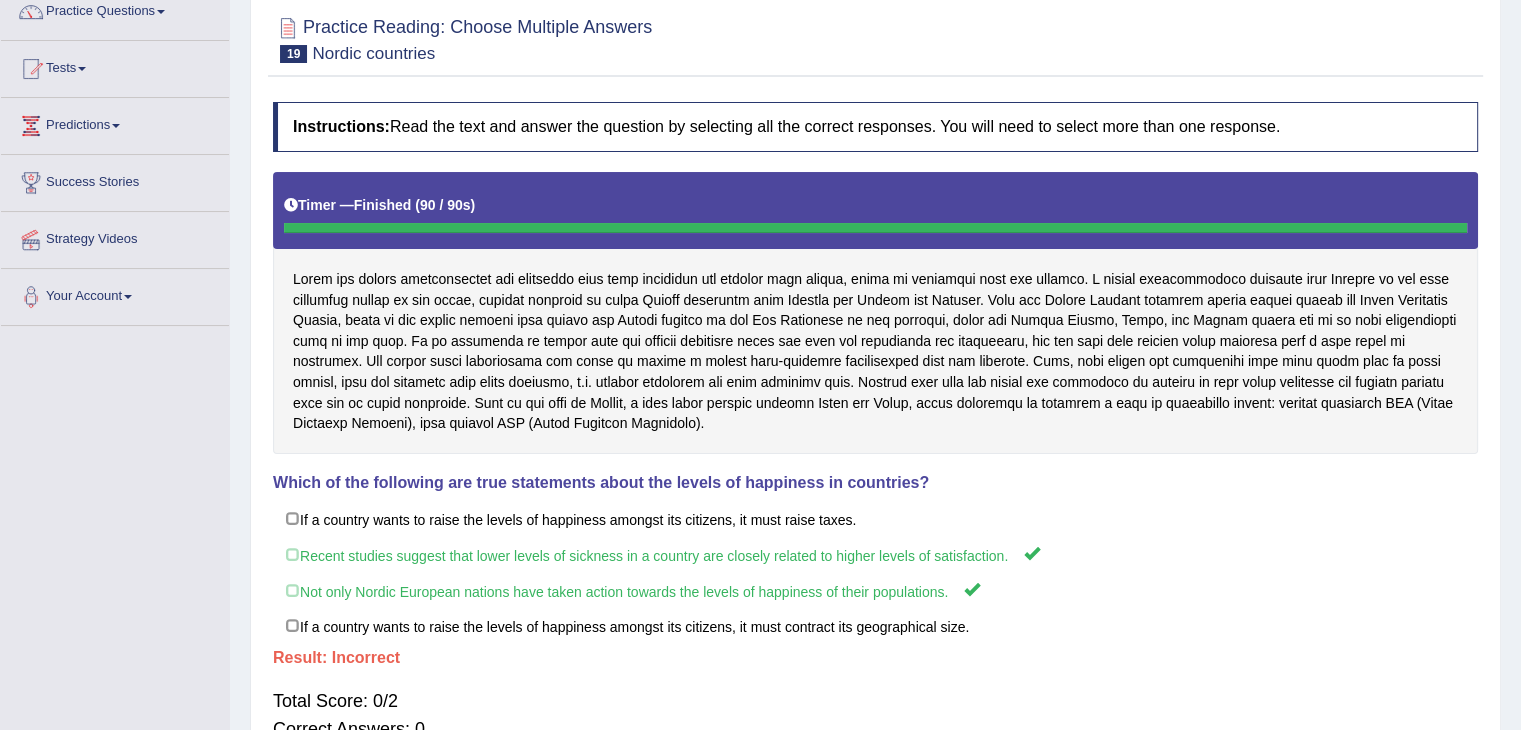 click on "Home
Practice
Reading: Choose Multiple Answers
Nordic countries
« Prev Next »  Report Question  Re-Attempt
Practice Reading: Choose Multiple Answers
19
Nordic countries
Instructions:  Read the text and answer the question by selecting all the correct responses. You will need to select more than one response.
Timer —  Finished   ( 90 / 90s ) Skip Which of the following are true statements about the levels of happiness in countries? * Click on the correct answers  If a country wants to raise the levels of happiness amongst its citizens, it must raise taxes.  Recent studies suggest that lower levels of sickness in a country are closely related to higher levels of satisfaction.  Not only Nordic European nations have taken action towards the levels of happiness of their populations. Result:  Total Score: 0/2 Verify" at bounding box center [875, 328] 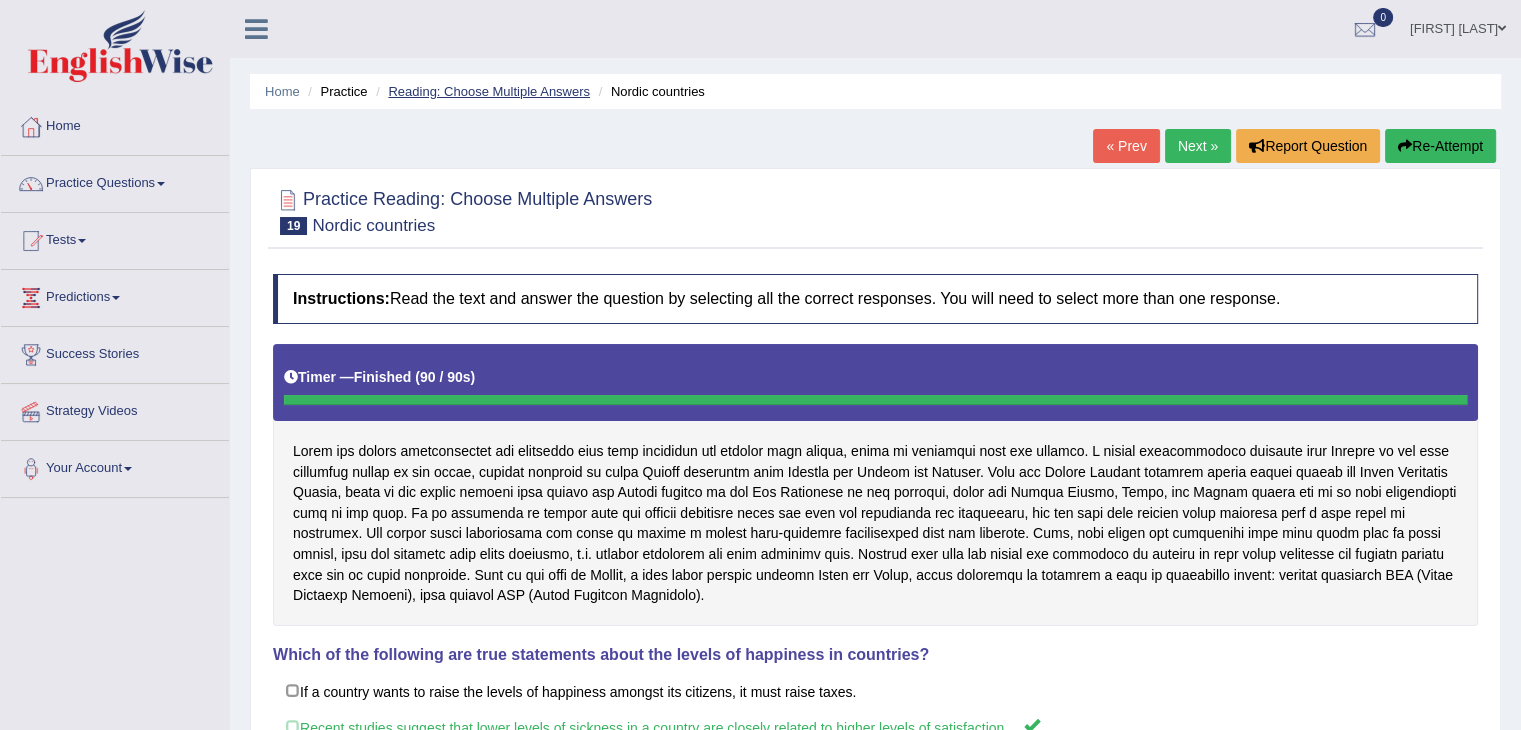 click on "Reading: Choose Multiple Answers" at bounding box center [489, 91] 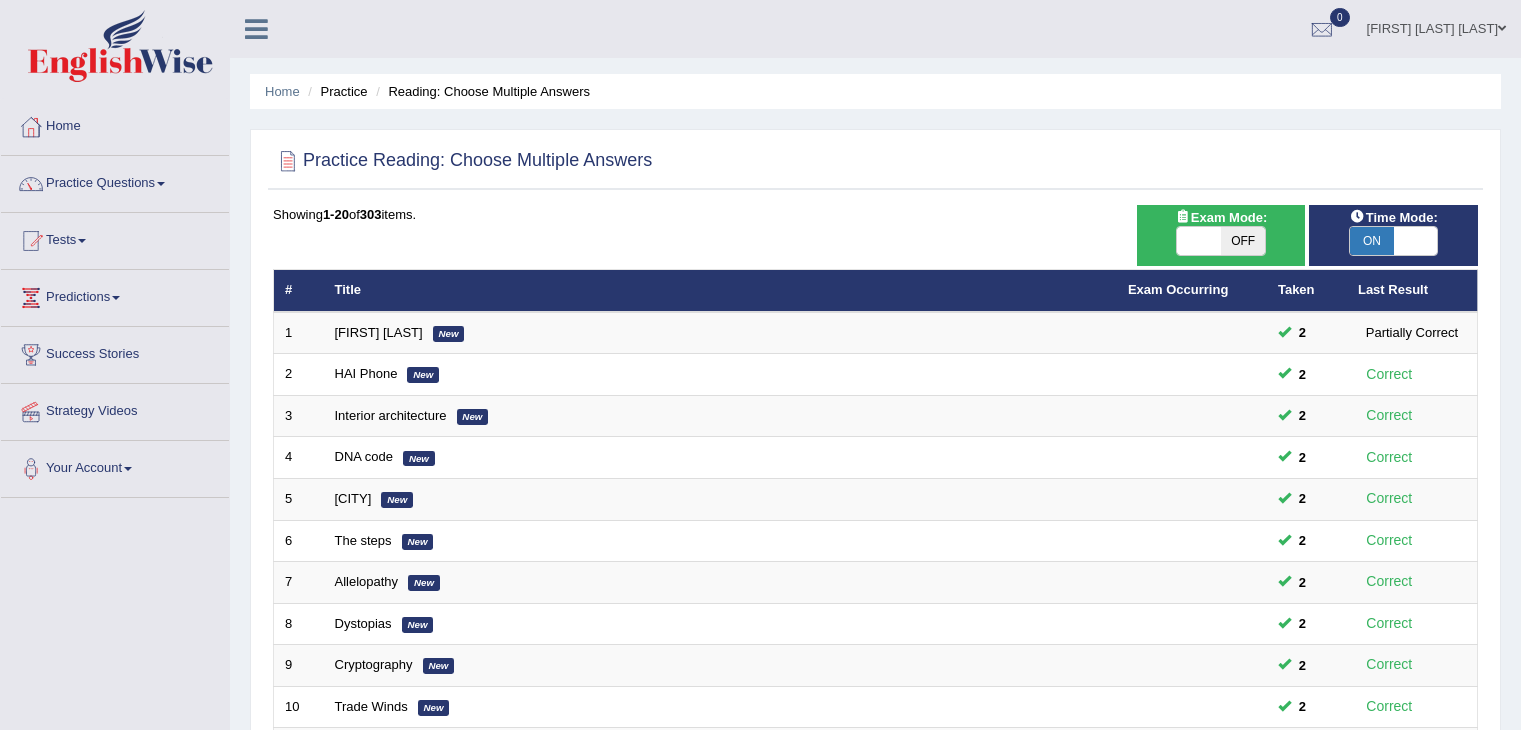 scroll, scrollTop: 0, scrollLeft: 0, axis: both 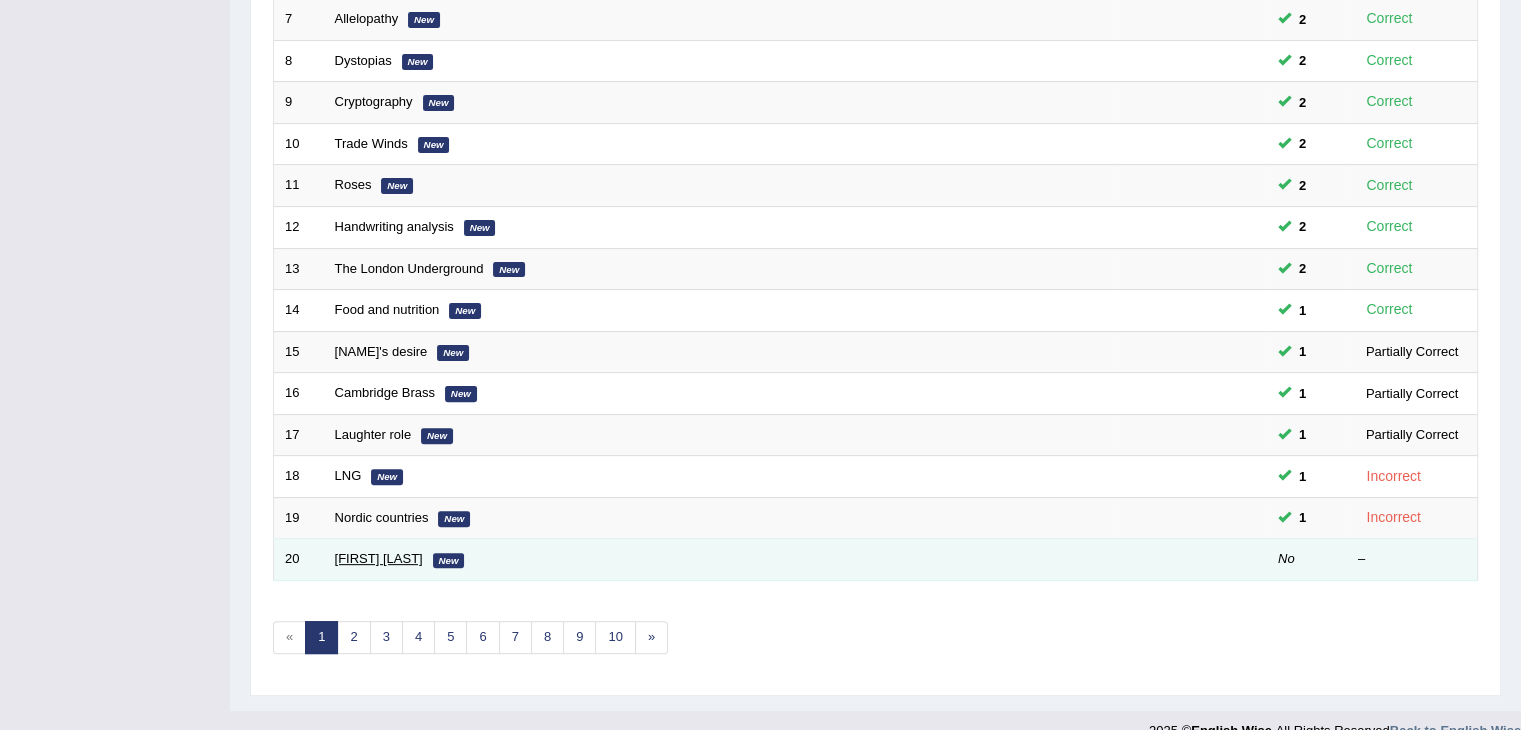 click on "[FIRST] [LAST]" at bounding box center (379, 558) 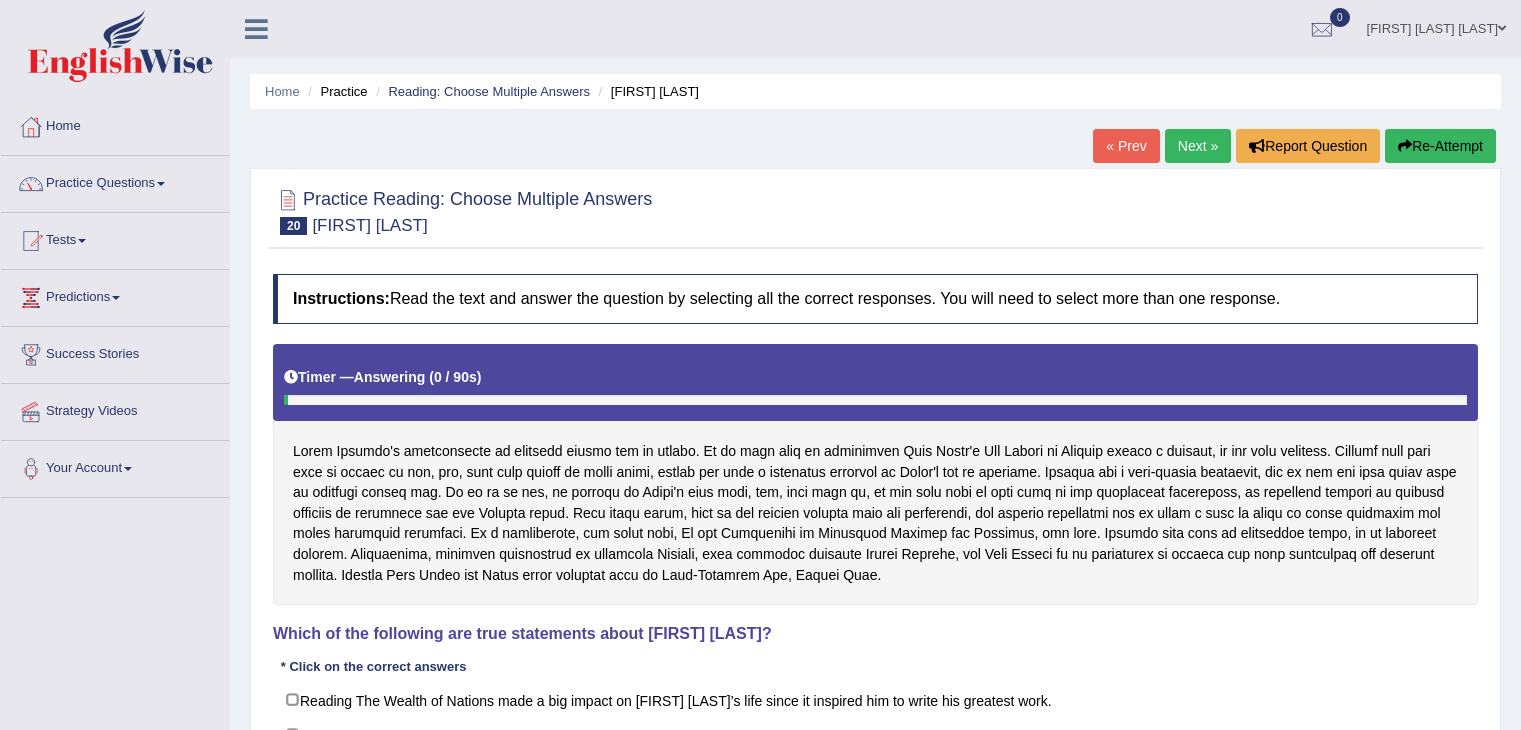 scroll, scrollTop: 0, scrollLeft: 0, axis: both 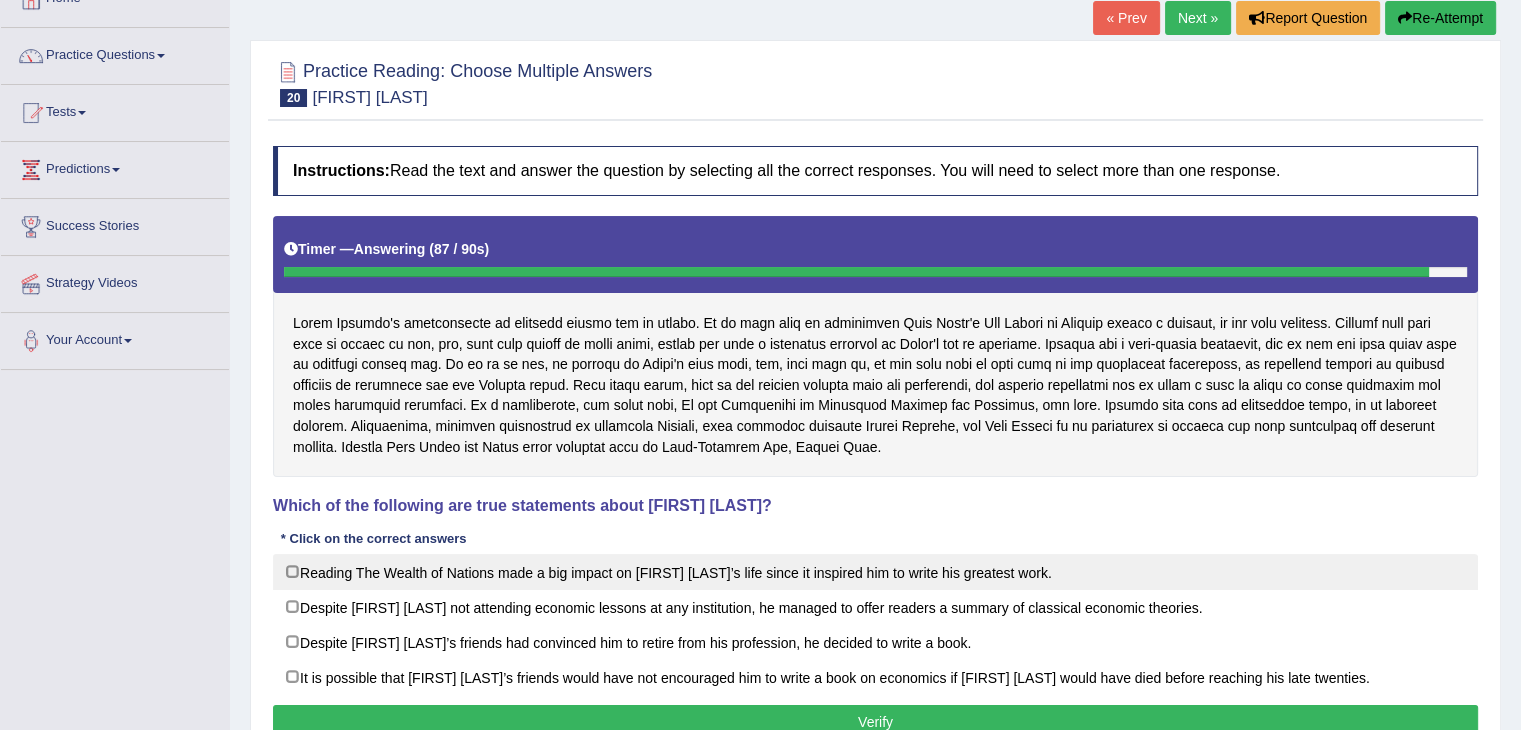click on "Reading The Wealth of Nations made a big impact on Adam Smith’s life since it inspired him to write his greatest work." at bounding box center [875, 572] 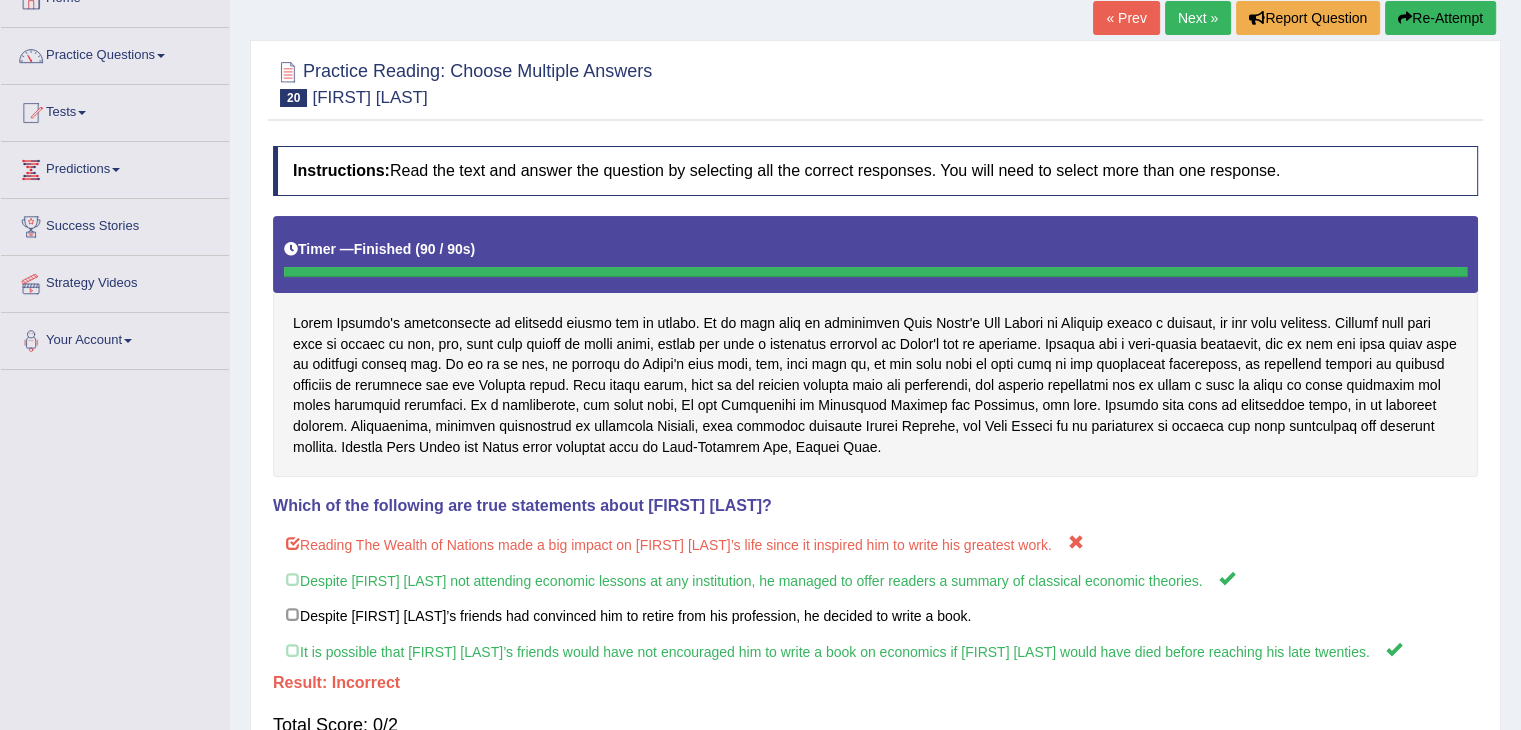 click on "Practice Reading: Choose Multiple Answers
20
David Ricardo
Instructions:  Read the text and answer the question by selecting all the correct responses. You will need to select more than one response.
Timer —  Finished   ( 90 / 90s ) Skip Which of the following are true statements about David Ricardo? * Click on the correct answers  Reading The Wealth of Nations made a big impact on Adam Smith’s life since it inspired him to write his greatest work.  Despite David Ricardo not attending economic lessons at any institution, he managed to offer readers a summary of classical economic theories.  Despite David Ricardo’s friends had convinced him to retire from his profession, he decided to write a book.  It is possible that David Ricardo’s friends would have not encouraged him to write a book on economics if David Ricardo would have died before reaching his late twenties. Result:  Total Score: 0/2 Correct Answers: 0 Verify" at bounding box center (875, 436) 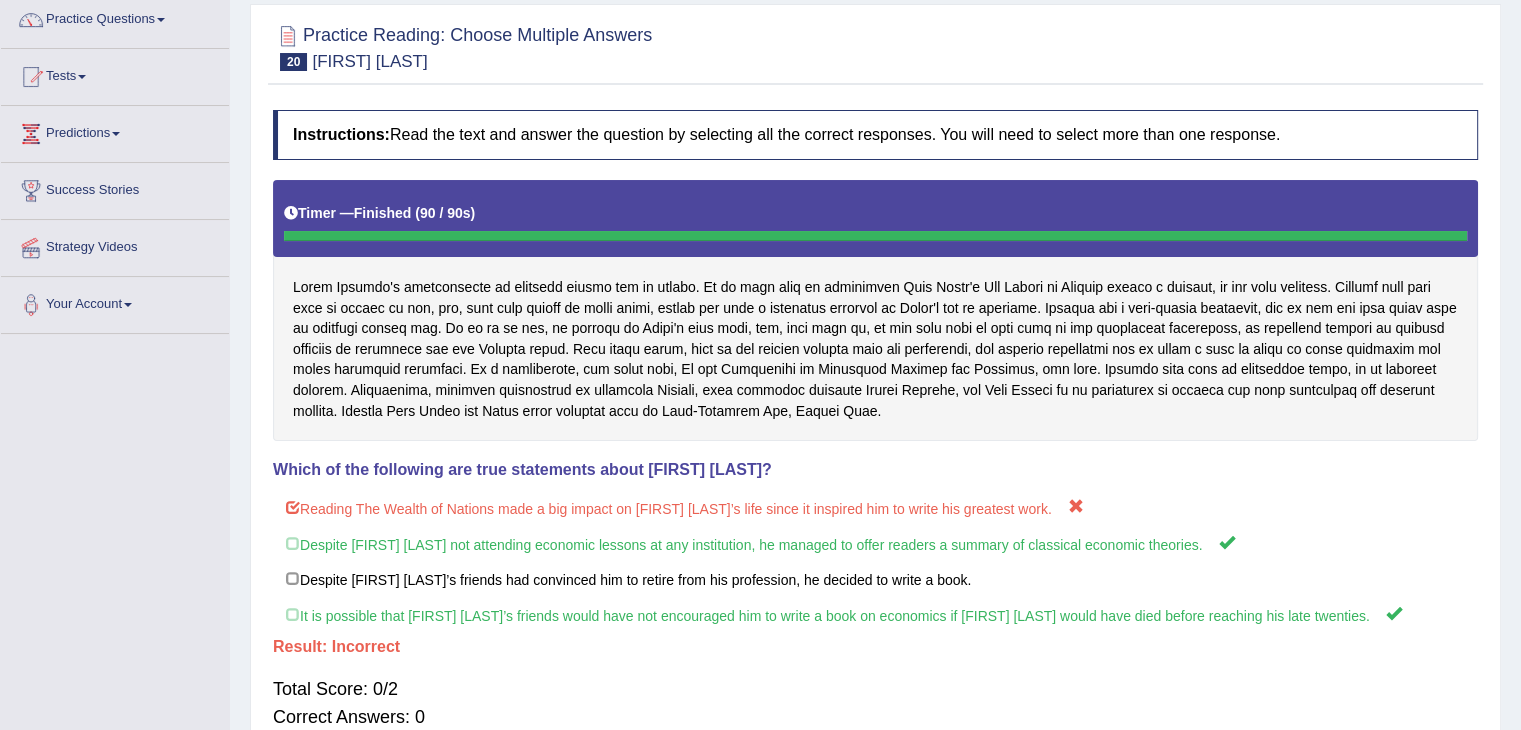scroll, scrollTop: 0, scrollLeft: 0, axis: both 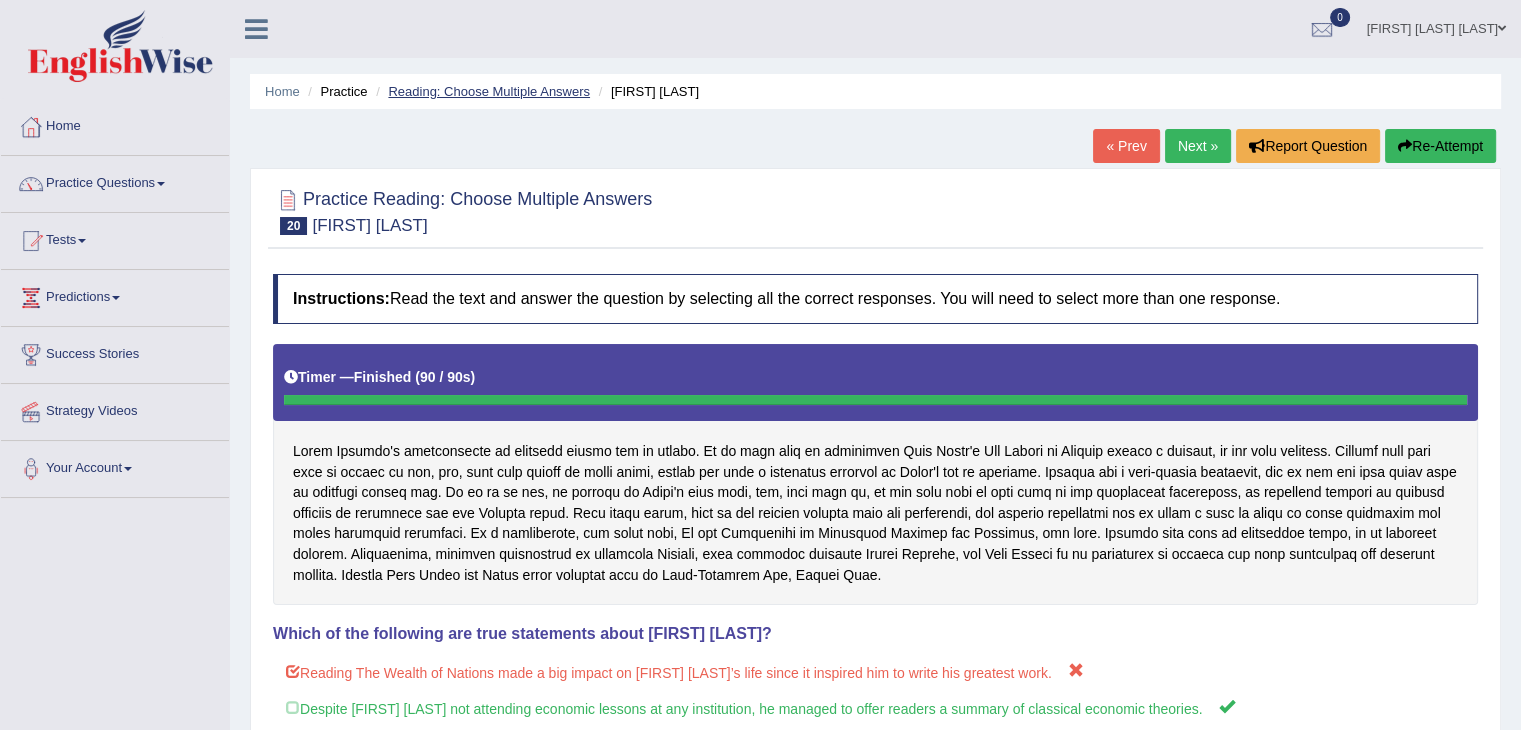 click on "Reading: Choose Multiple Answers" at bounding box center [489, 91] 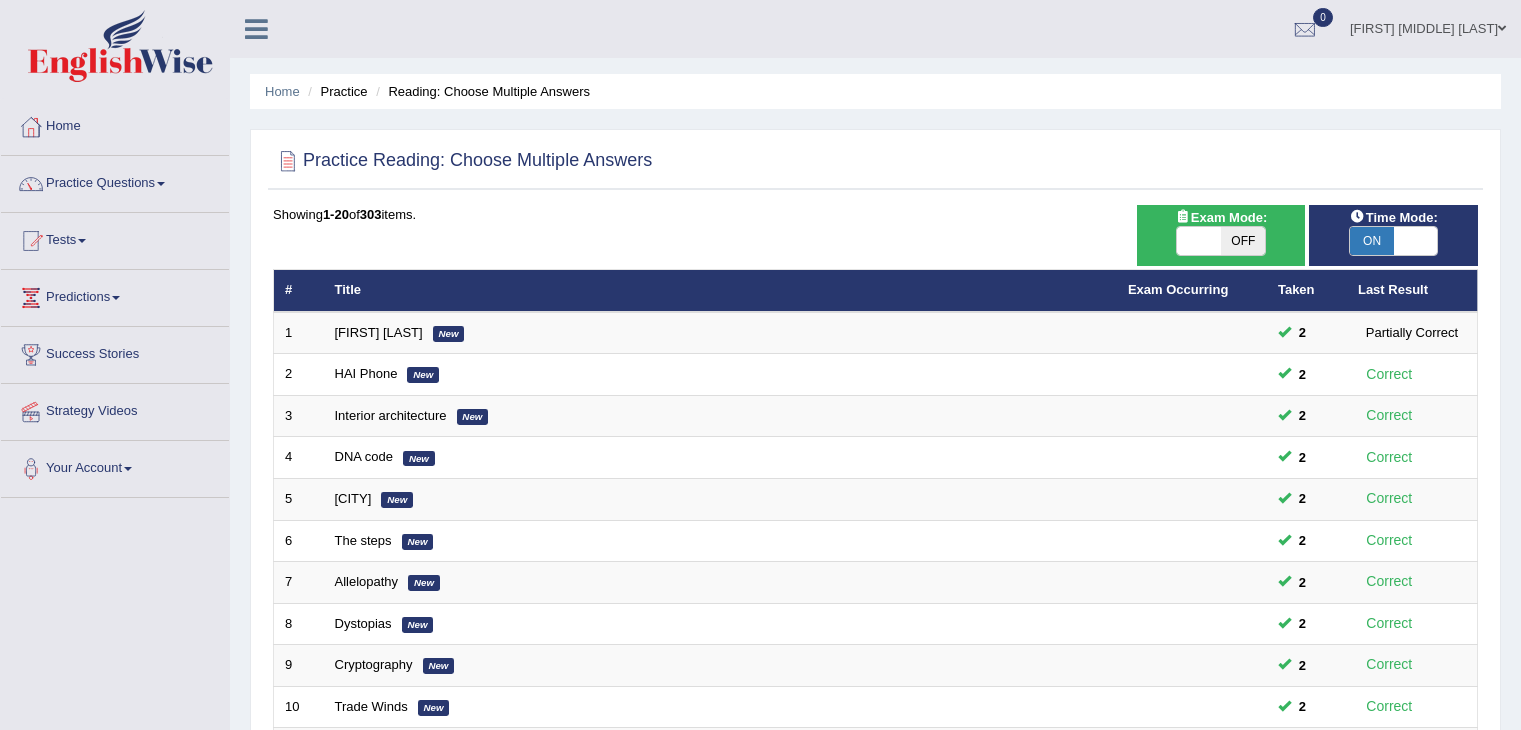 scroll, scrollTop: 0, scrollLeft: 0, axis: both 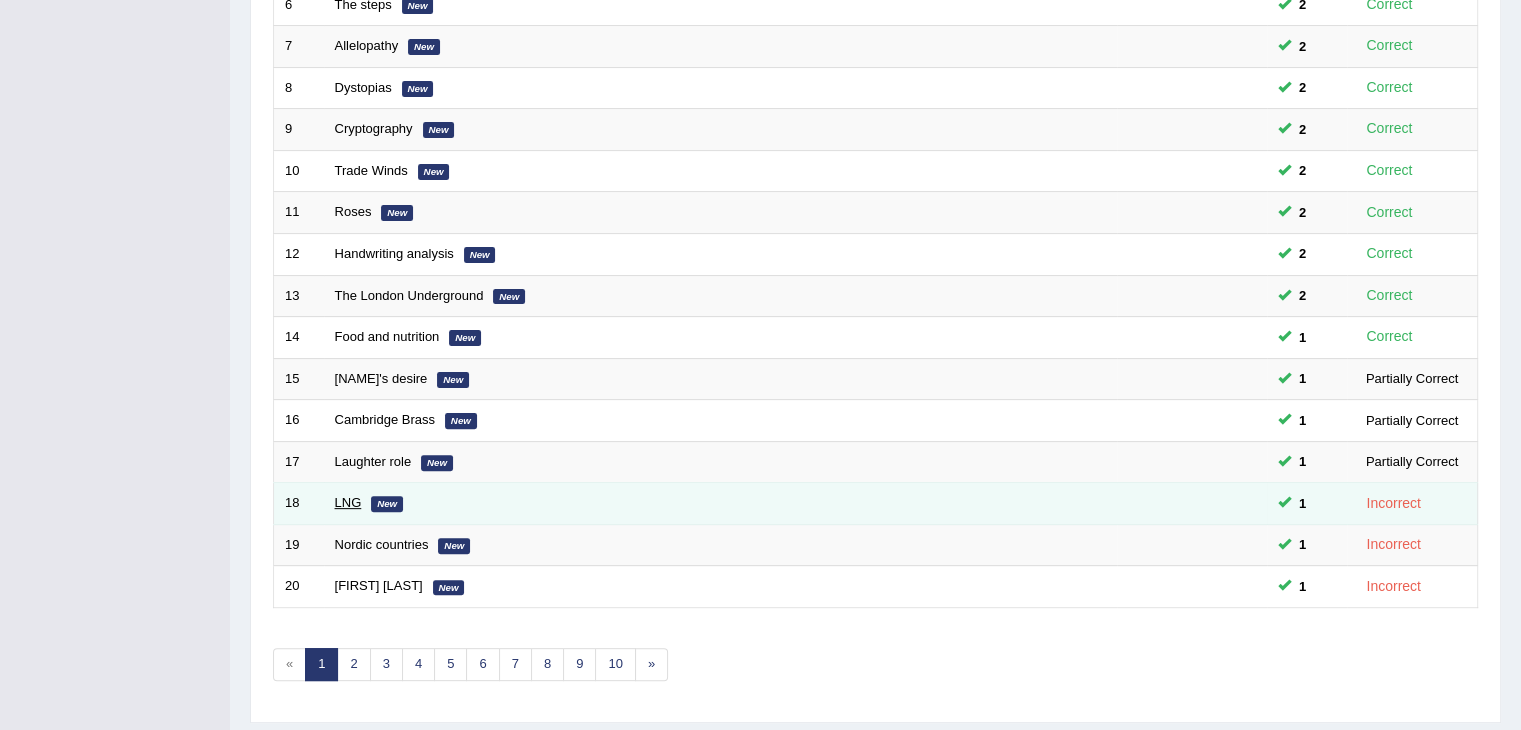 click on "LNG" at bounding box center [348, 502] 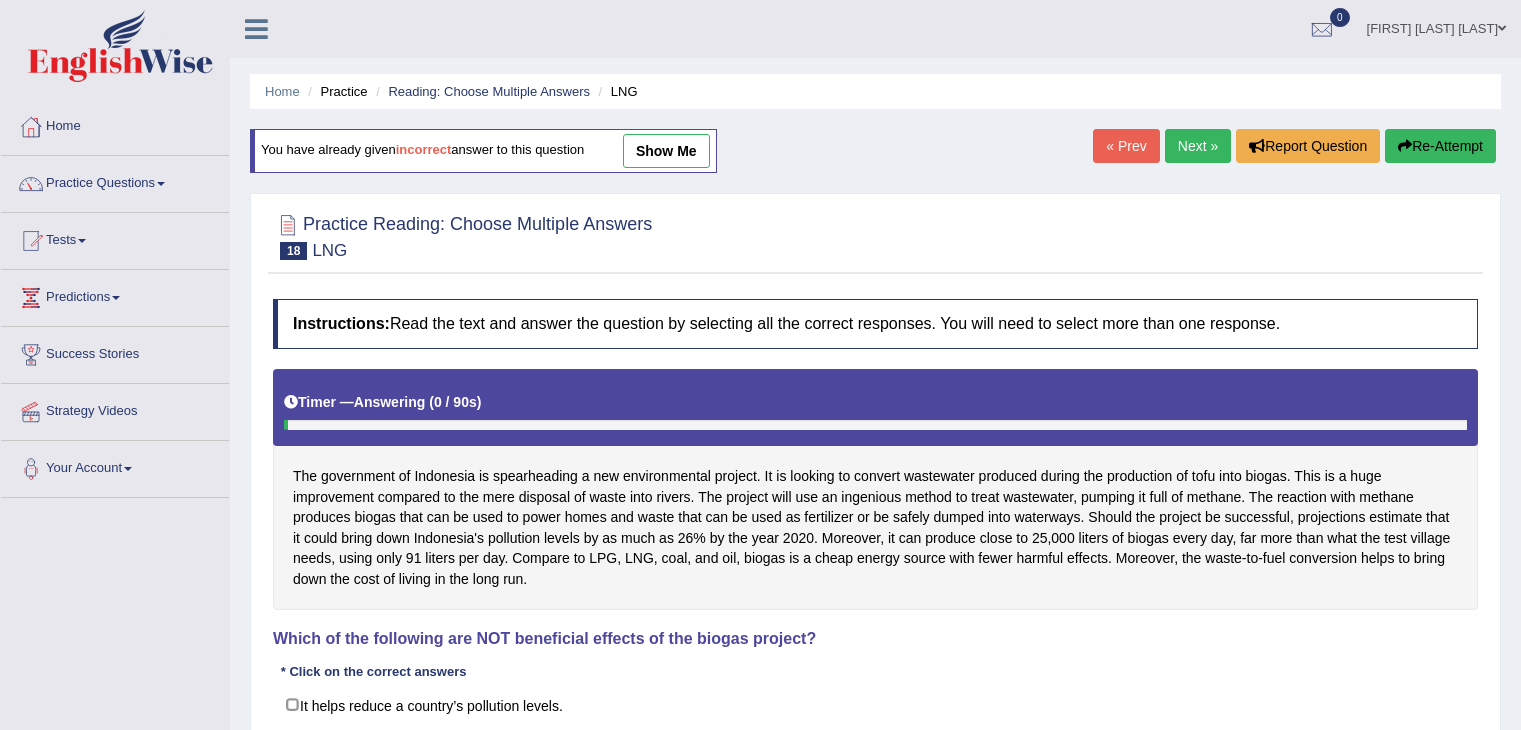 scroll, scrollTop: 0, scrollLeft: 0, axis: both 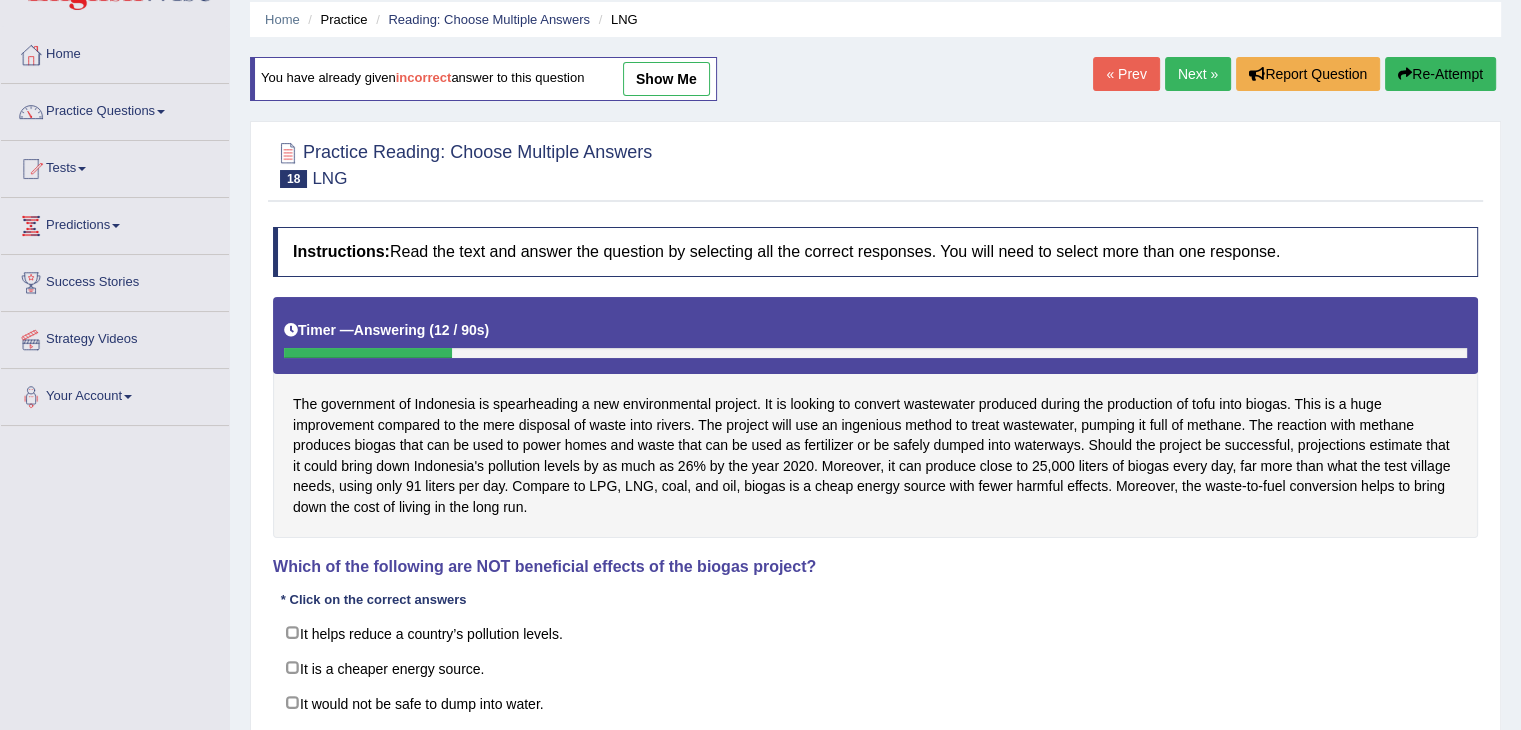click on "show me" at bounding box center (666, 79) 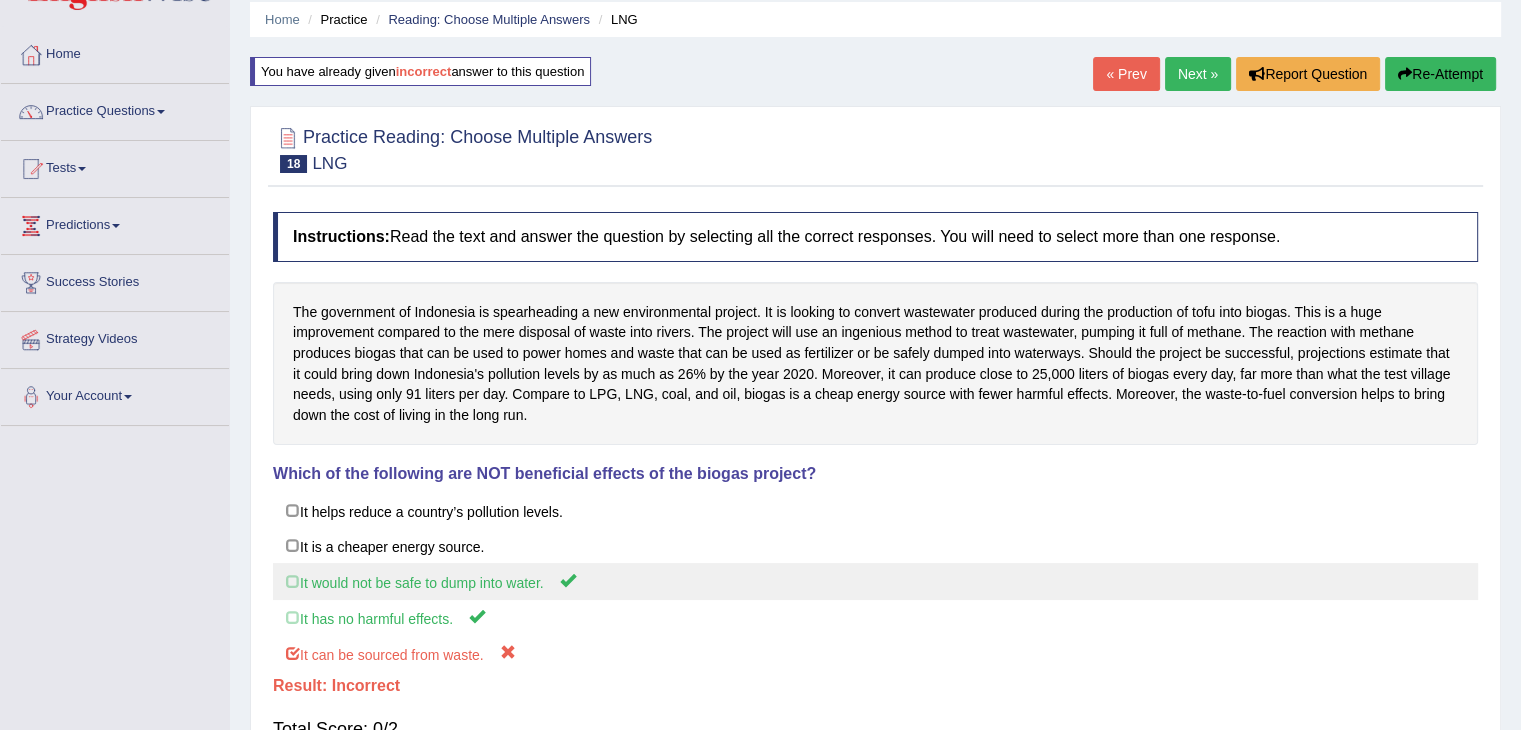 click on "It would not be safe to dump into water." at bounding box center [875, 581] 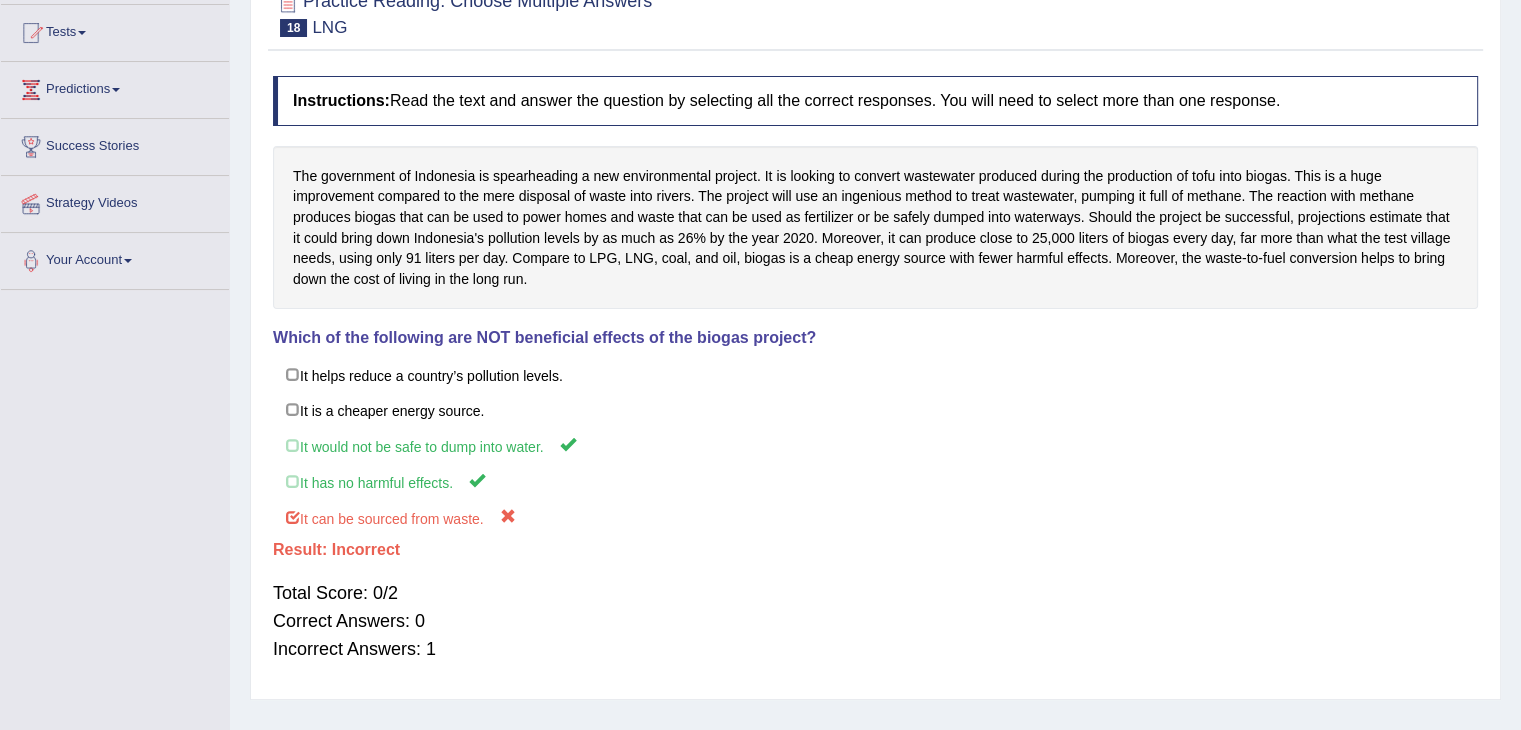 scroll, scrollTop: 0, scrollLeft: 0, axis: both 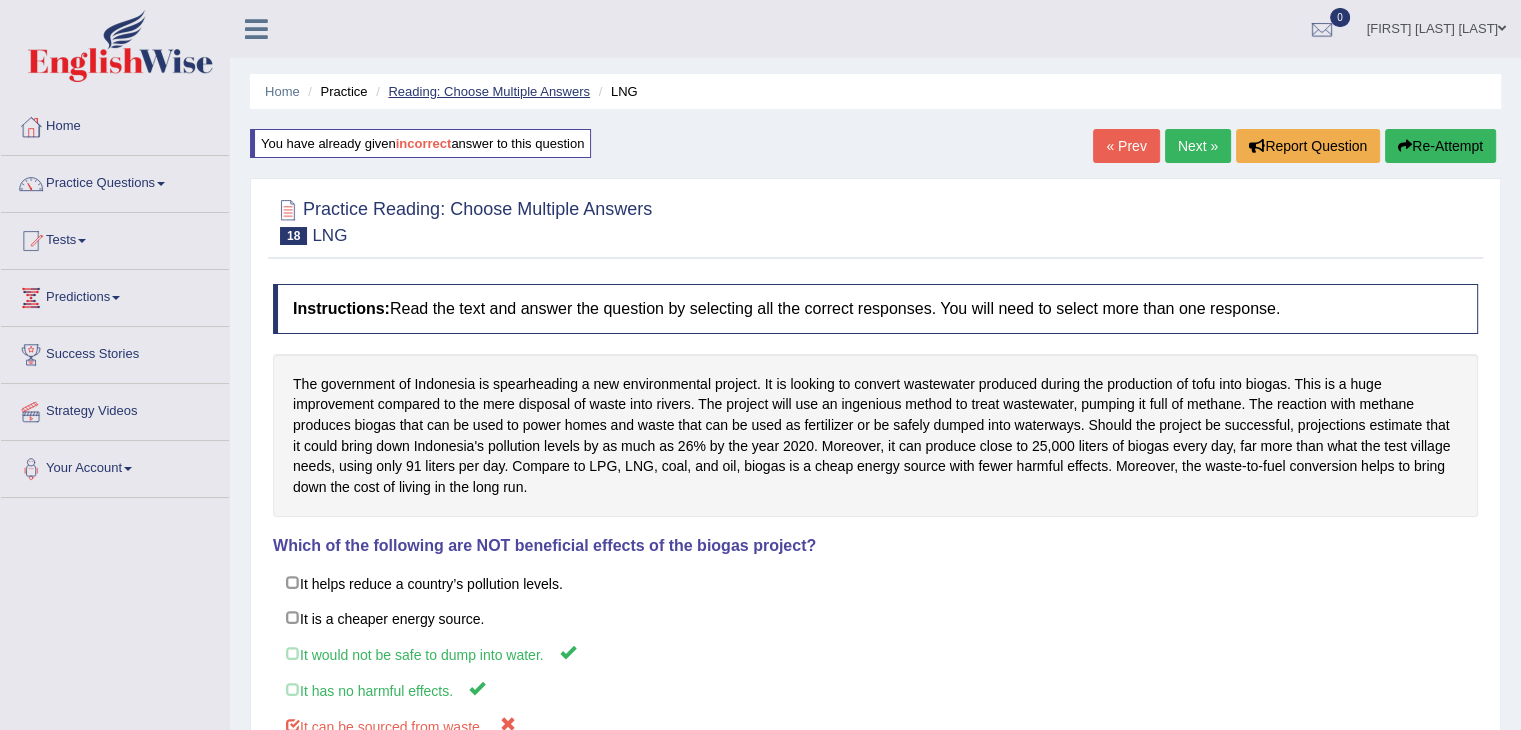 click on "Reading: Choose Multiple Answers" at bounding box center (489, 91) 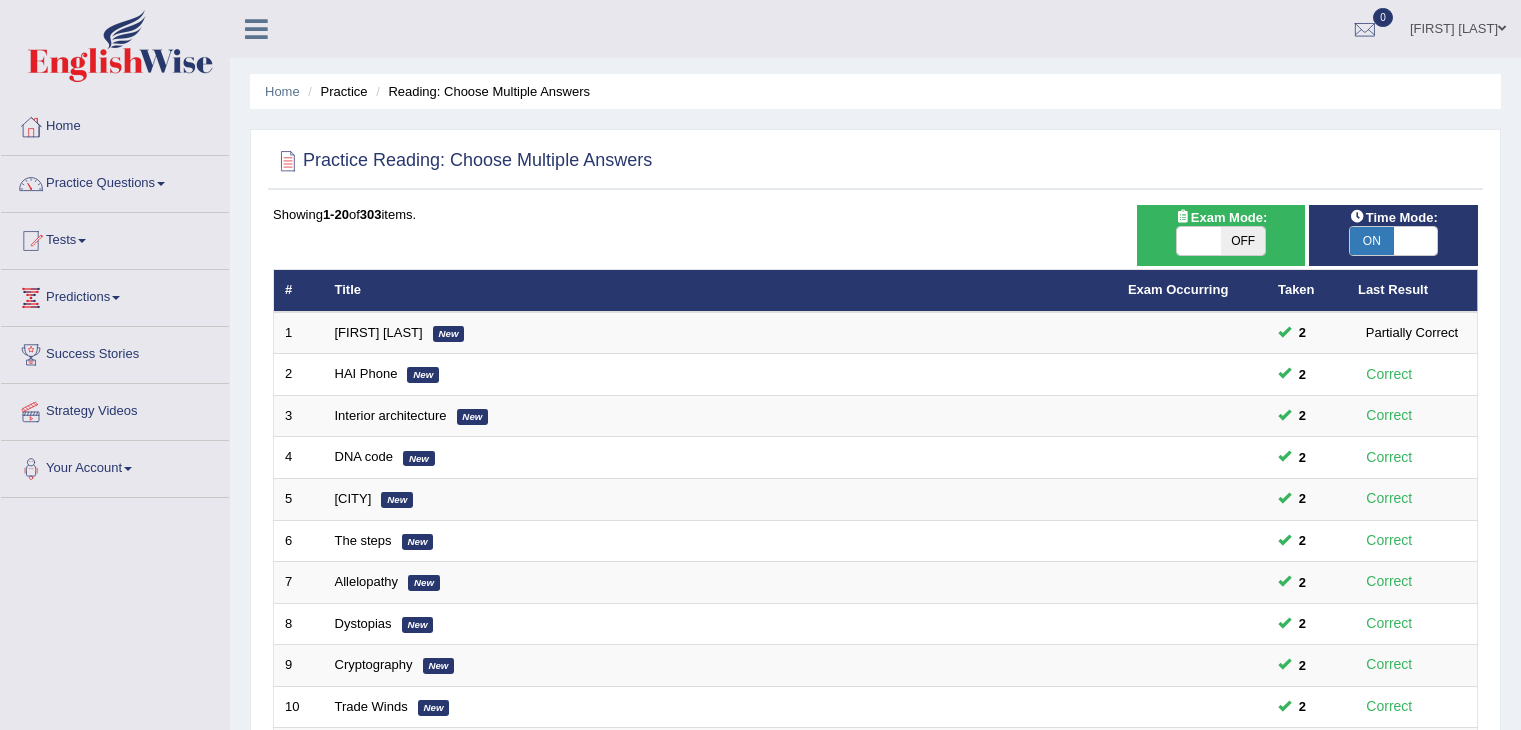 scroll, scrollTop: 0, scrollLeft: 0, axis: both 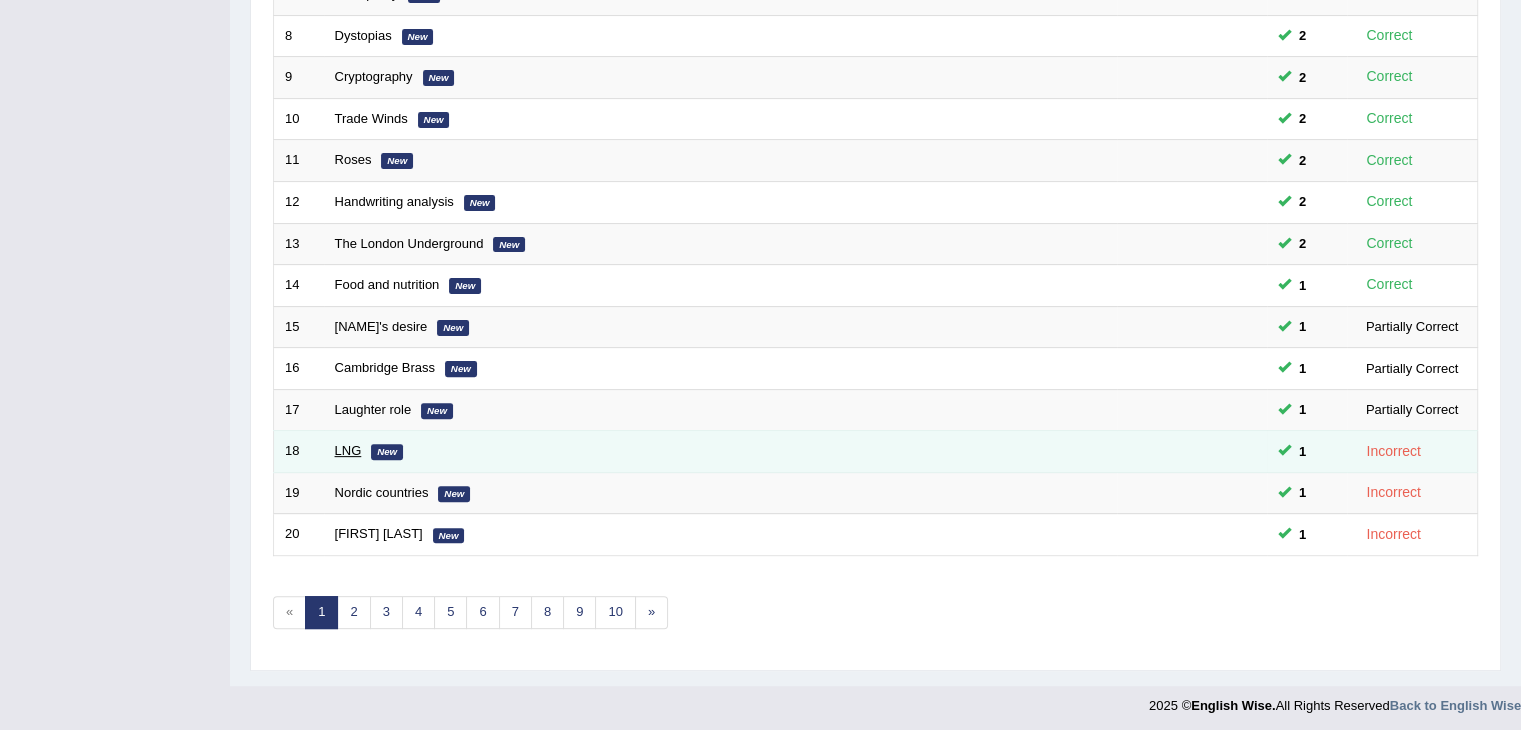 click on "LNG" at bounding box center (348, 450) 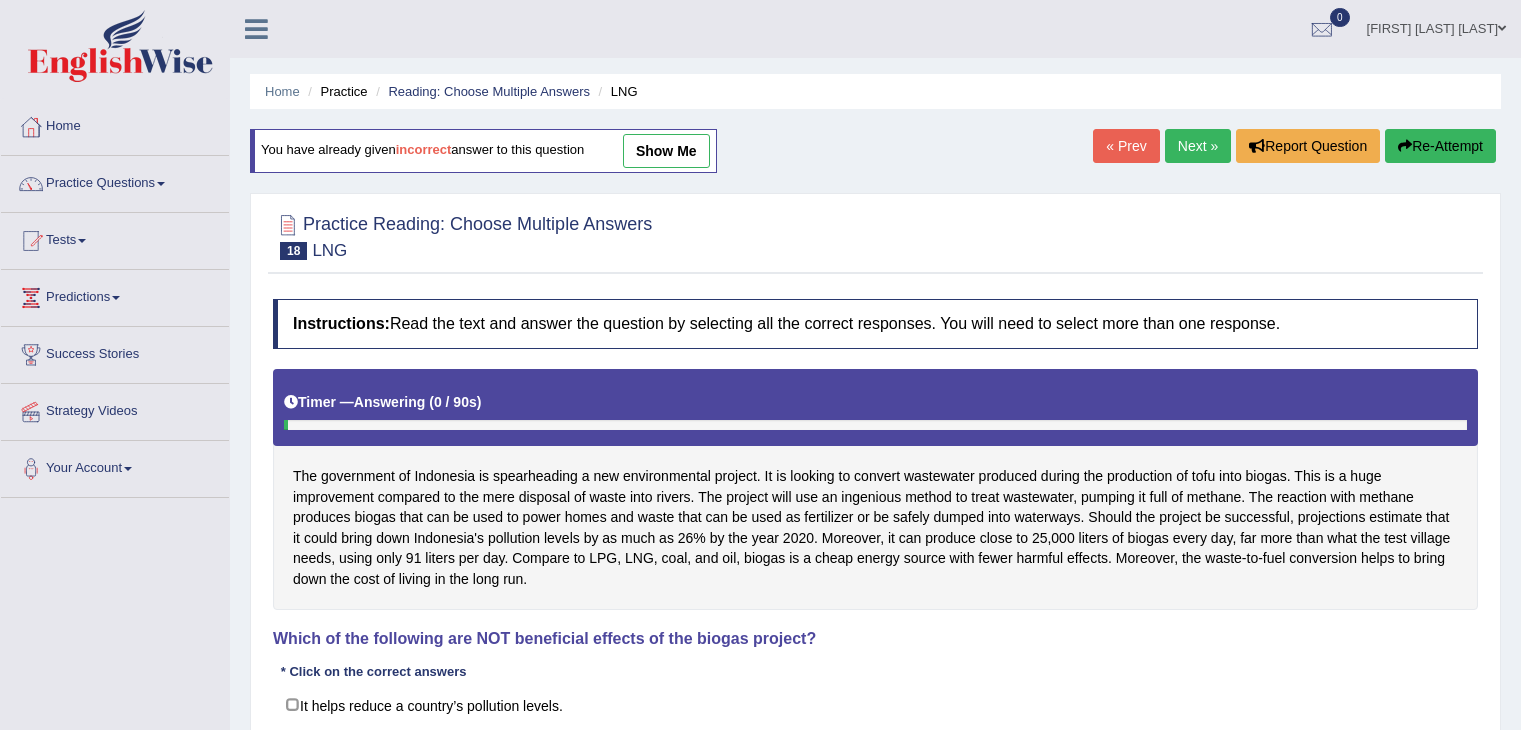 scroll, scrollTop: 0, scrollLeft: 0, axis: both 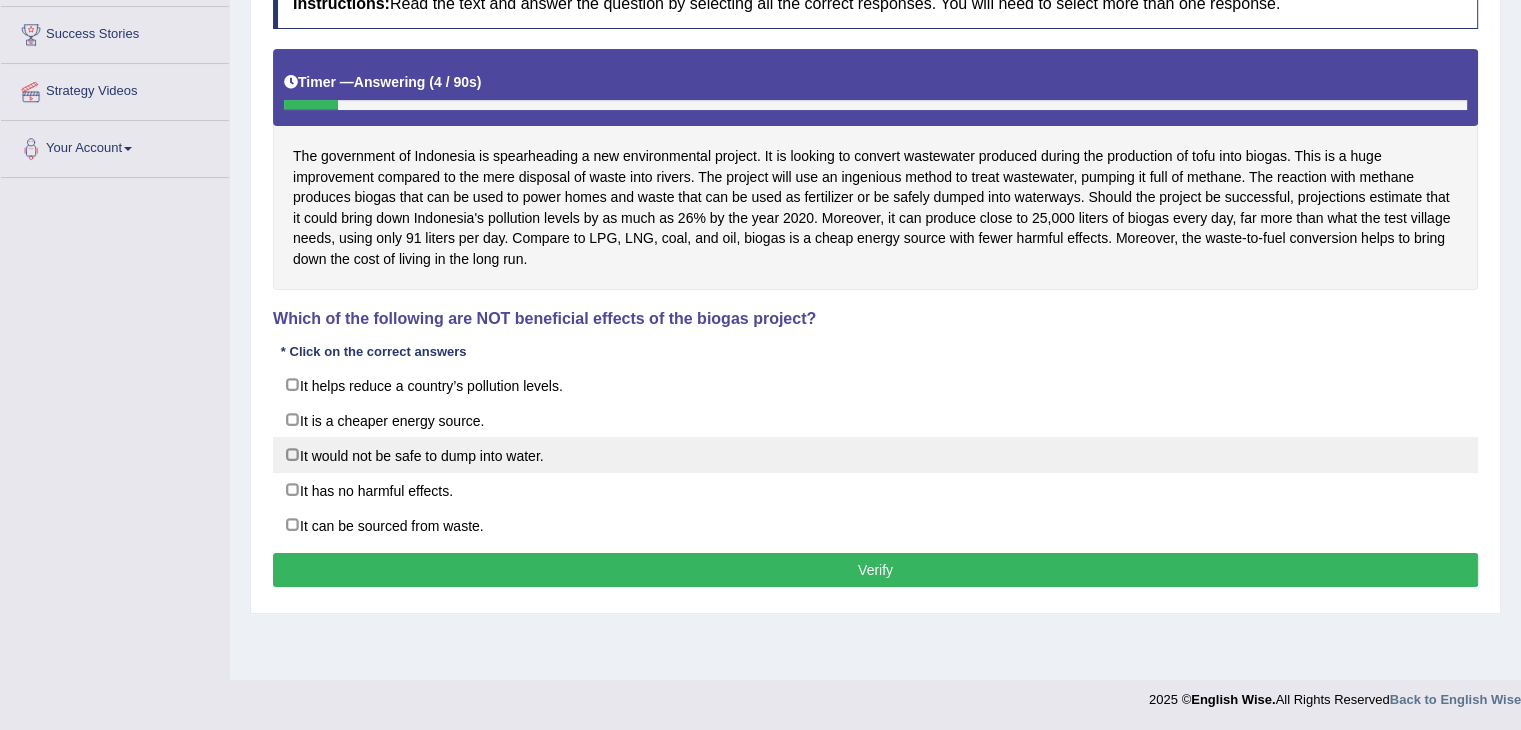 click on "It would not be safe to dump into water." at bounding box center (875, 455) 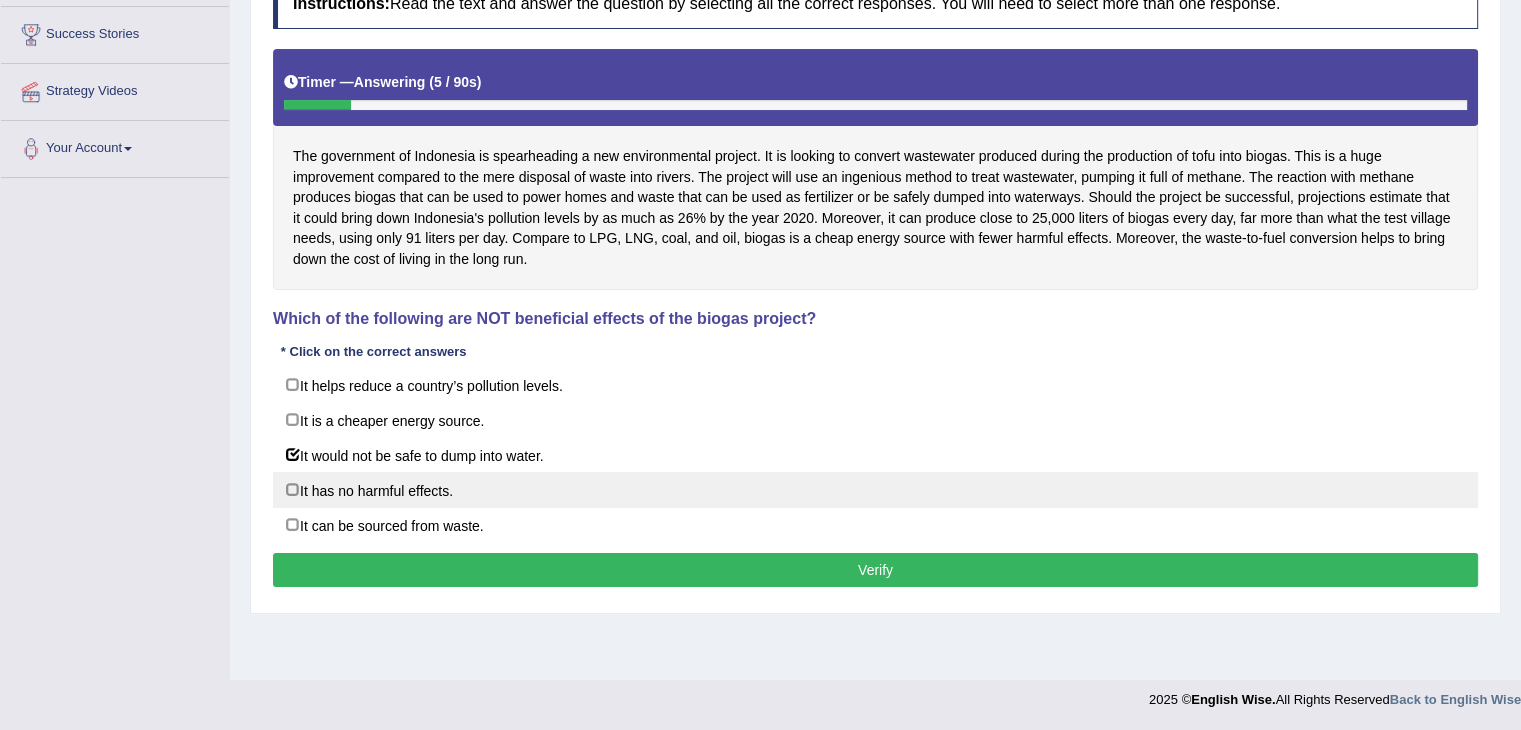 click on "It has no harmful effects." at bounding box center [875, 490] 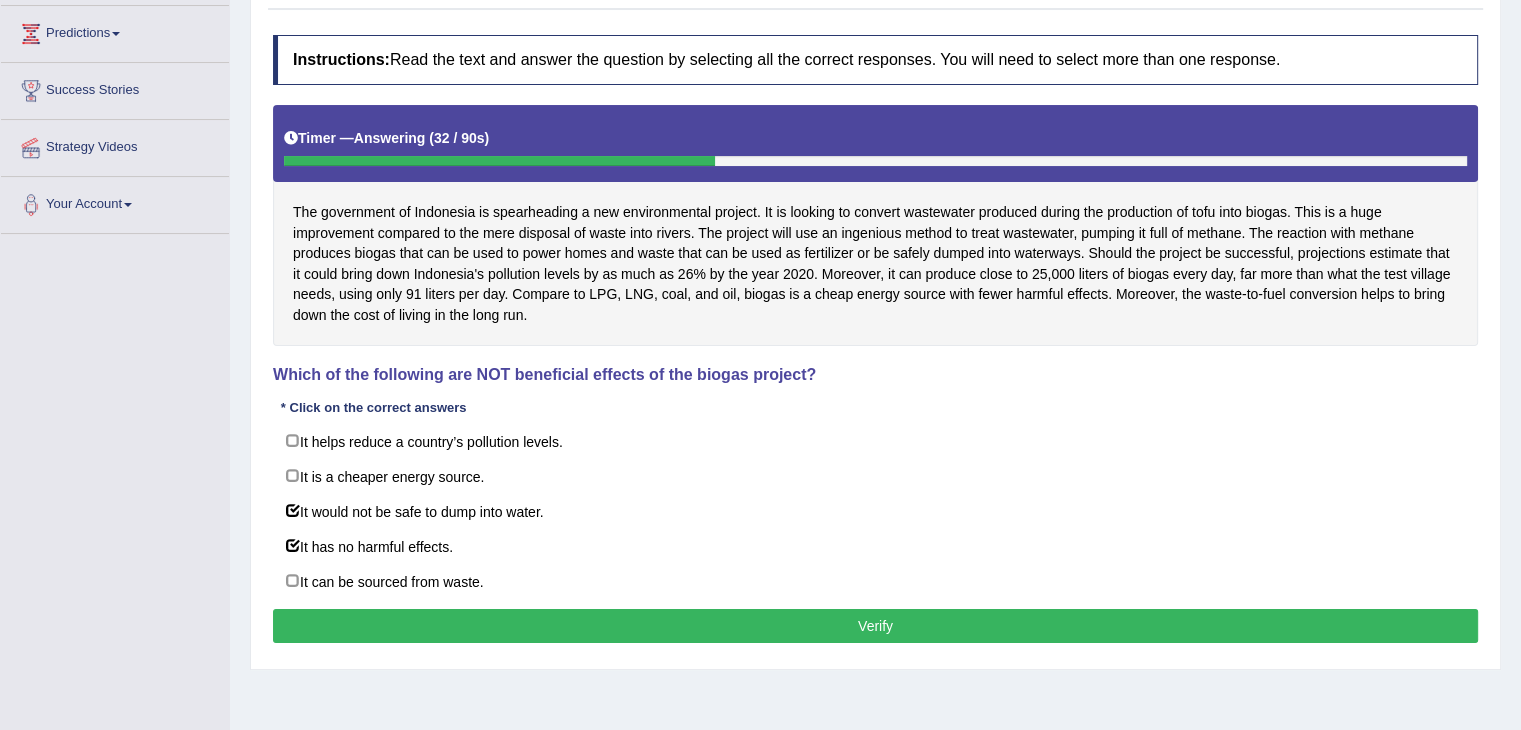 scroll, scrollTop: 263, scrollLeft: 0, axis: vertical 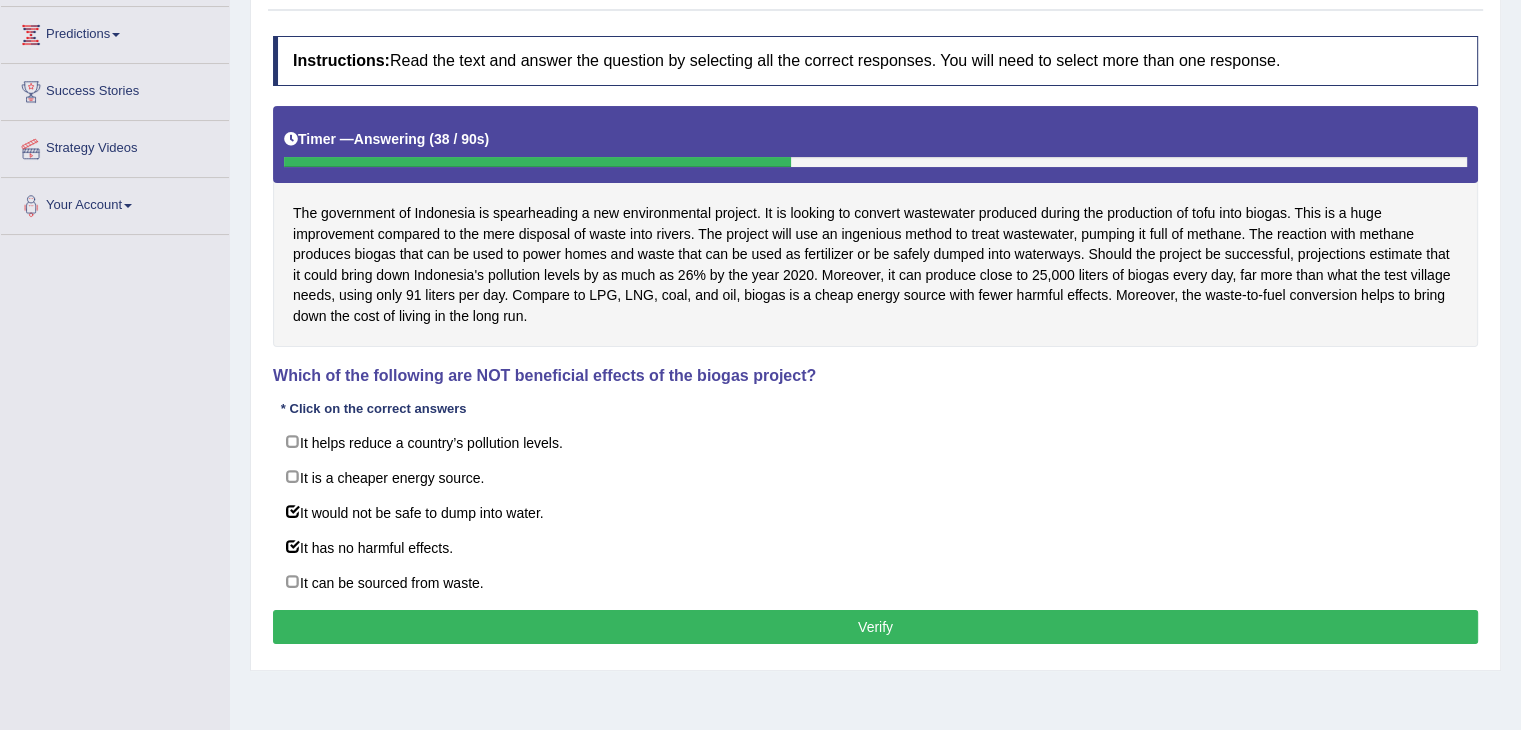 click on "Verify" at bounding box center (875, 627) 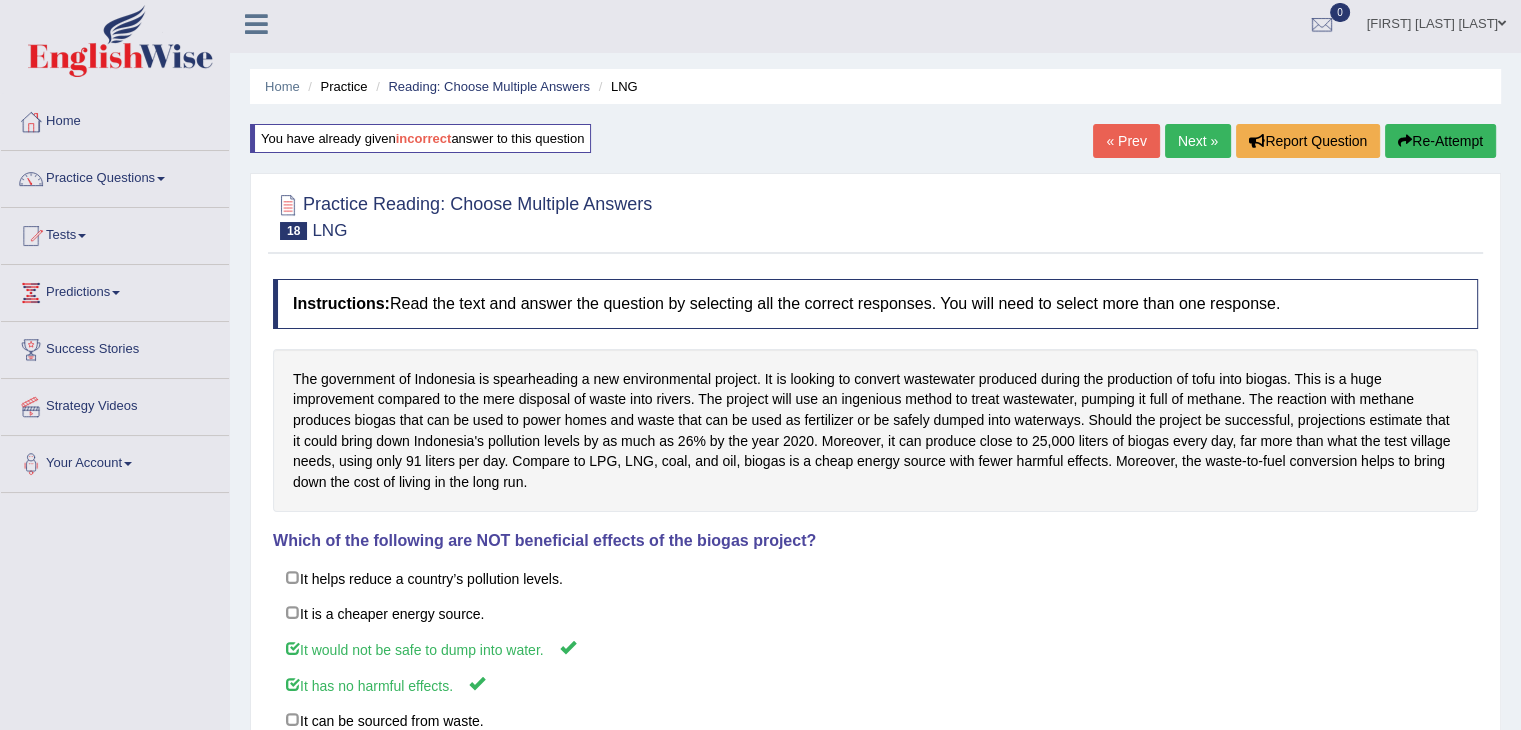 scroll, scrollTop: 0, scrollLeft: 0, axis: both 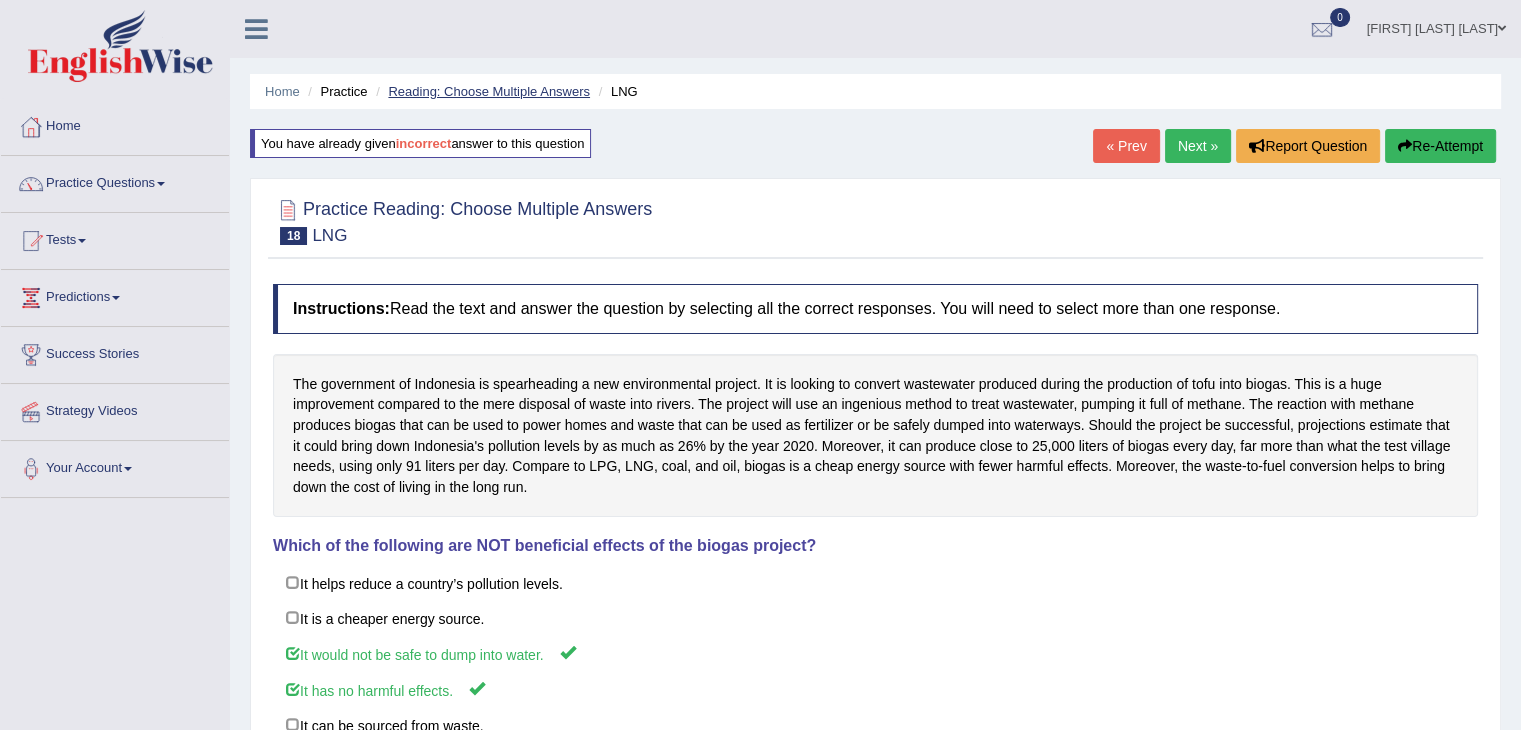 click on "Reading: Choose Multiple Answers" at bounding box center [489, 91] 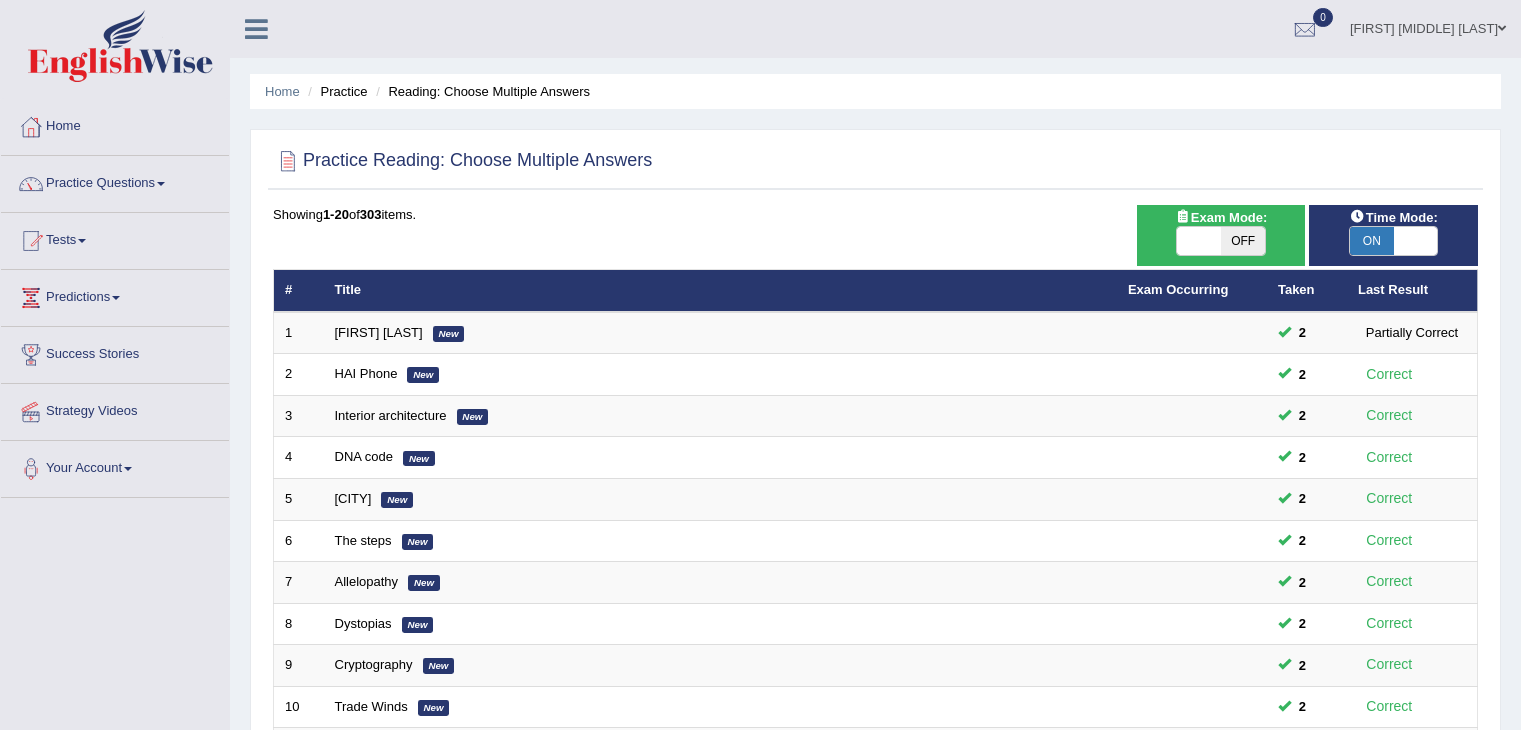 scroll, scrollTop: 588, scrollLeft: 0, axis: vertical 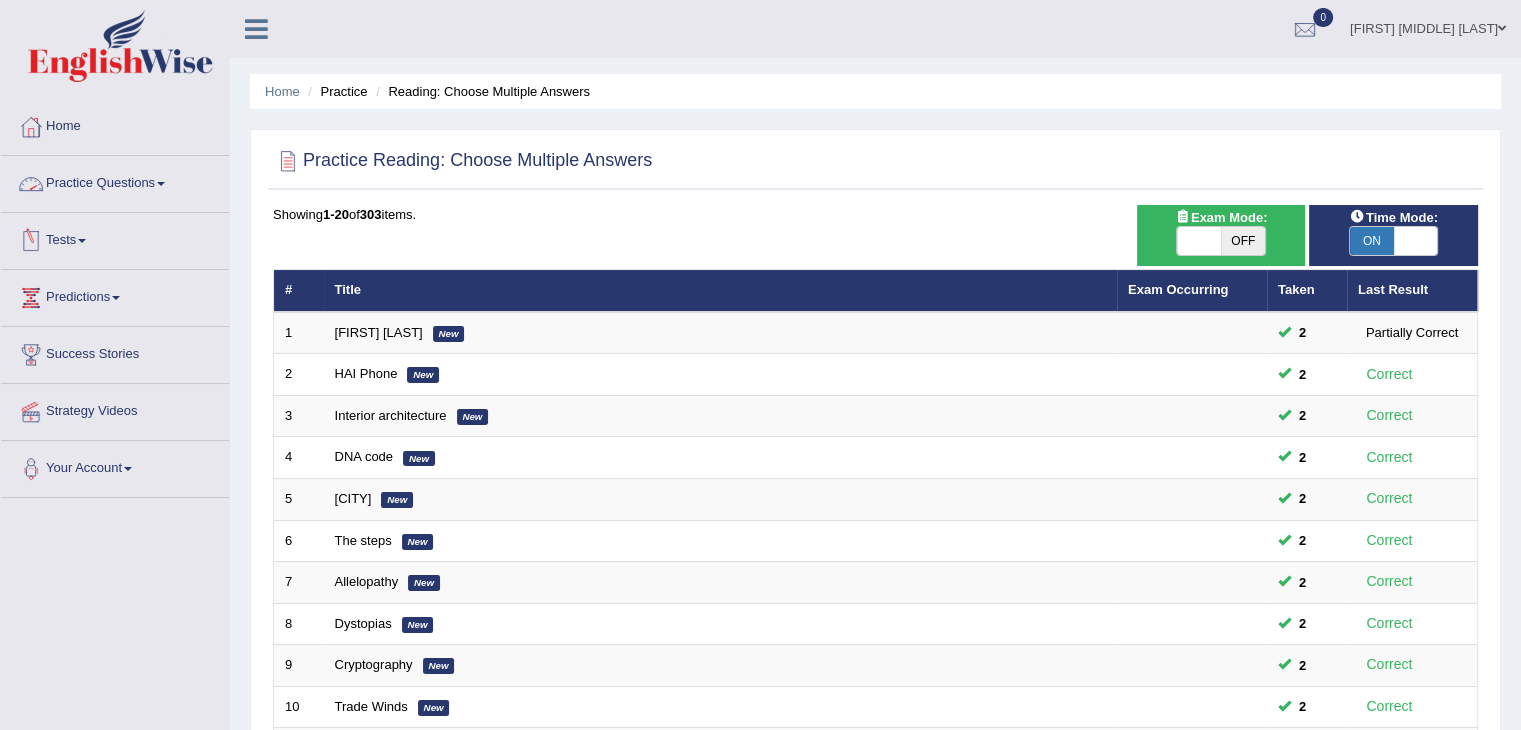 click on "Practice Questions" at bounding box center (115, 181) 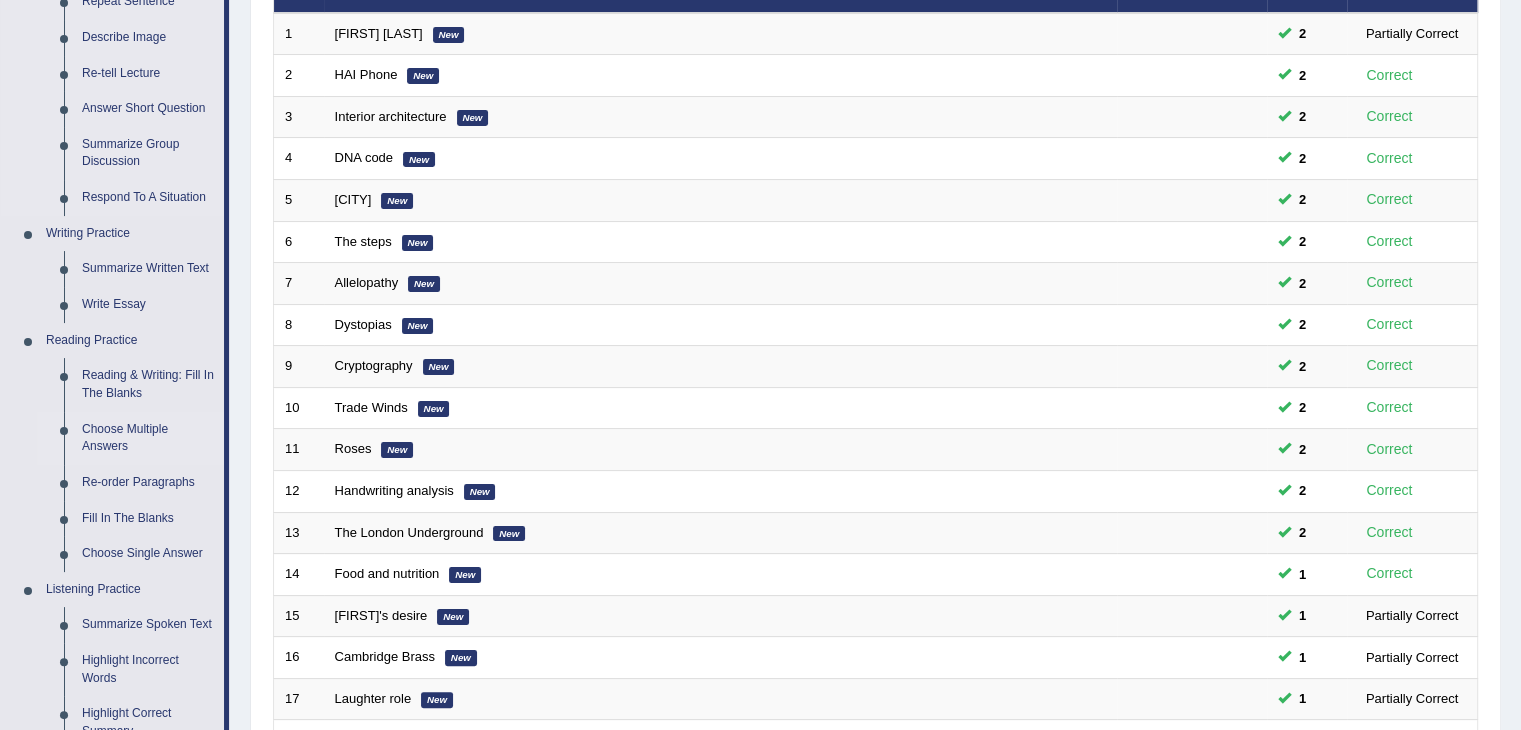 scroll, scrollTop: 300, scrollLeft: 0, axis: vertical 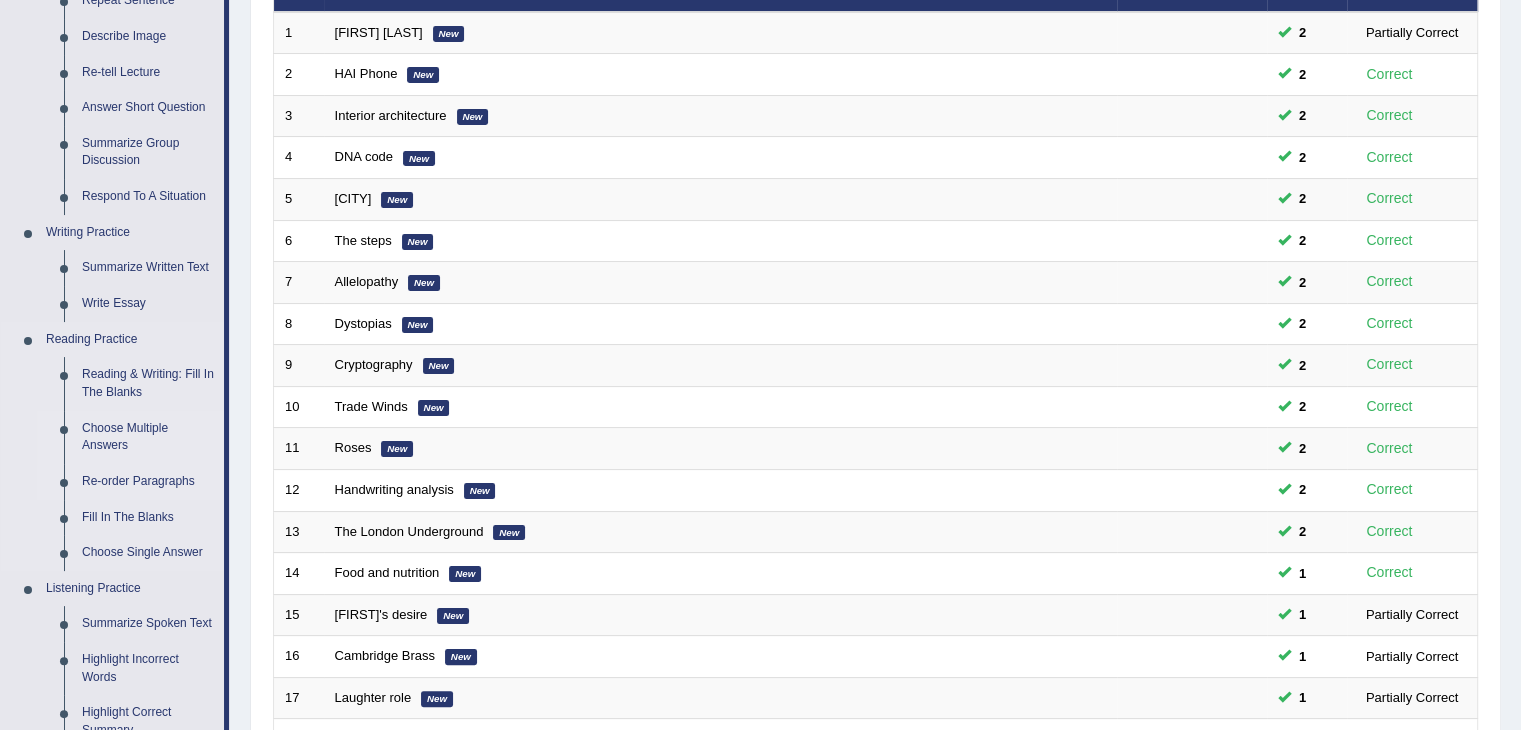 click on "Re-order Paragraphs" at bounding box center (148, 482) 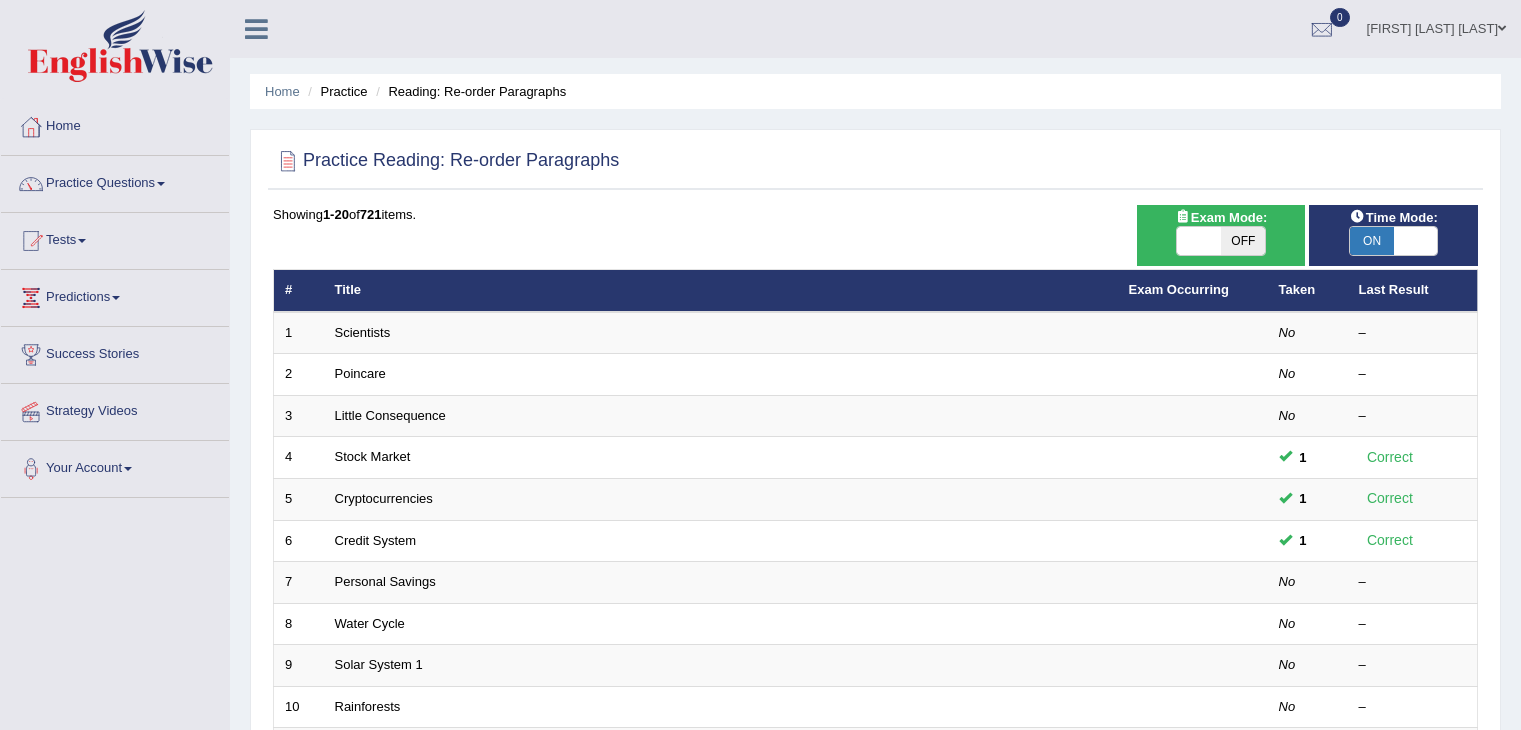 scroll, scrollTop: 0, scrollLeft: 0, axis: both 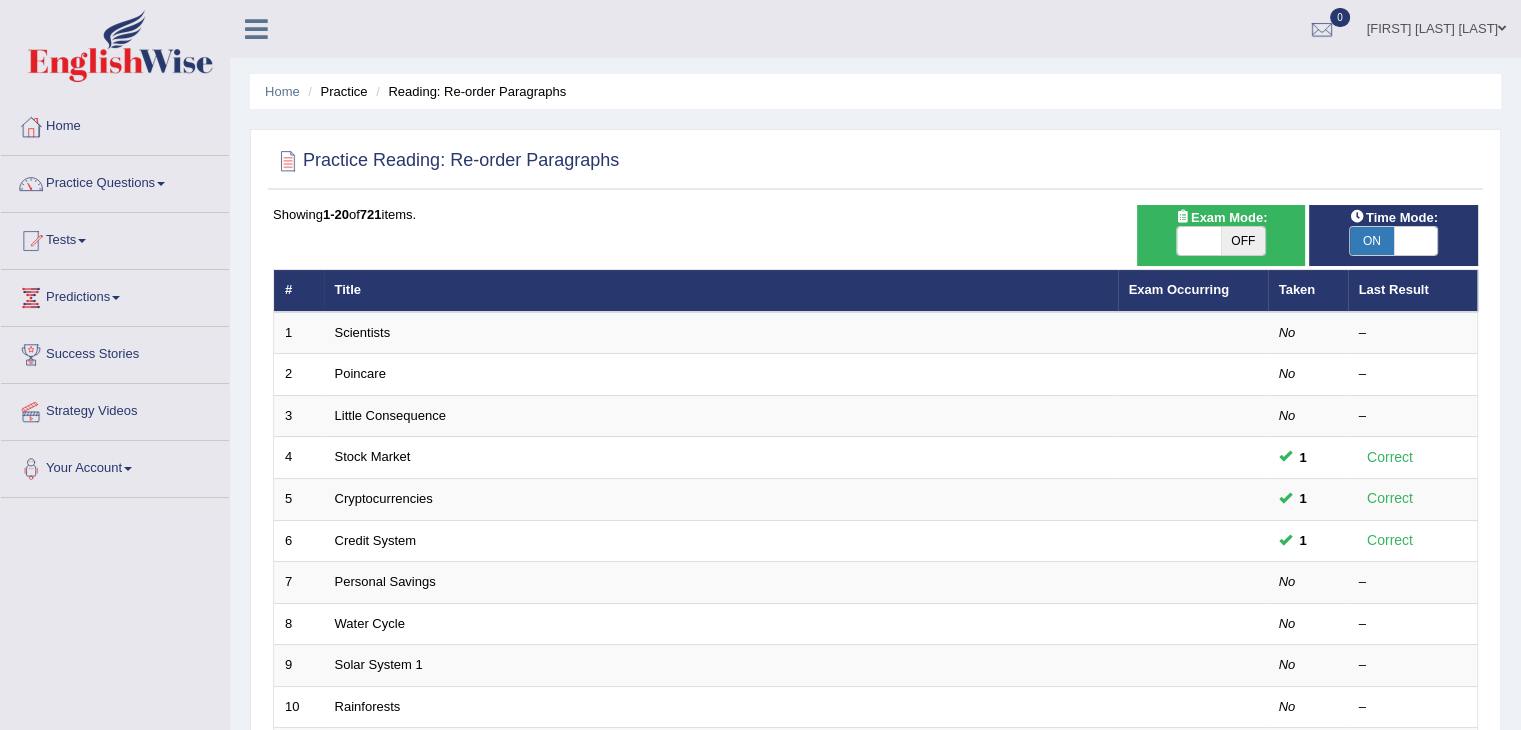 click on "Practice Reading: Re-order Paragraphs
Time Mode:
ON   OFF
Exam Mode:
ON   OFF
Showing  1-20  of  721  items.
# Title Exam Occurring Taken Last Result
1 Scientists No –
2 Poincare No –
3 Little Consequence No –
4 Stock Market 1 Correct
5 Cryptocurrencies 1 Correct
6 Credit System 1 Correct
7 Personal Savings No –
8 Water Cycle No –
9 Solar System 1 No –
10 Rainforests No –
11 Mountains 2 No –
12 Human Brain No –
13 Quantum Computing No –
14 Internet of Things No –
15 Renewable Energy Technologies No –
16 Telemedicine No –
17 Electric Vehicles No –
18 Great Wall of China No –
19 Artificial Intelligence No –
20 Blockchain Technology No –
«
1
2
3
4
5
6
7
8
9
10
»" at bounding box center [875, 694] 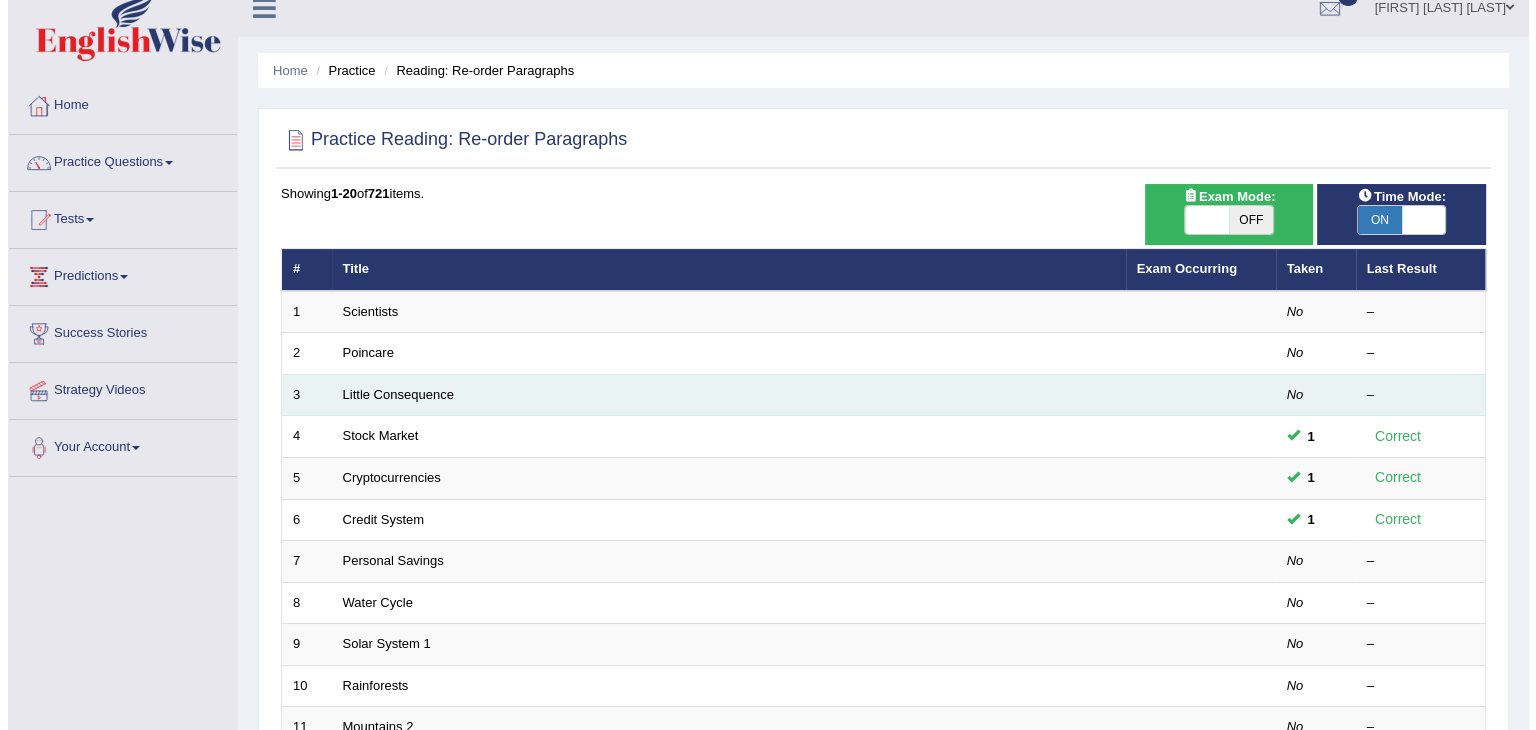 scroll, scrollTop: 0, scrollLeft: 0, axis: both 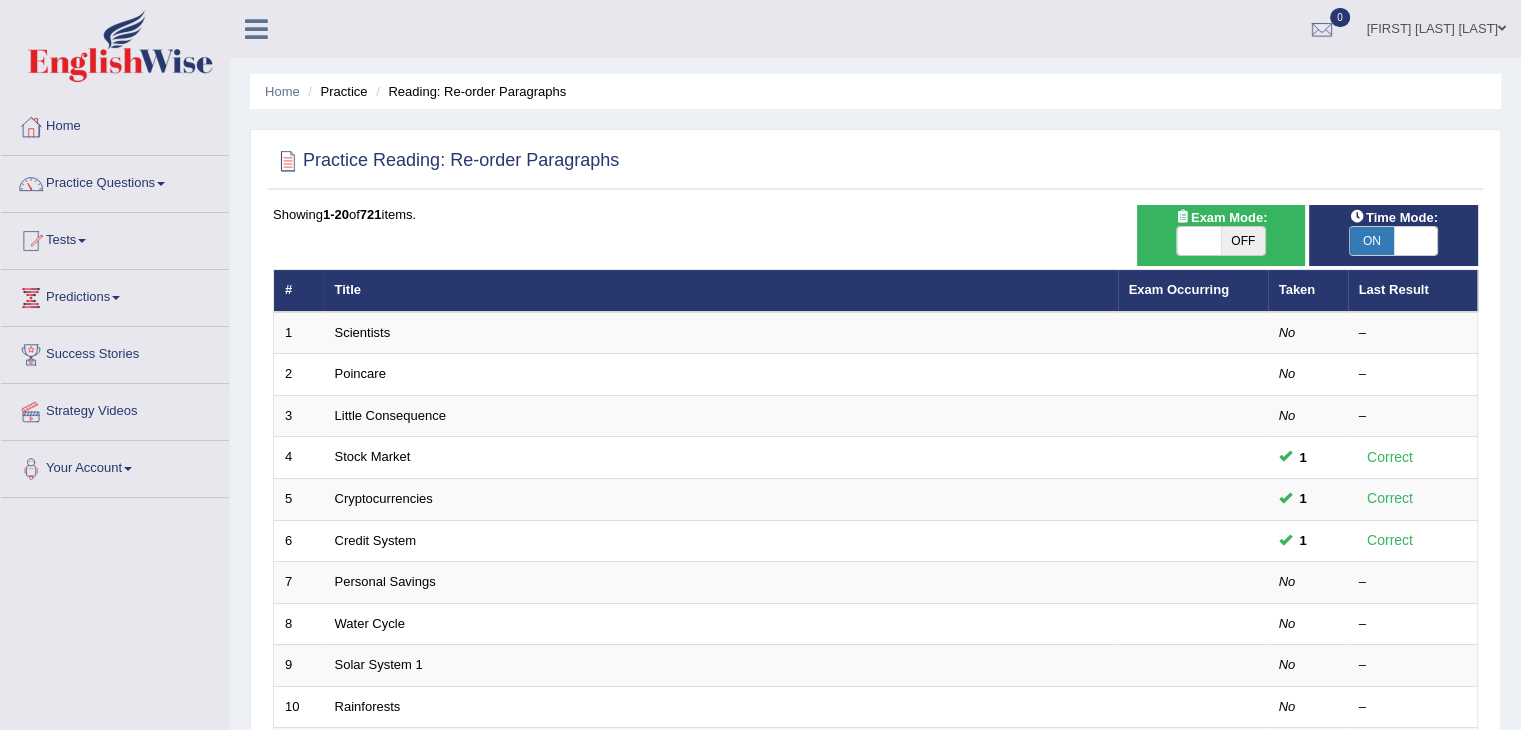 click on "OFF" at bounding box center (1243, 241) 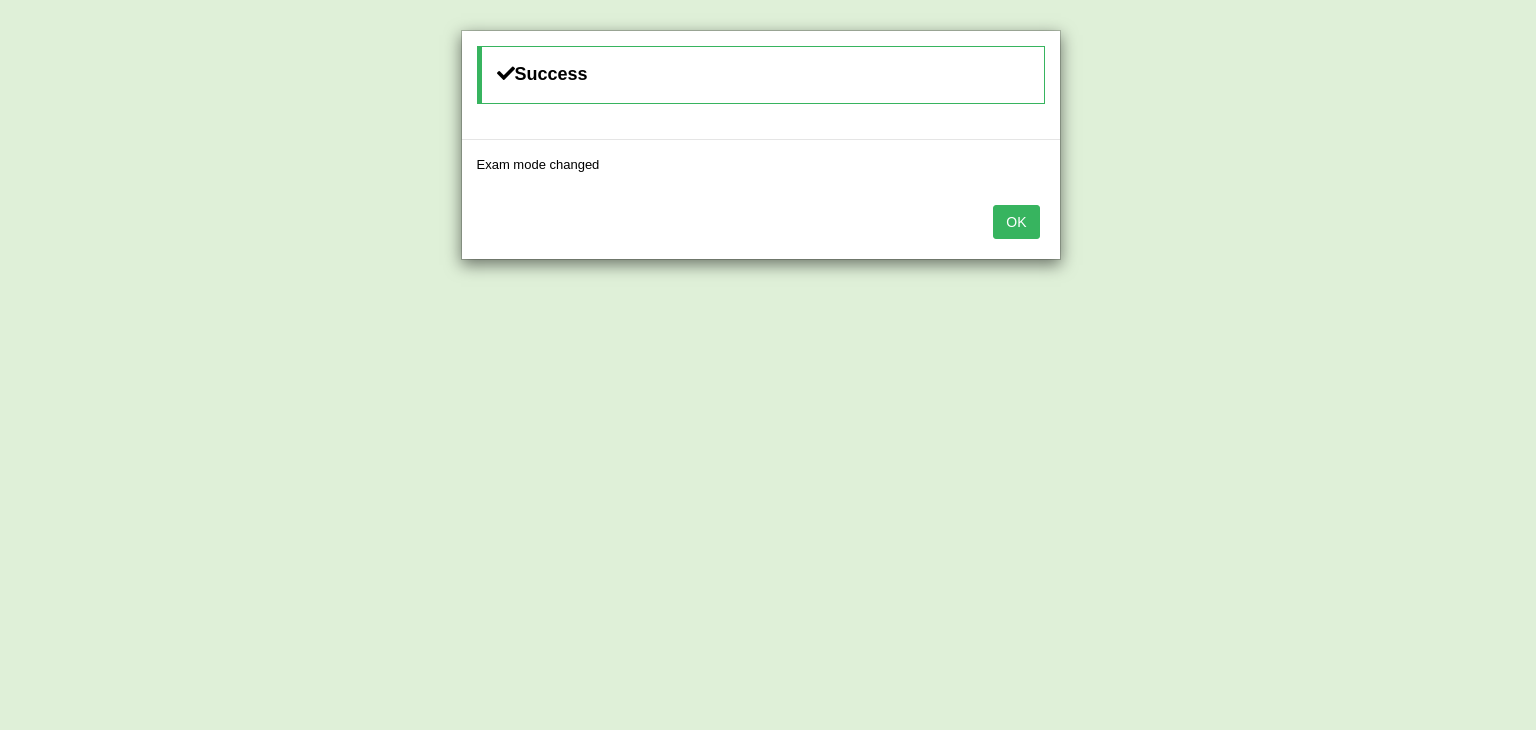 click on "OK" at bounding box center (1016, 222) 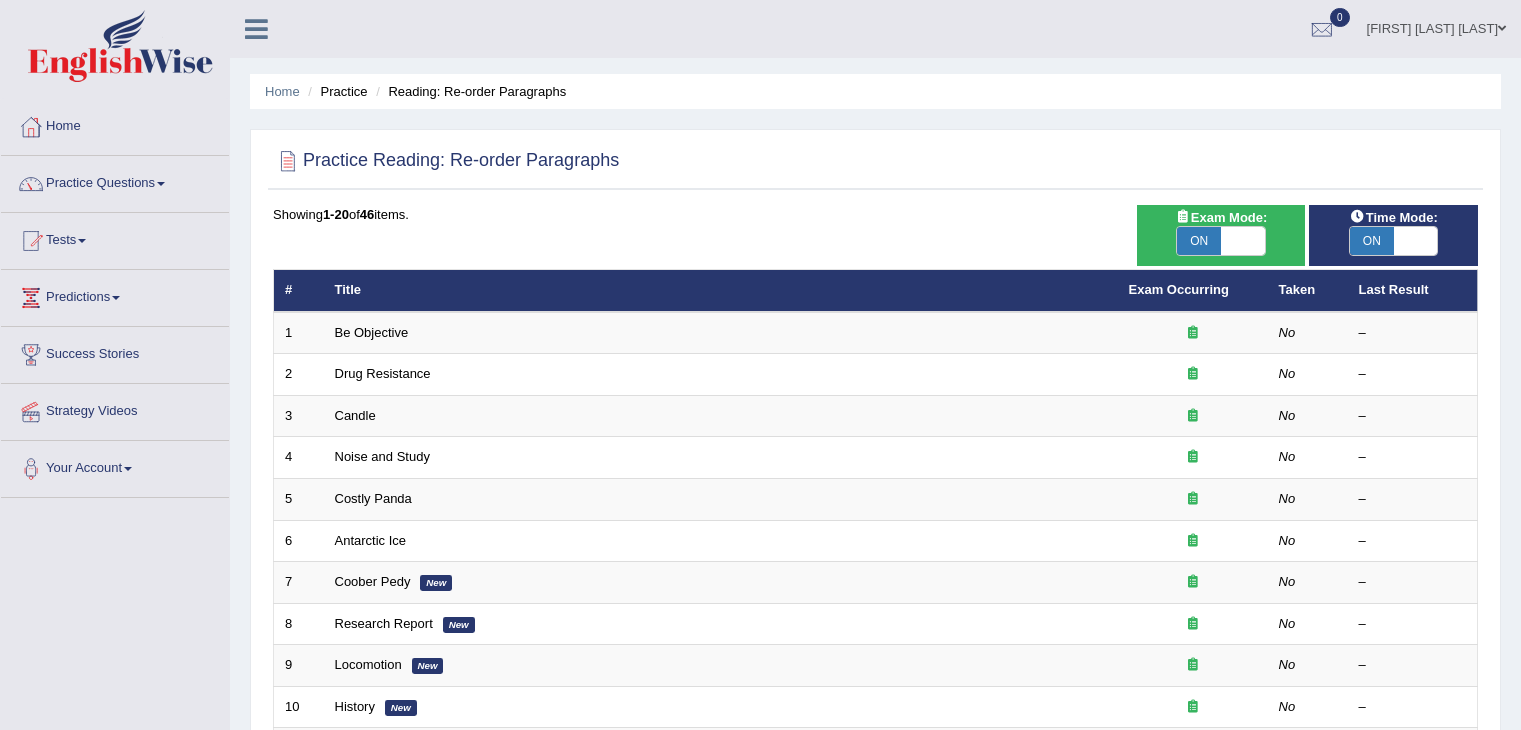 scroll, scrollTop: 0, scrollLeft: 0, axis: both 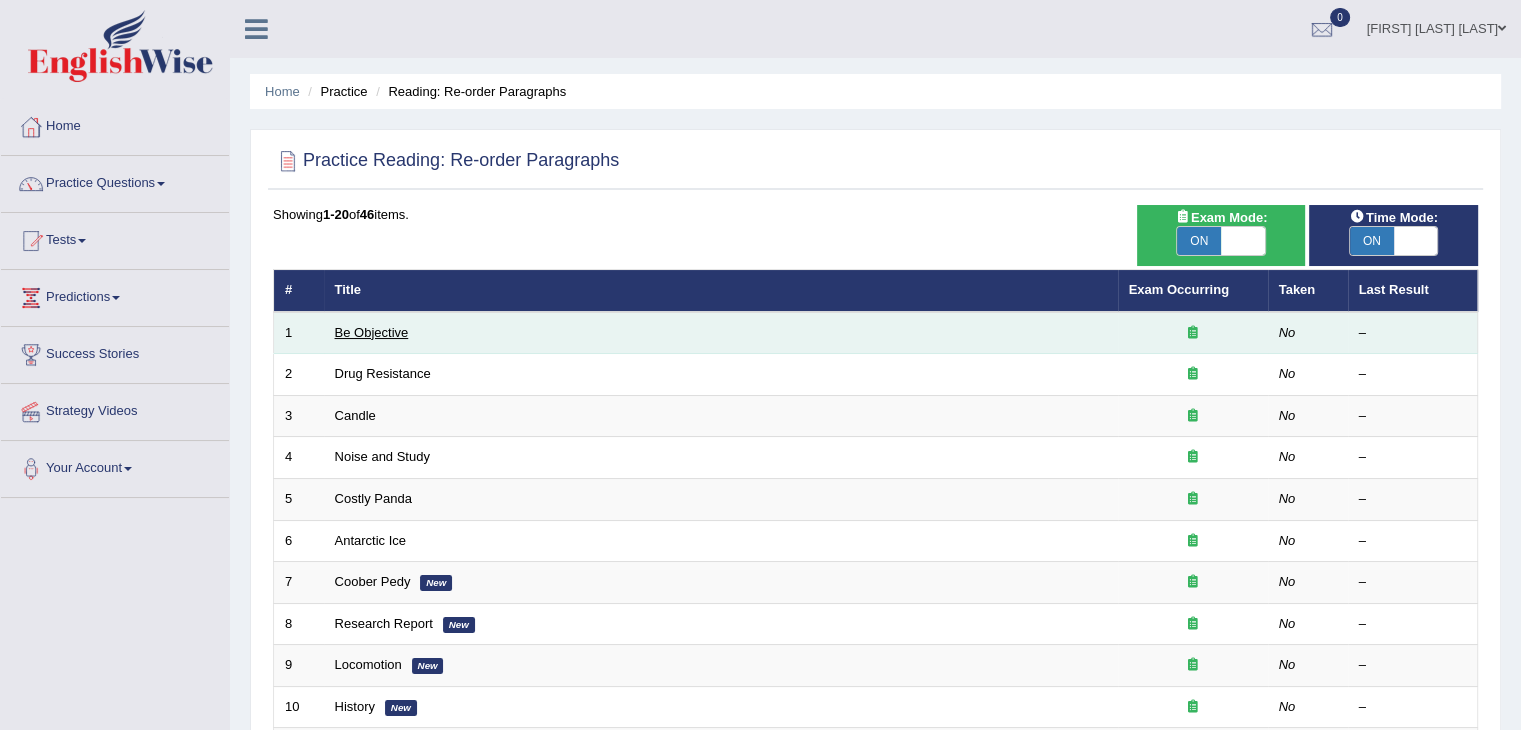 click on "Be Objective" at bounding box center [372, 332] 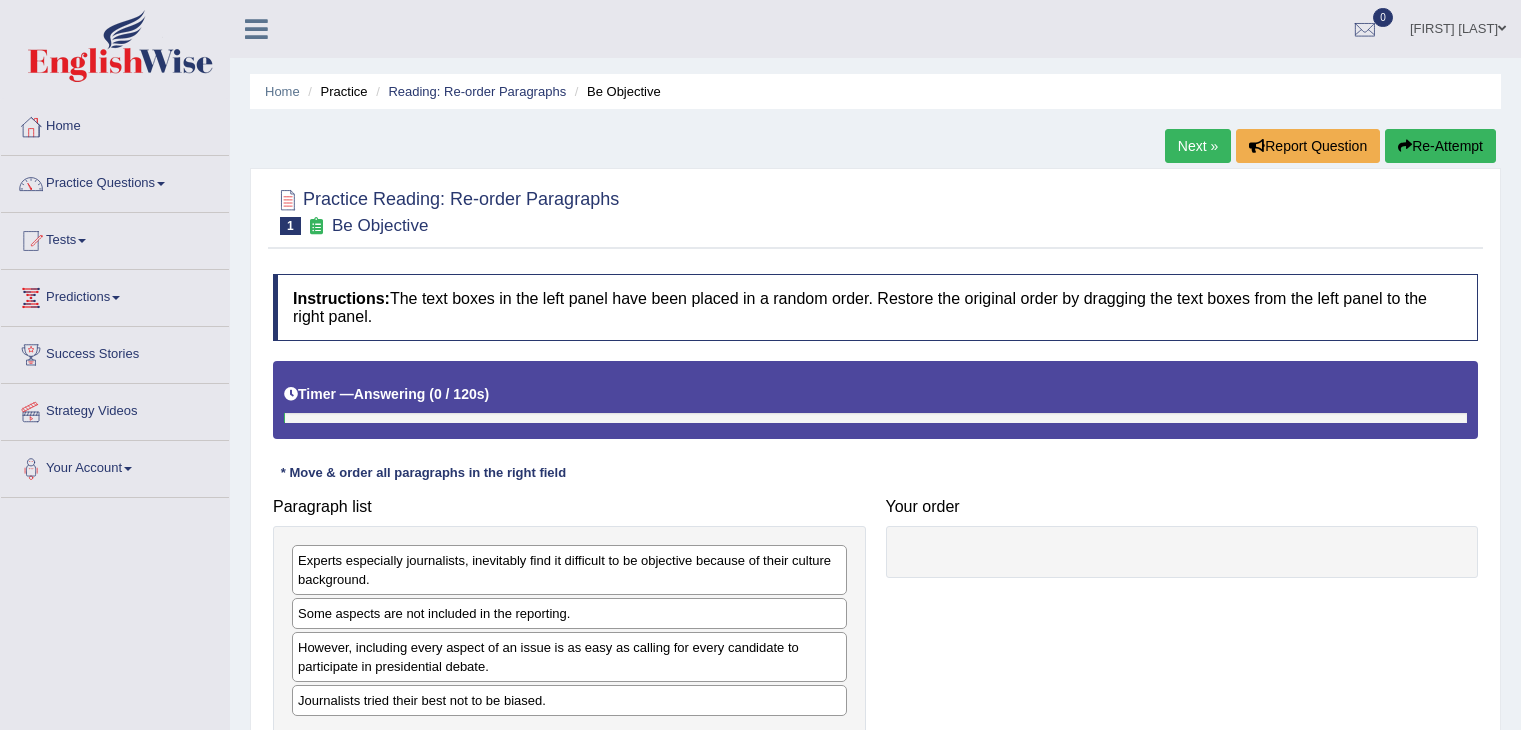 scroll, scrollTop: 0, scrollLeft: 0, axis: both 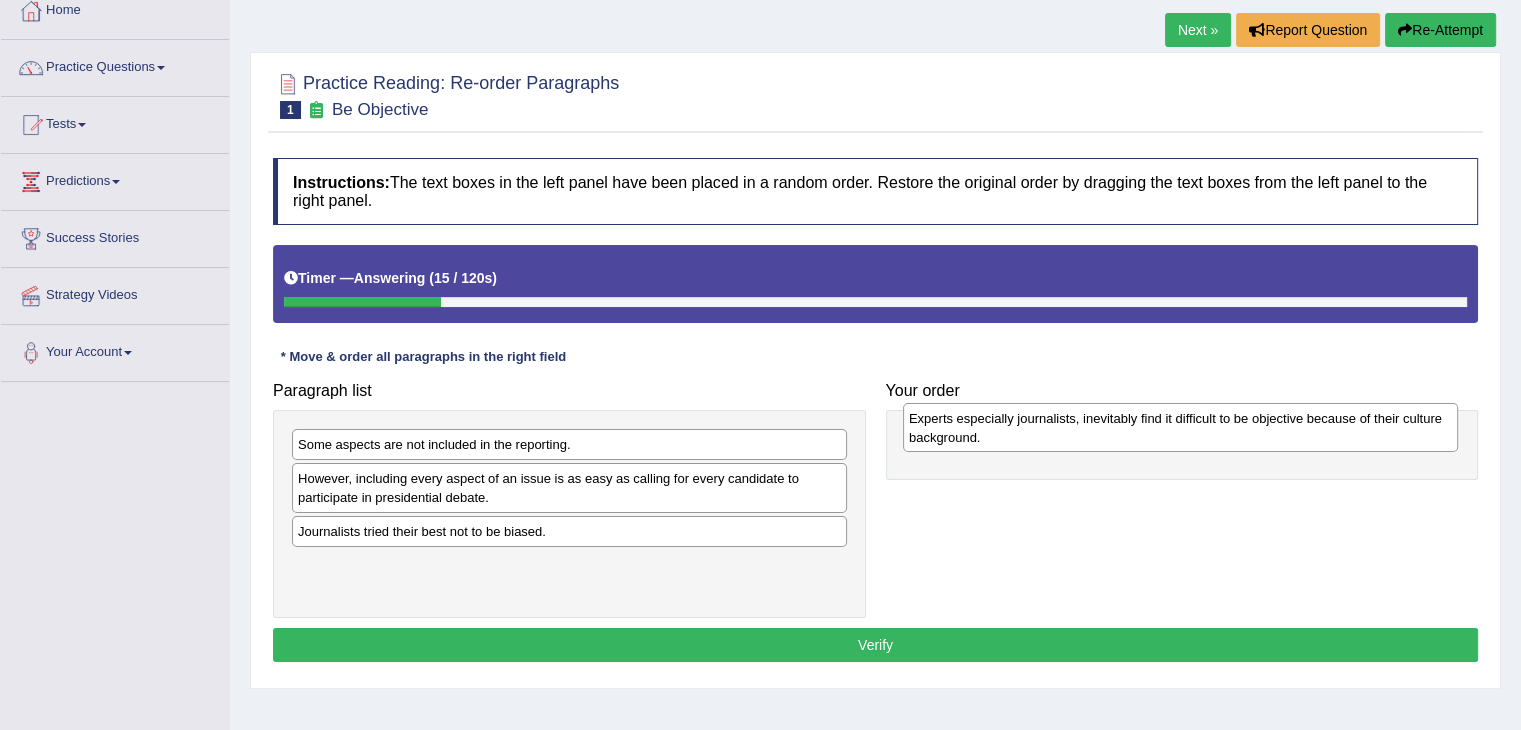 drag, startPoint x: 420, startPoint y: 458, endPoint x: 1031, endPoint y: 432, distance: 611.5529 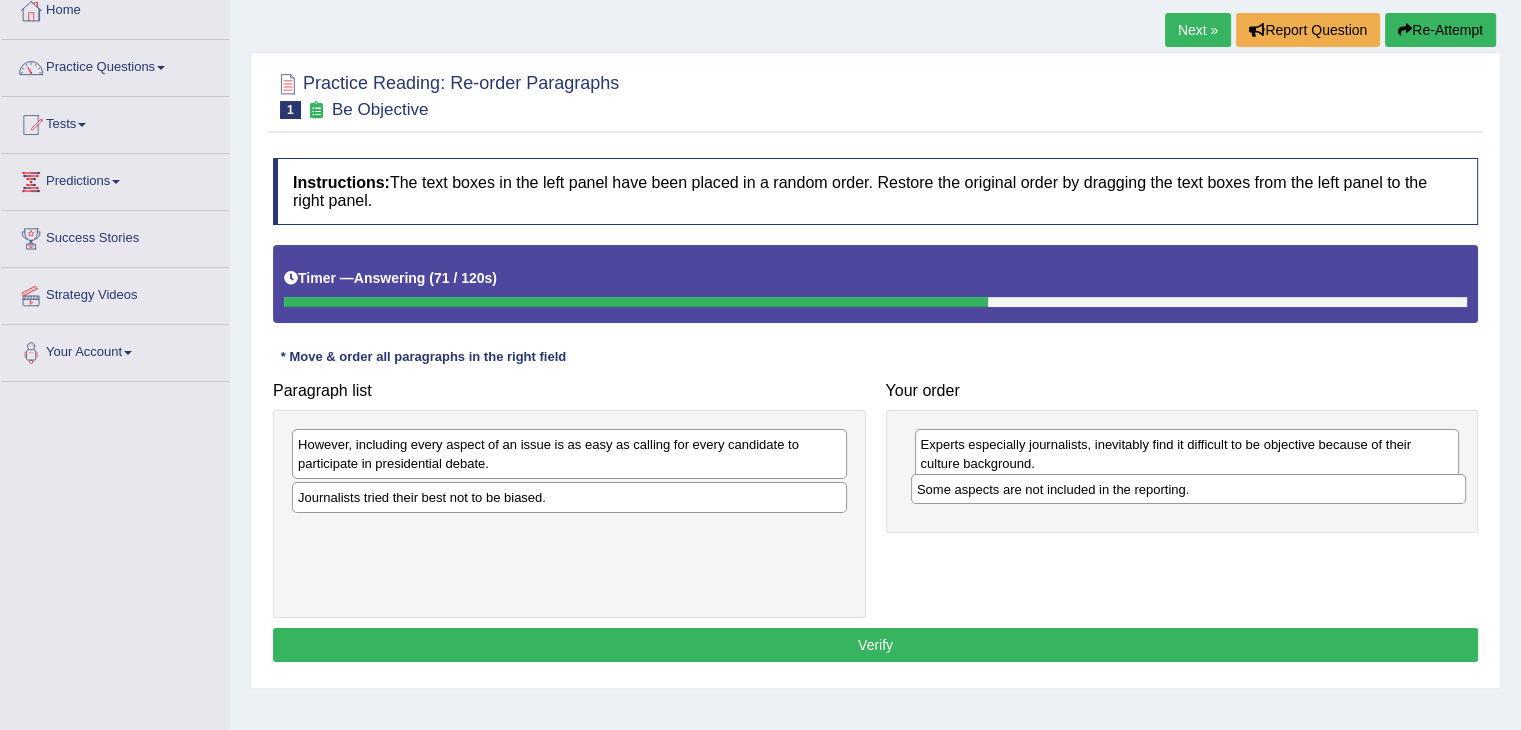 drag, startPoint x: 419, startPoint y: 444, endPoint x: 1038, endPoint y: 489, distance: 620.63354 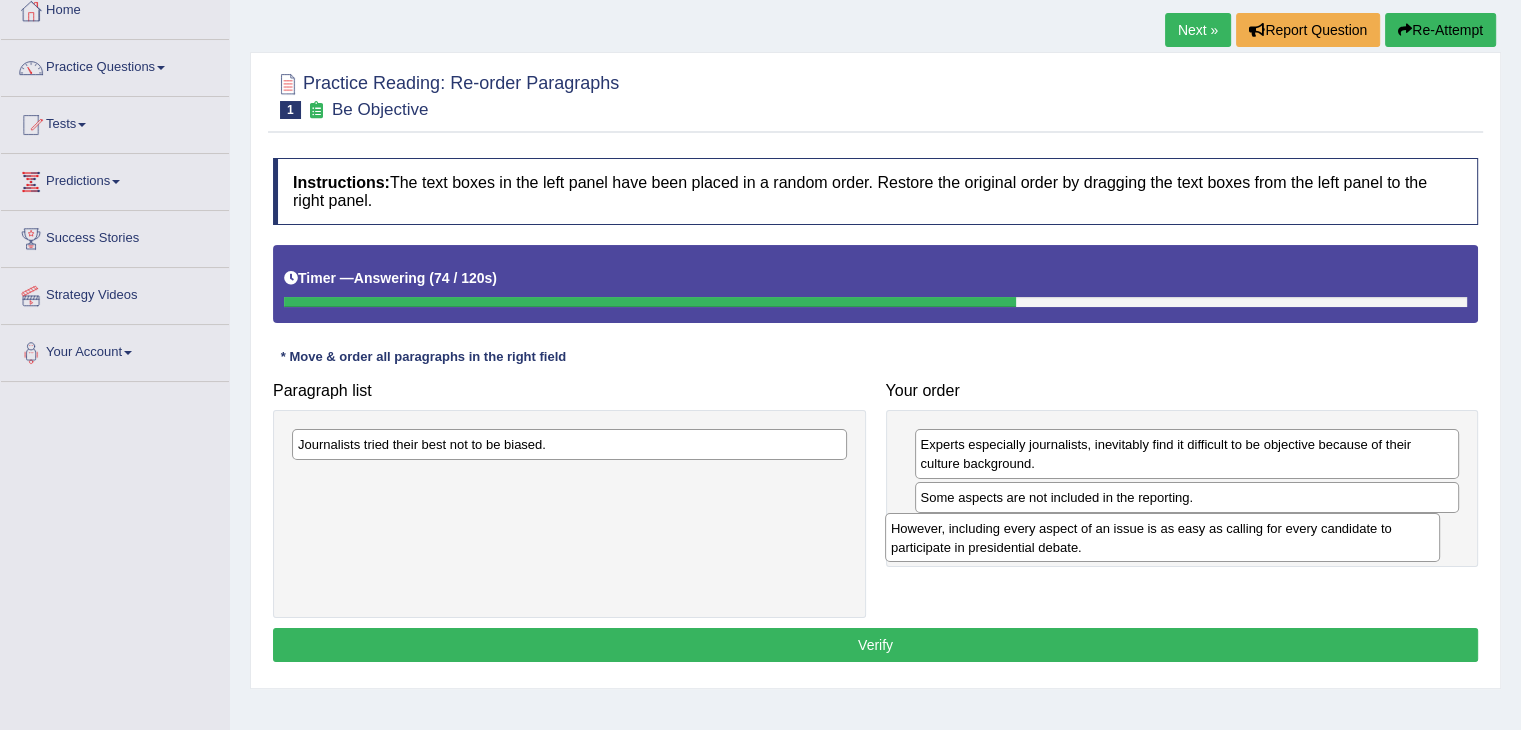 drag, startPoint x: 744, startPoint y: 448, endPoint x: 1340, endPoint y: 532, distance: 601.8904 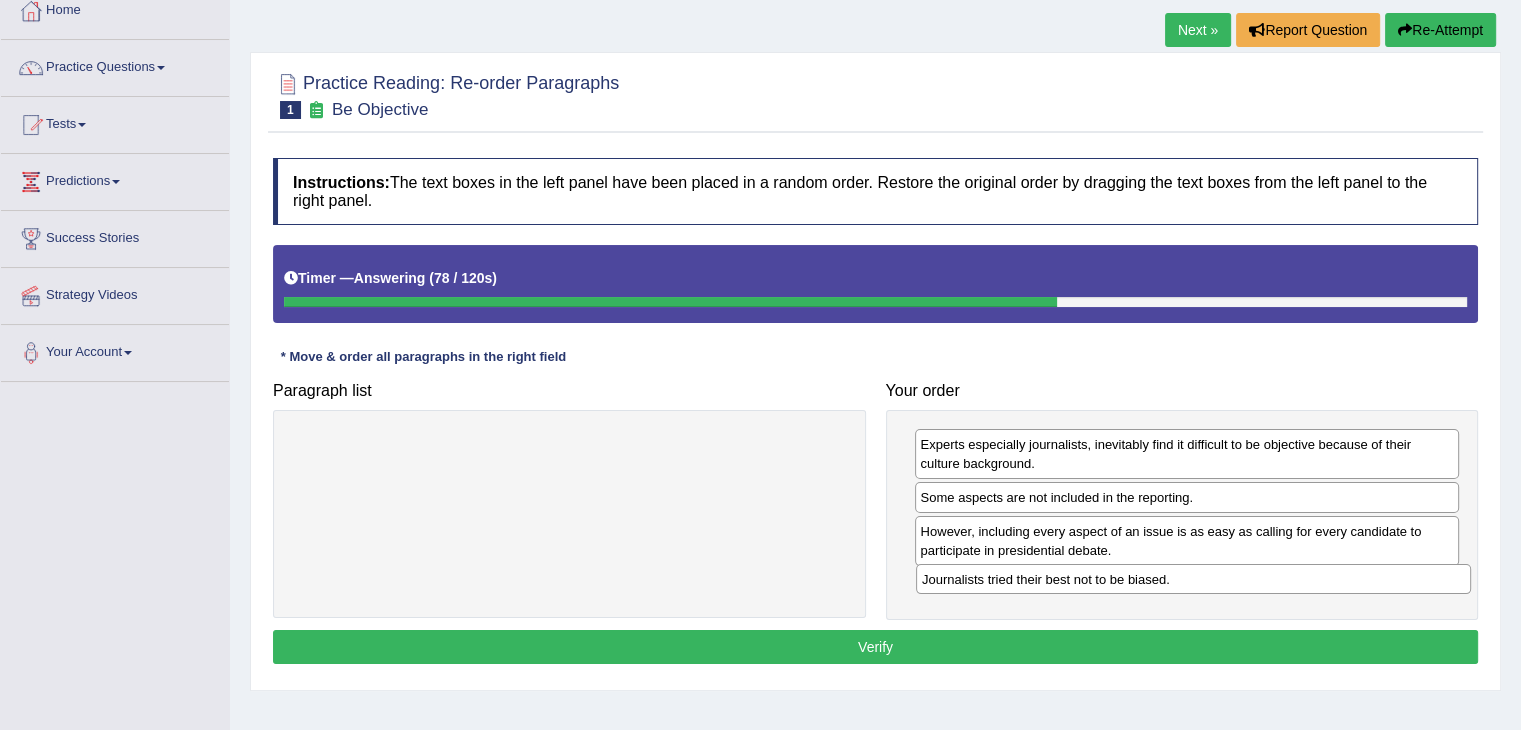 drag, startPoint x: 485, startPoint y: 444, endPoint x: 1110, endPoint y: 579, distance: 639.4138 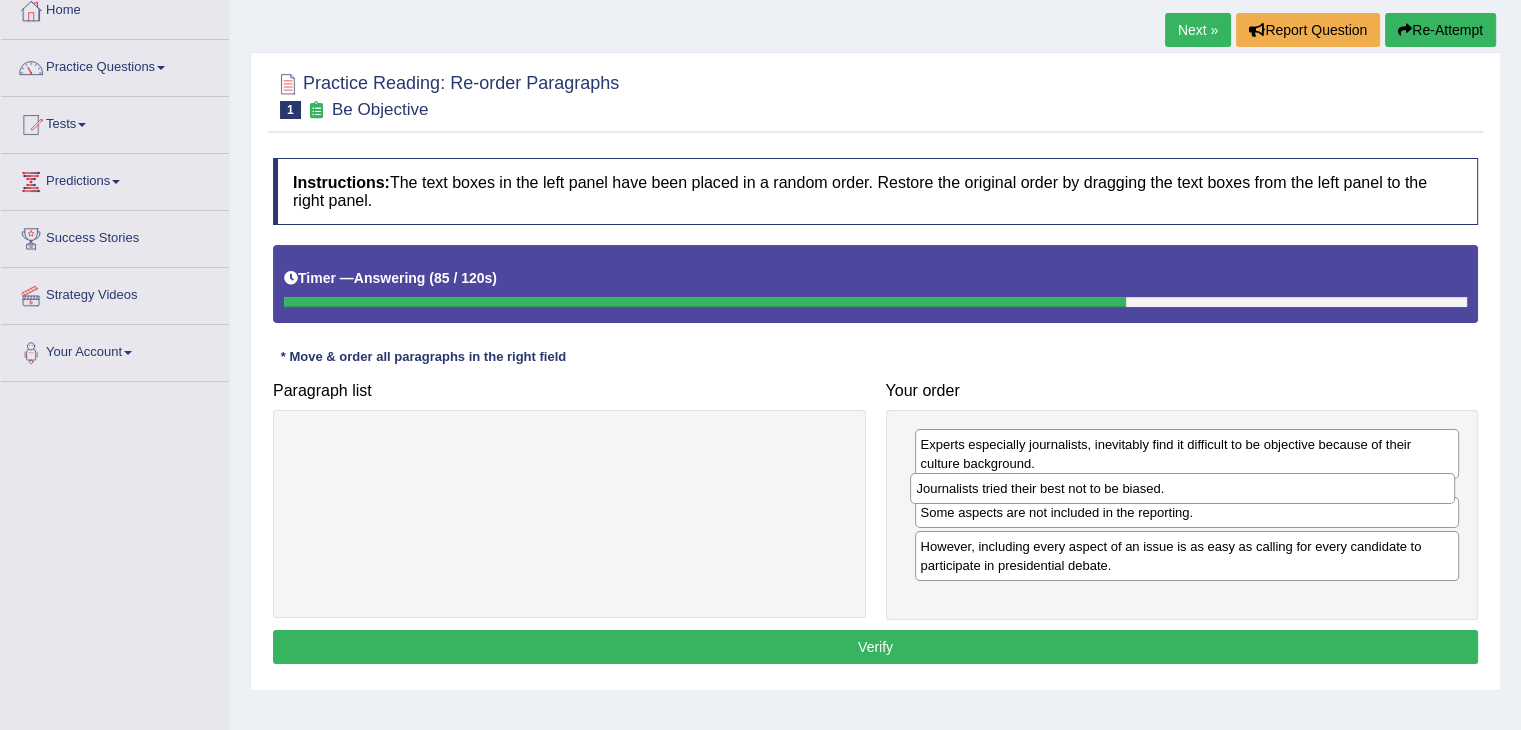 drag, startPoint x: 948, startPoint y: 585, endPoint x: 944, endPoint y: 490, distance: 95.084175 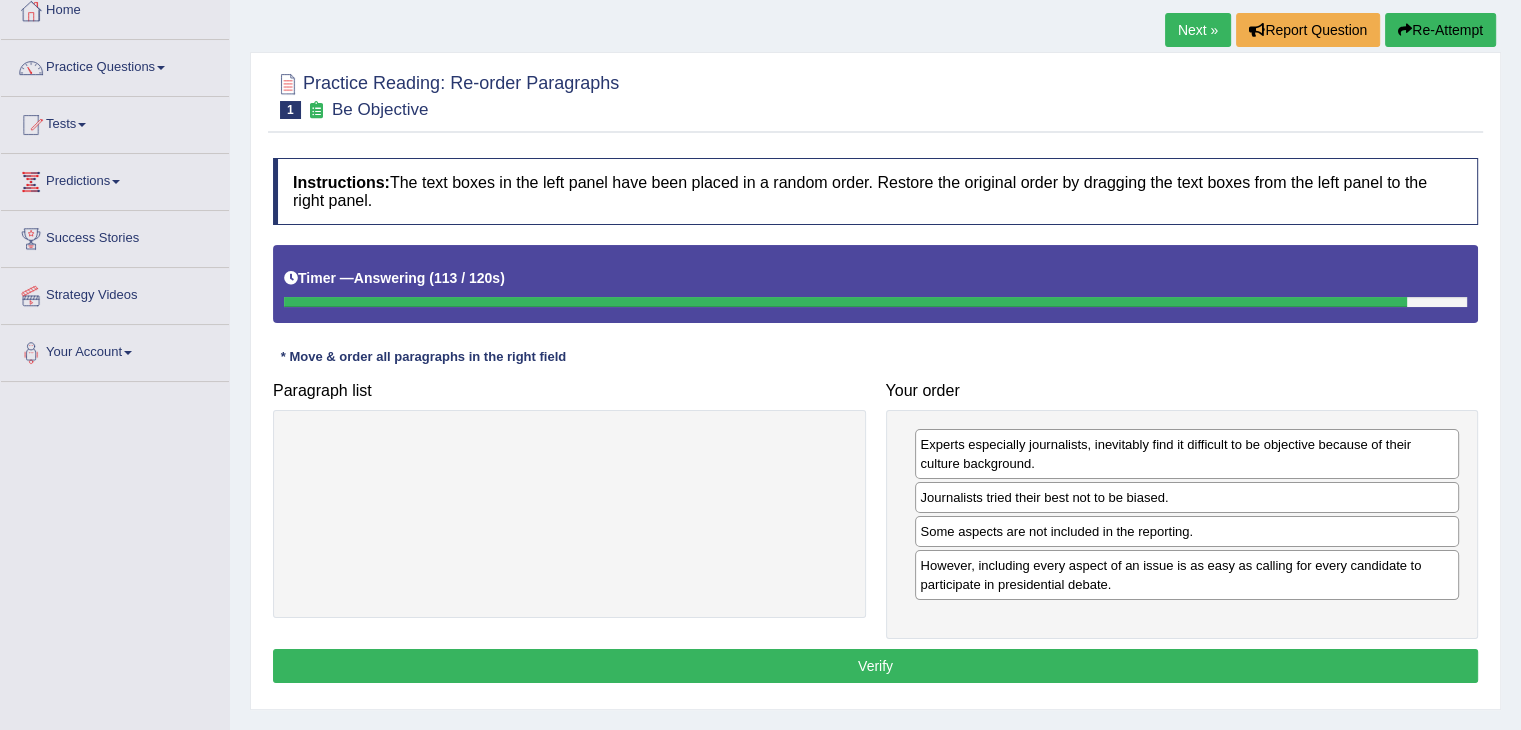 click on "Verify" at bounding box center (875, 666) 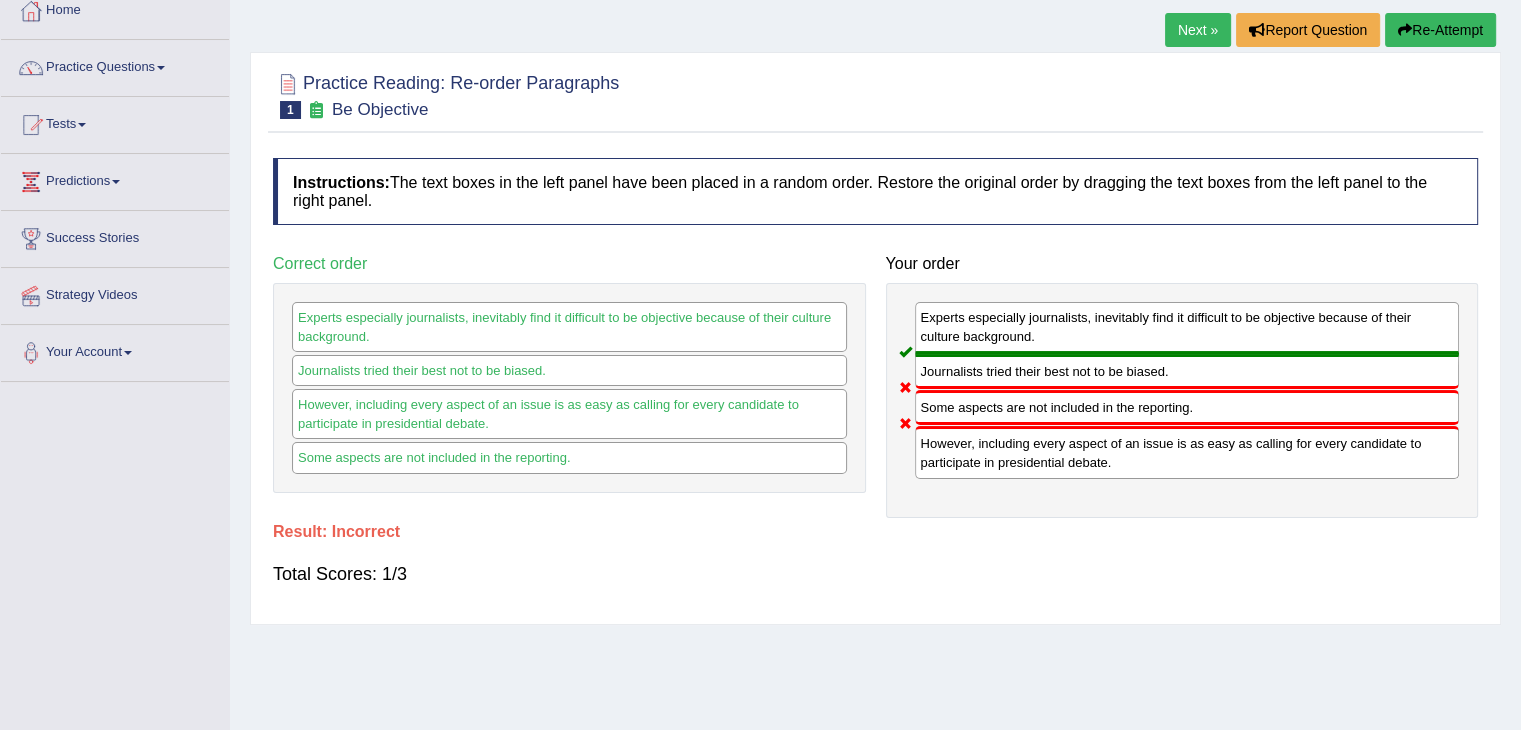 drag, startPoint x: 959, startPoint y: 447, endPoint x: 958, endPoint y: 412, distance: 35.014282 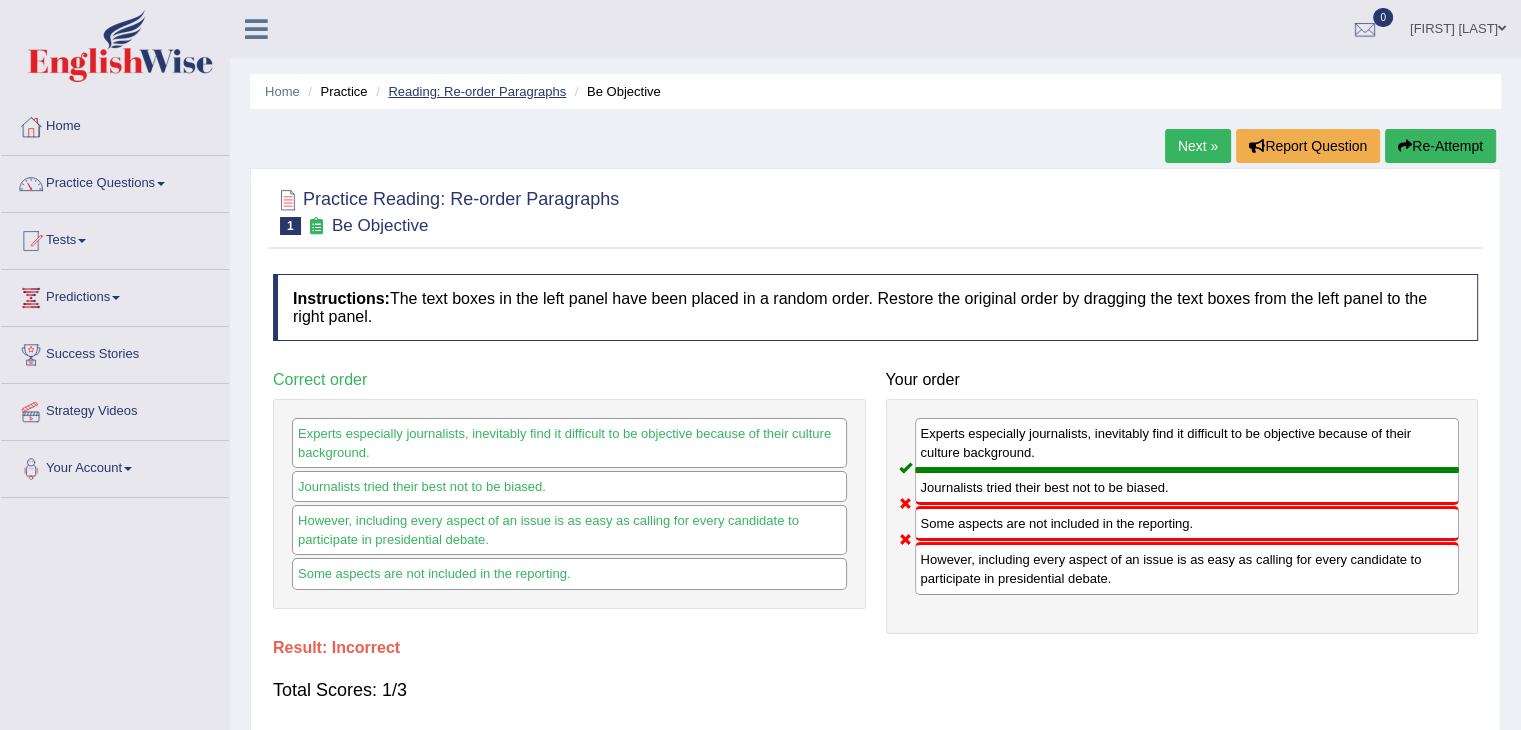click on "Reading: Re-order Paragraphs" at bounding box center (477, 91) 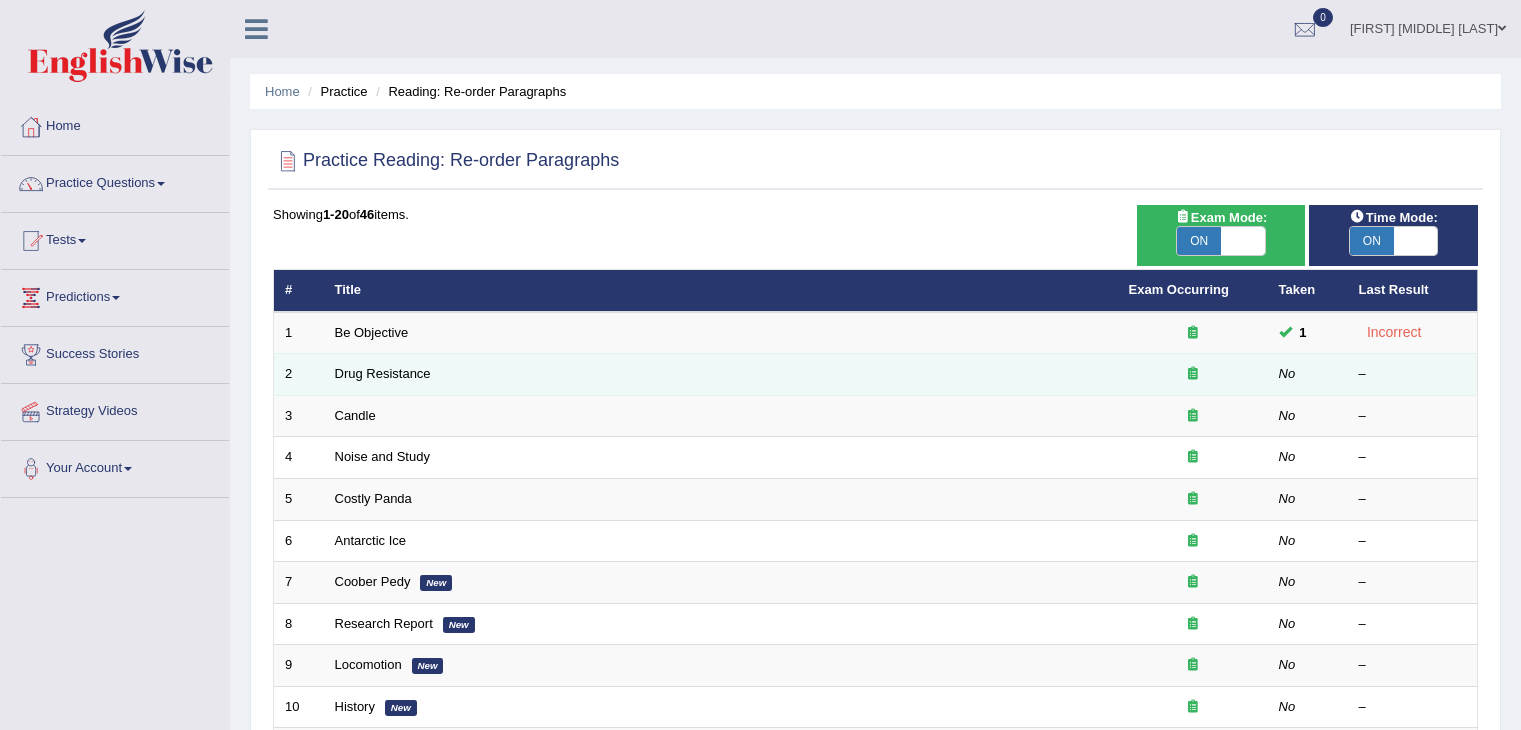 scroll, scrollTop: 0, scrollLeft: 0, axis: both 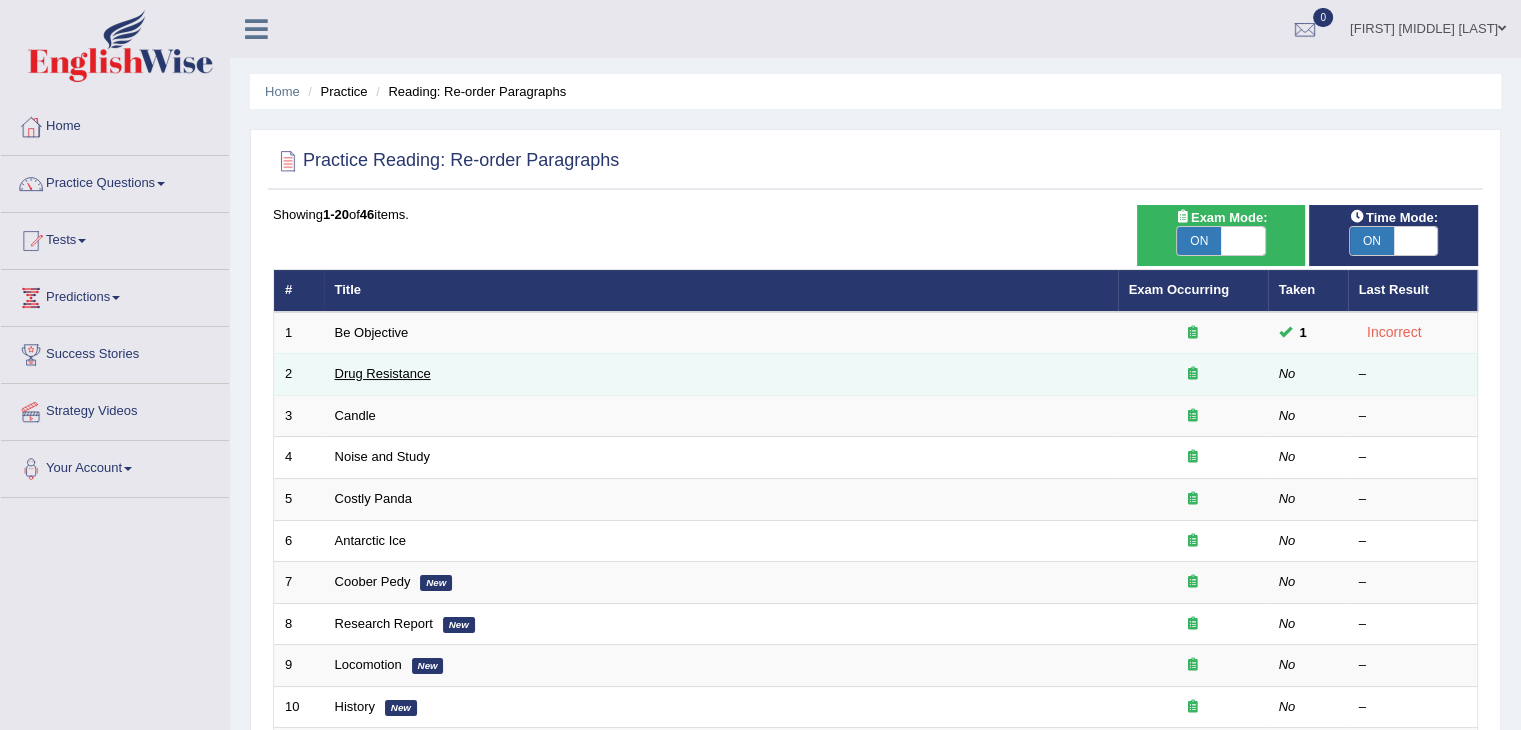 click on "Drug Resistance" at bounding box center [383, 373] 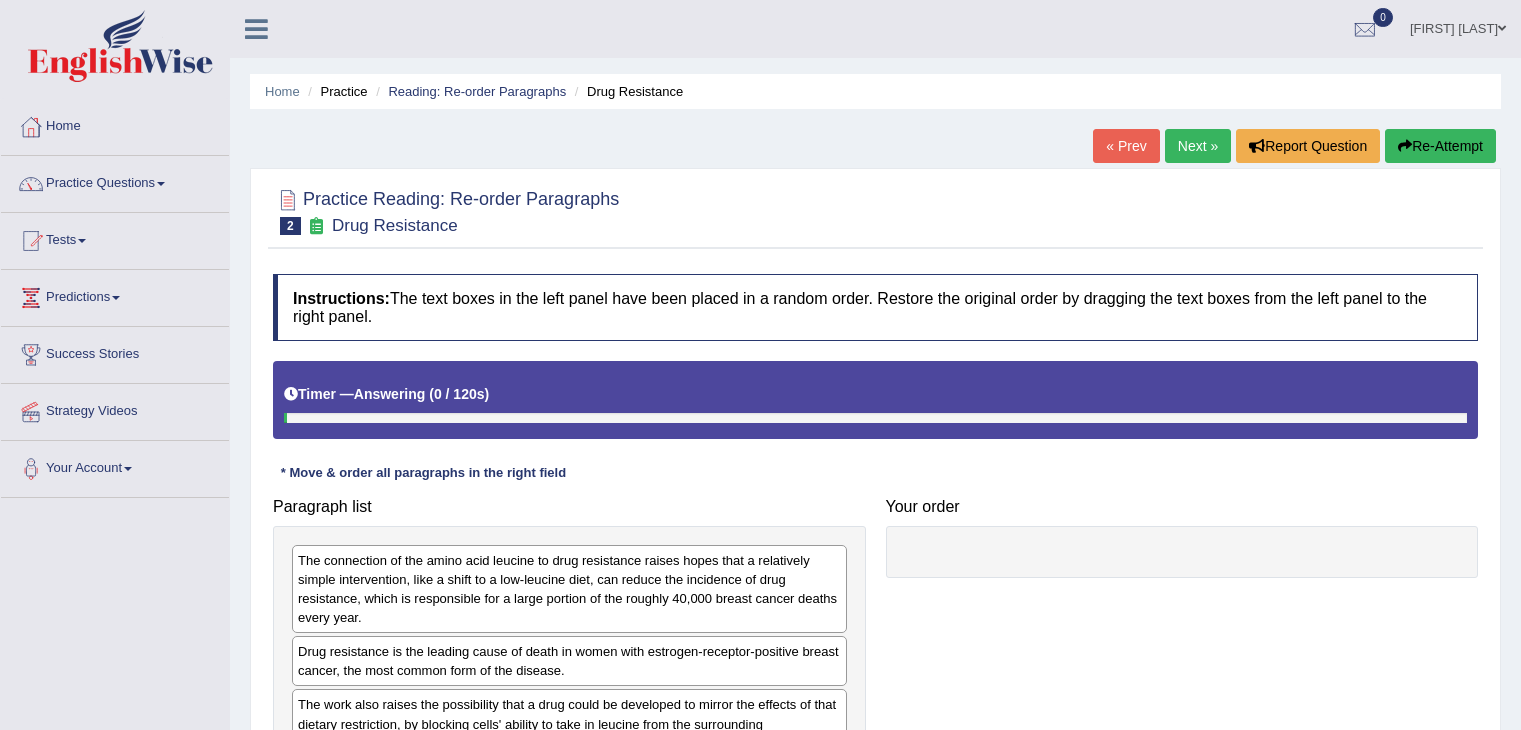 scroll, scrollTop: 0, scrollLeft: 0, axis: both 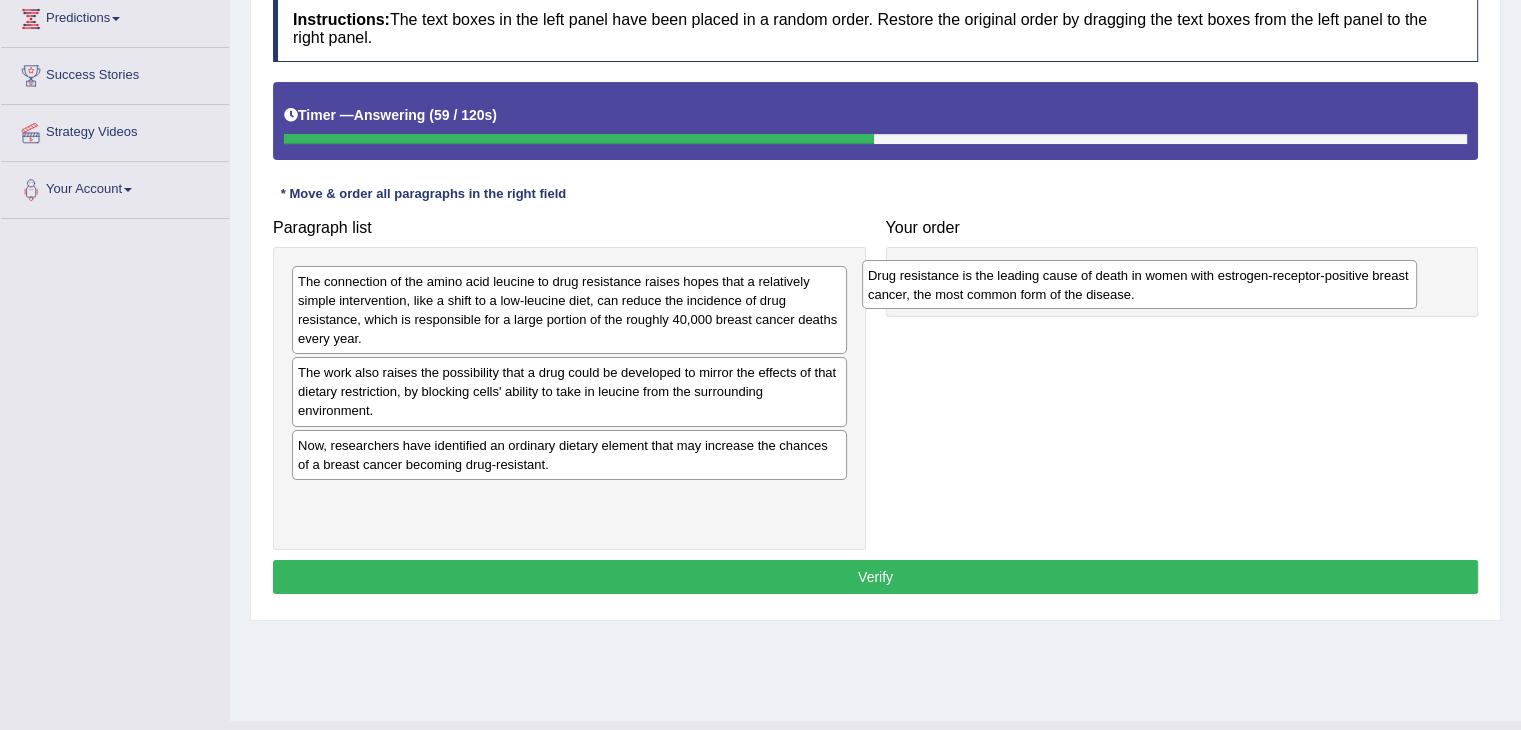 drag, startPoint x: 448, startPoint y: 386, endPoint x: 1018, endPoint y: 289, distance: 578.1946 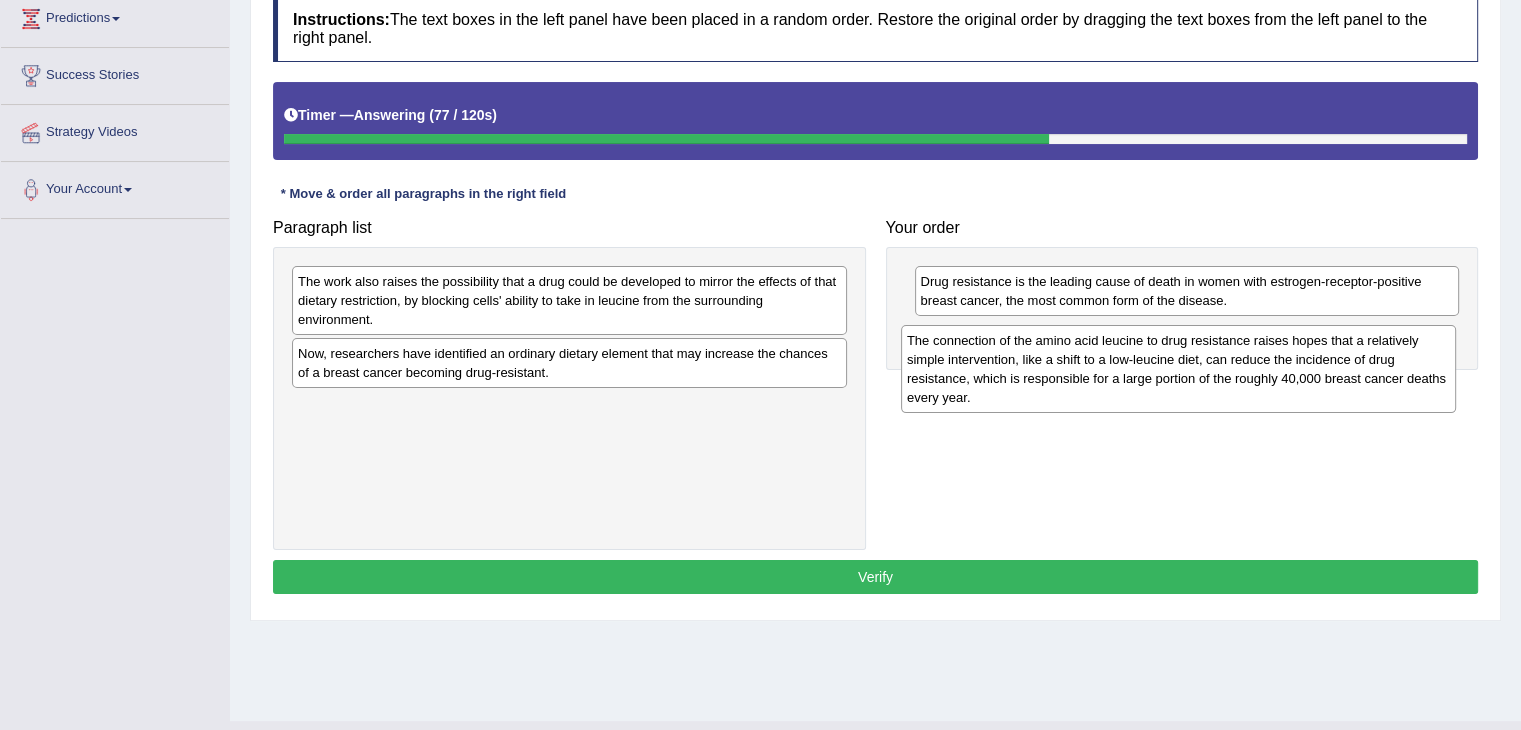 drag, startPoint x: 340, startPoint y: 310, endPoint x: 949, endPoint y: 369, distance: 611.8513 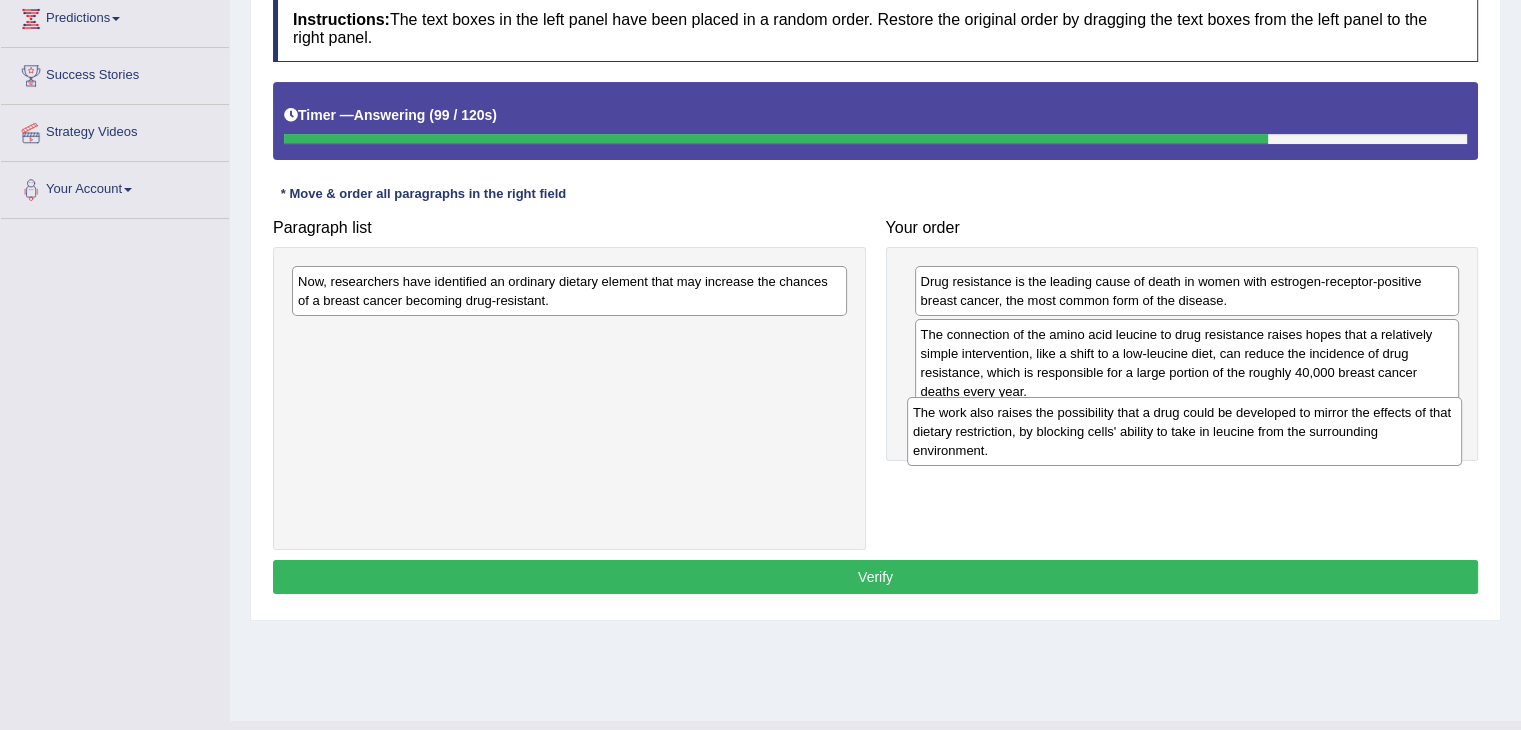 drag, startPoint x: 444, startPoint y: 305, endPoint x: 1060, endPoint y: 437, distance: 629.98413 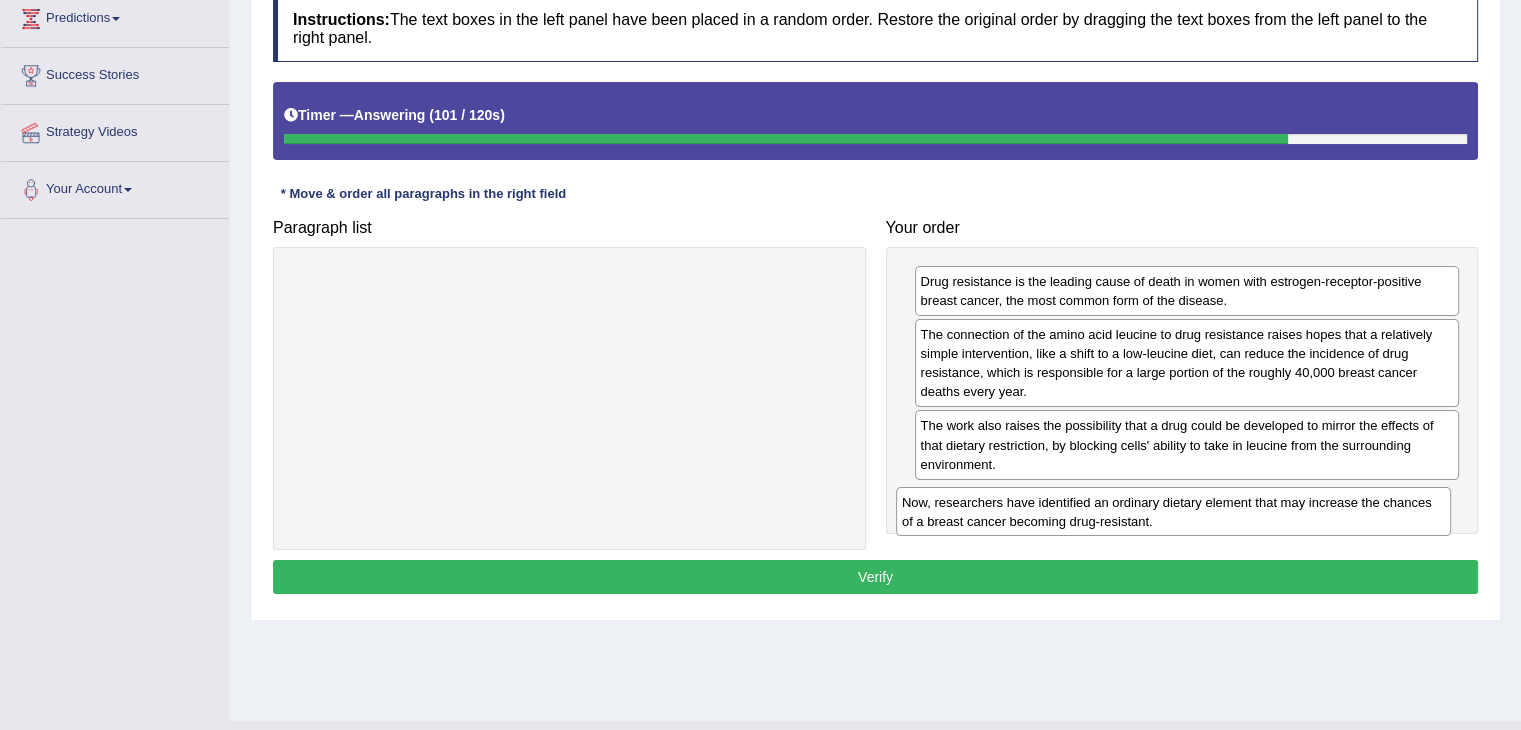 drag, startPoint x: 768, startPoint y: 297, endPoint x: 1372, endPoint y: 517, distance: 642.8188 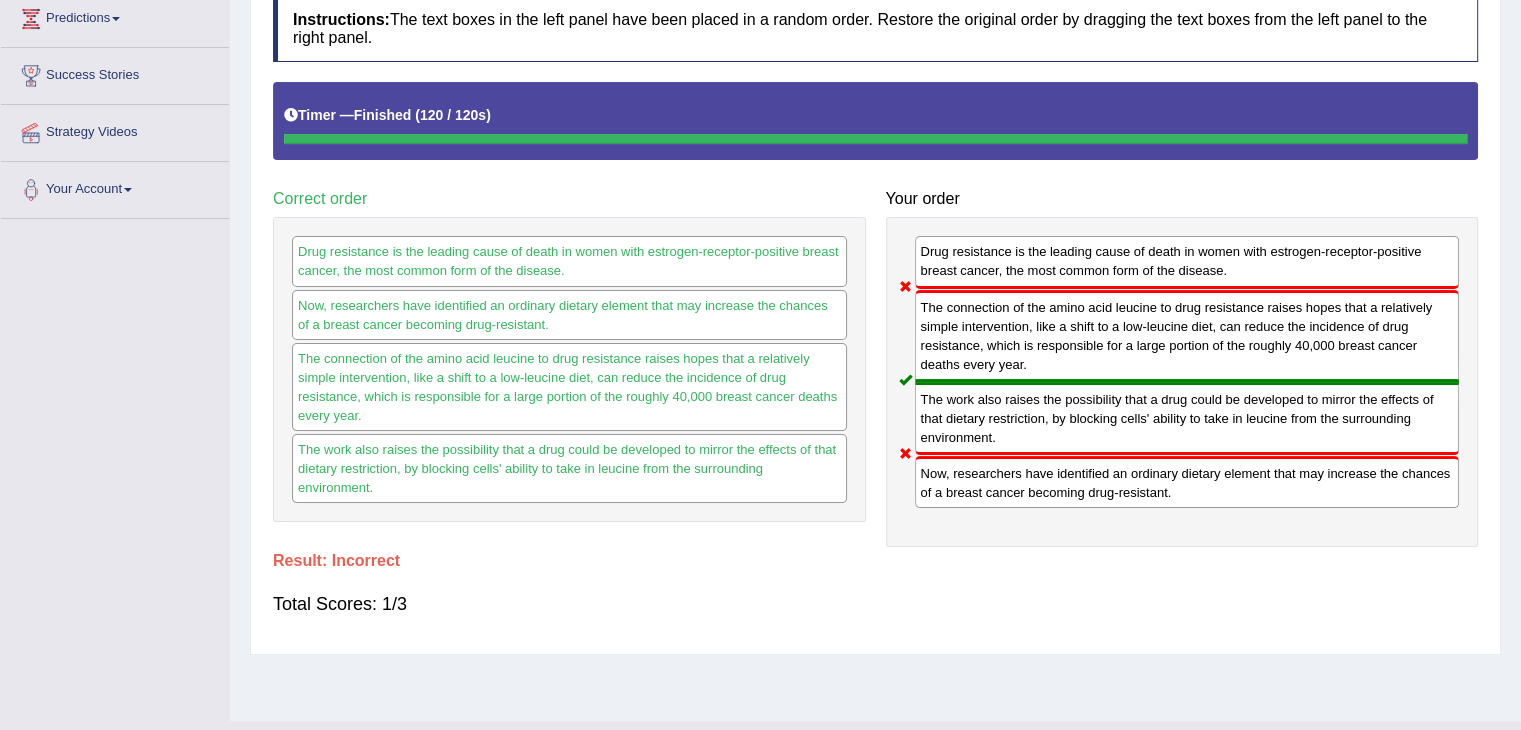 click on "Drug resistance is the leading cause of death in women with estrogen-receptor-positive breast cancer, the most common form of the
disease. The connection of the amino acid leucine to drug resistance raises hopes that a relatively simple intervention, like a shift to a low-leucine
diet, can reduce the incidence of drug resistance, which is responsible for a large portion of the roughly 40,000 breast cancer deaths every
year. The work also raises the possibility that a drug could be developed to mirror the effects of that dietary restriction, by blocking cells' ability
to take in leucine from the surrounding environment. Now, researchers have identified an ordinary dietary element that may increase the chances of a breast cancer becoming drug-resistant." at bounding box center [1182, 382] 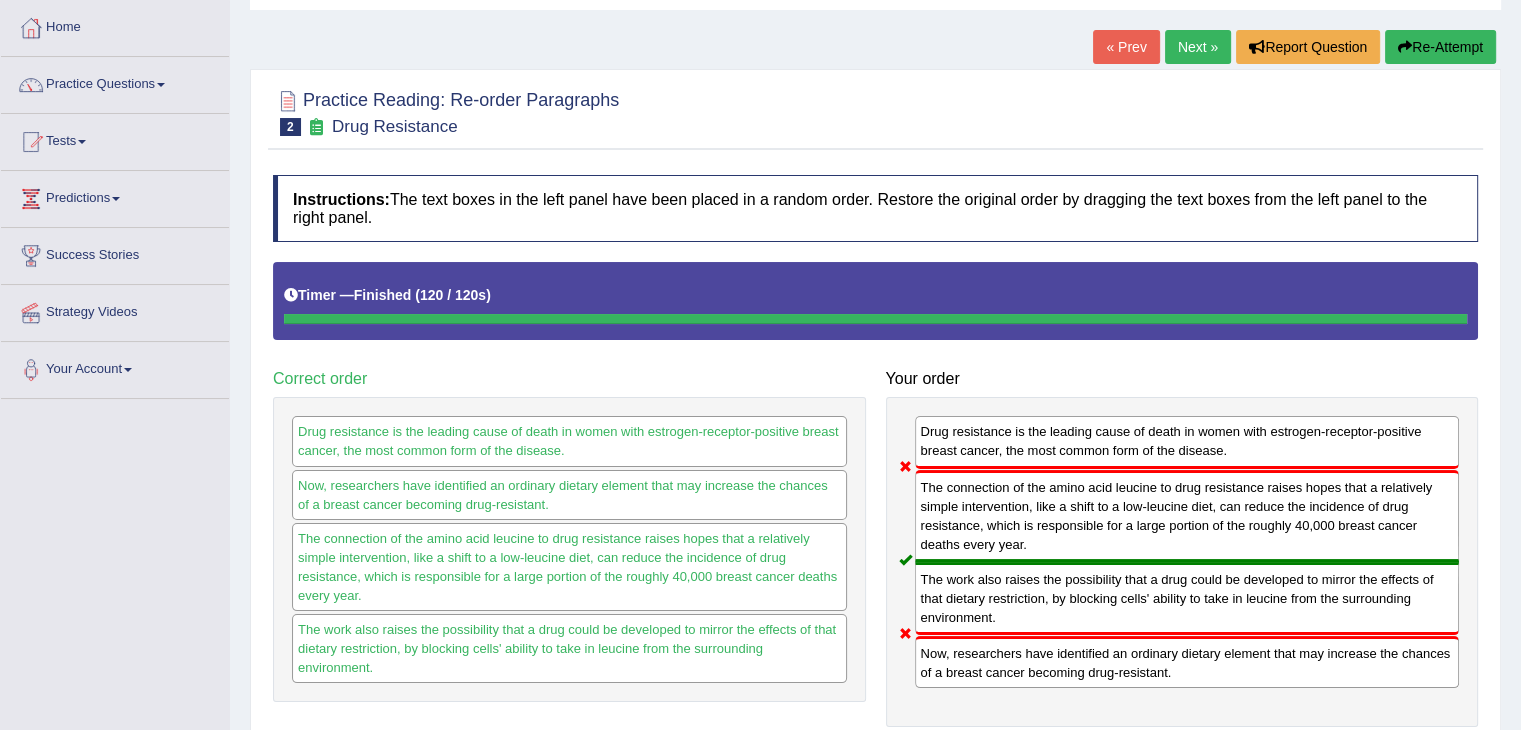 scroll, scrollTop: 0, scrollLeft: 0, axis: both 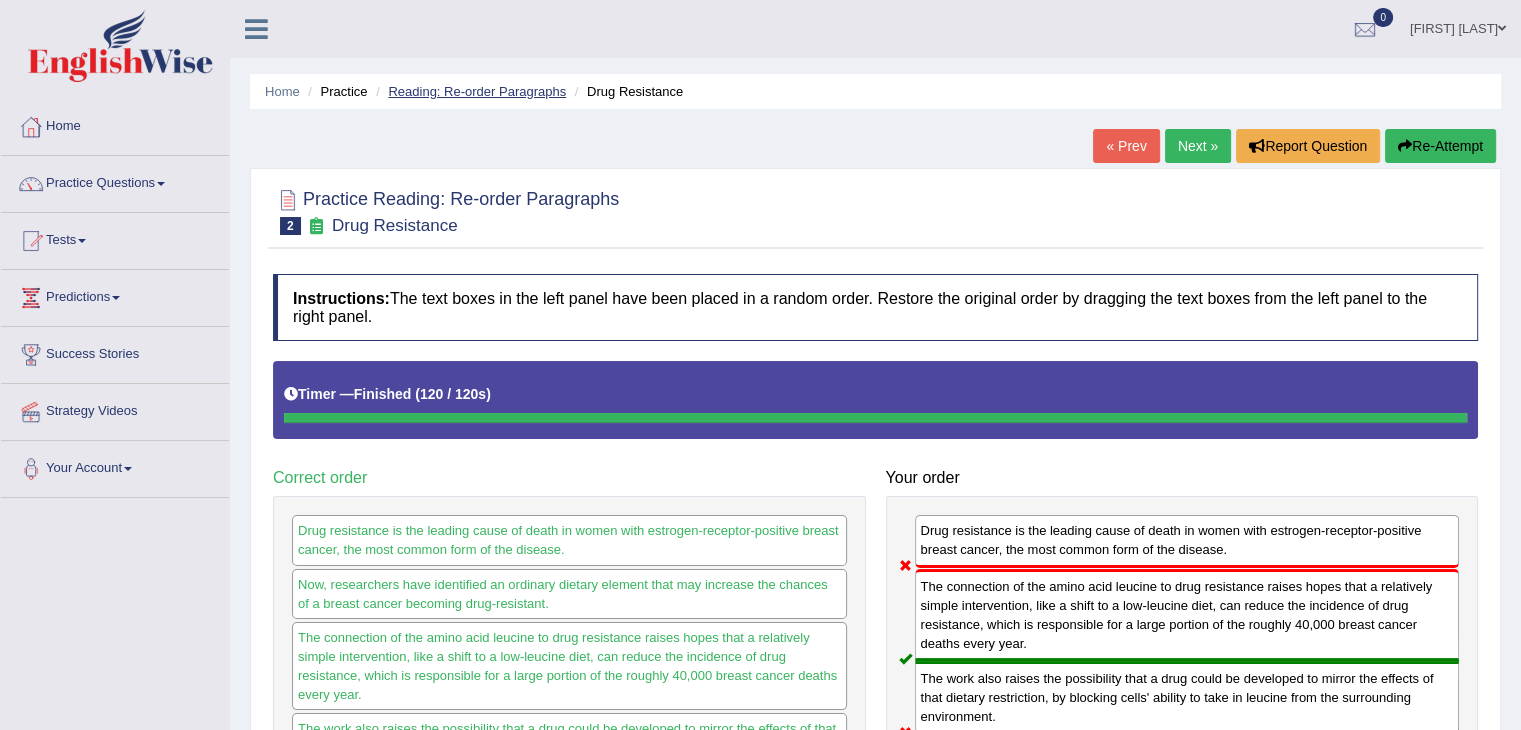 click on "Reading: Re-order Paragraphs" at bounding box center (477, 91) 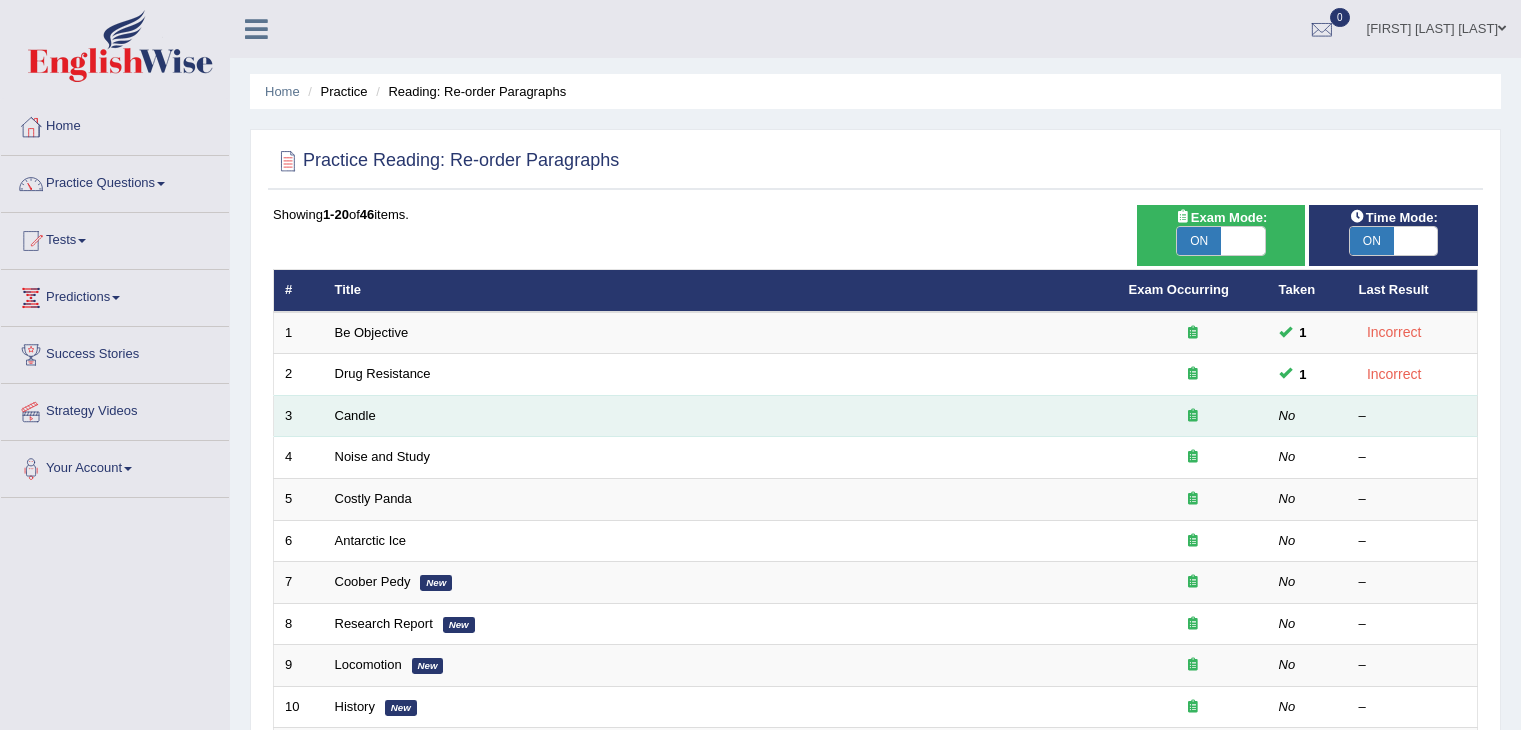 scroll, scrollTop: 132, scrollLeft: 0, axis: vertical 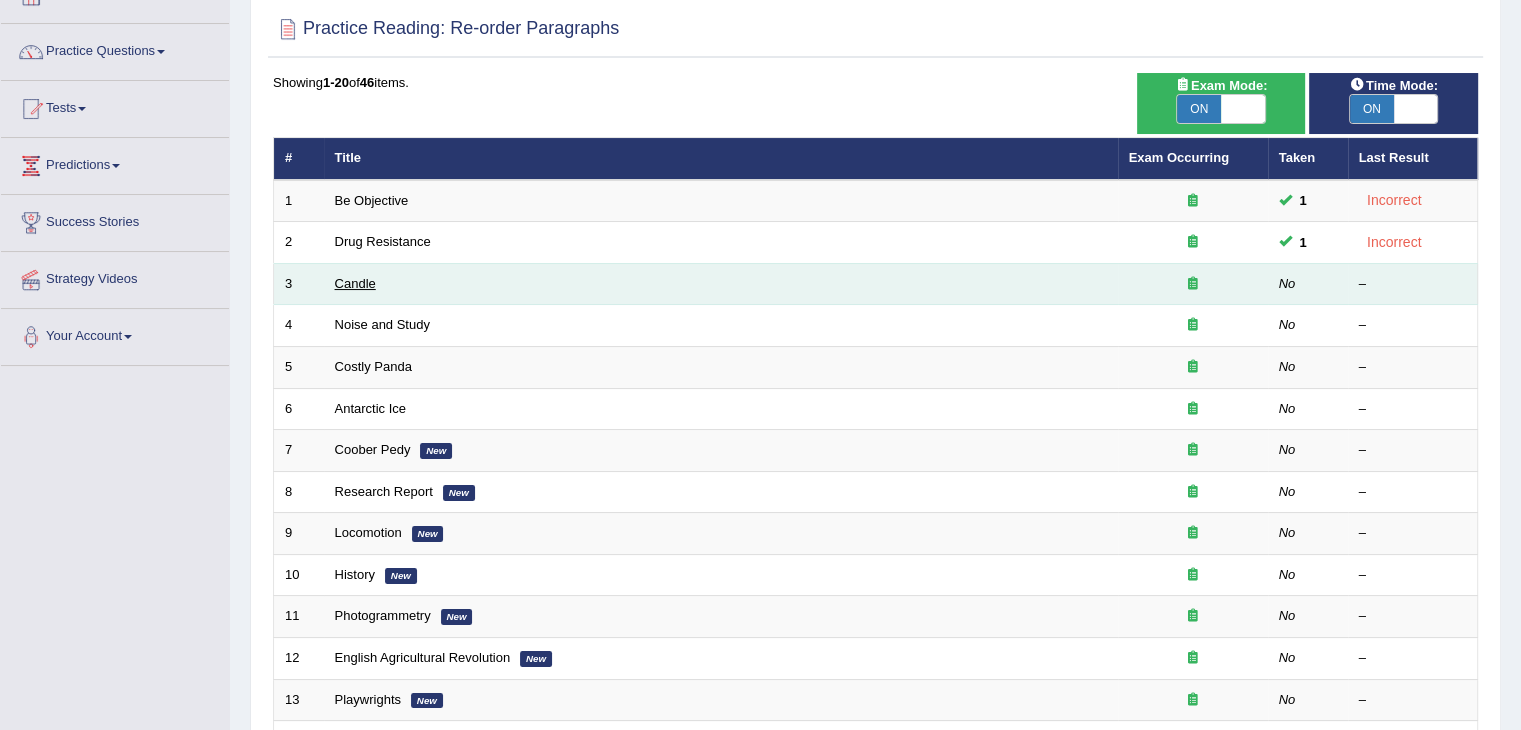 click on "Candle" at bounding box center (355, 283) 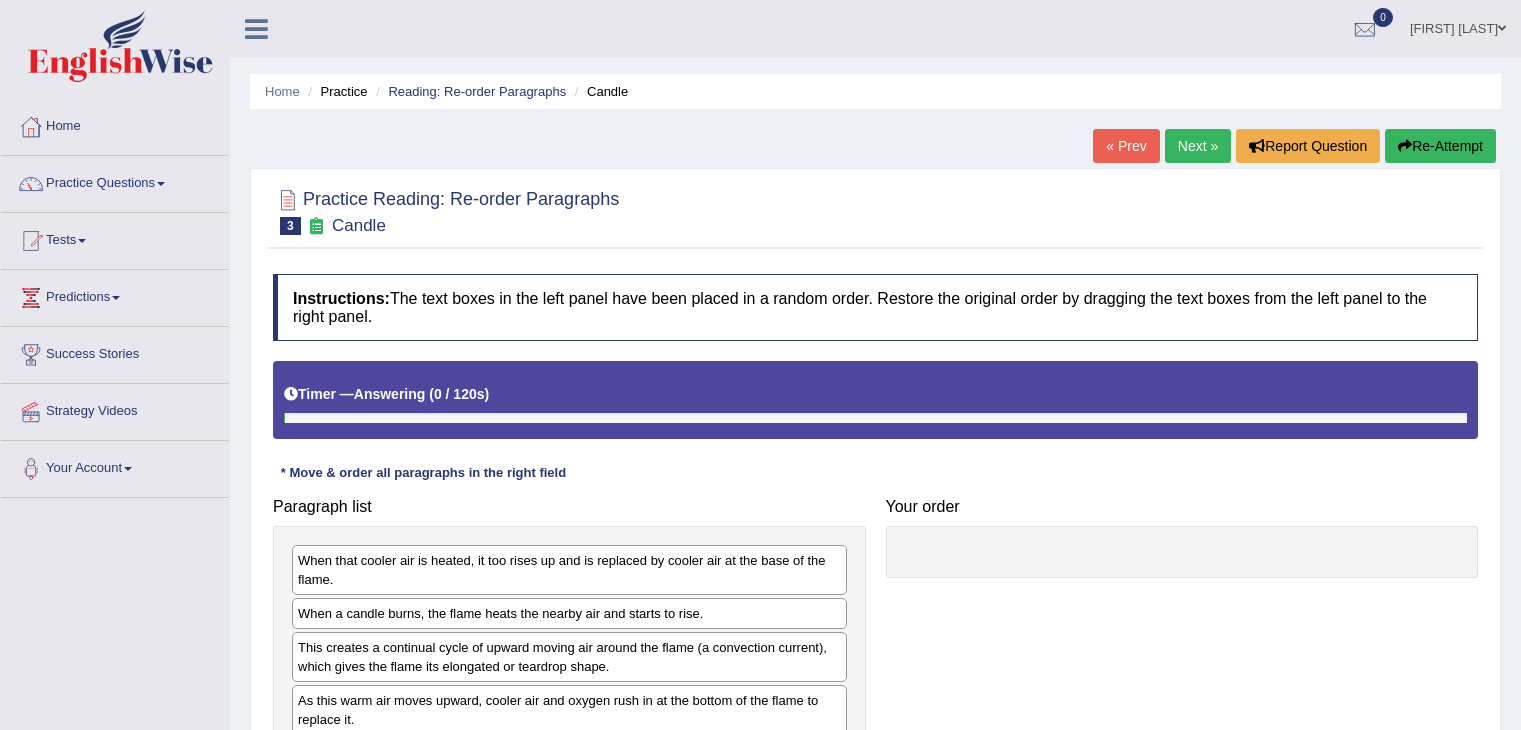 scroll, scrollTop: 0, scrollLeft: 0, axis: both 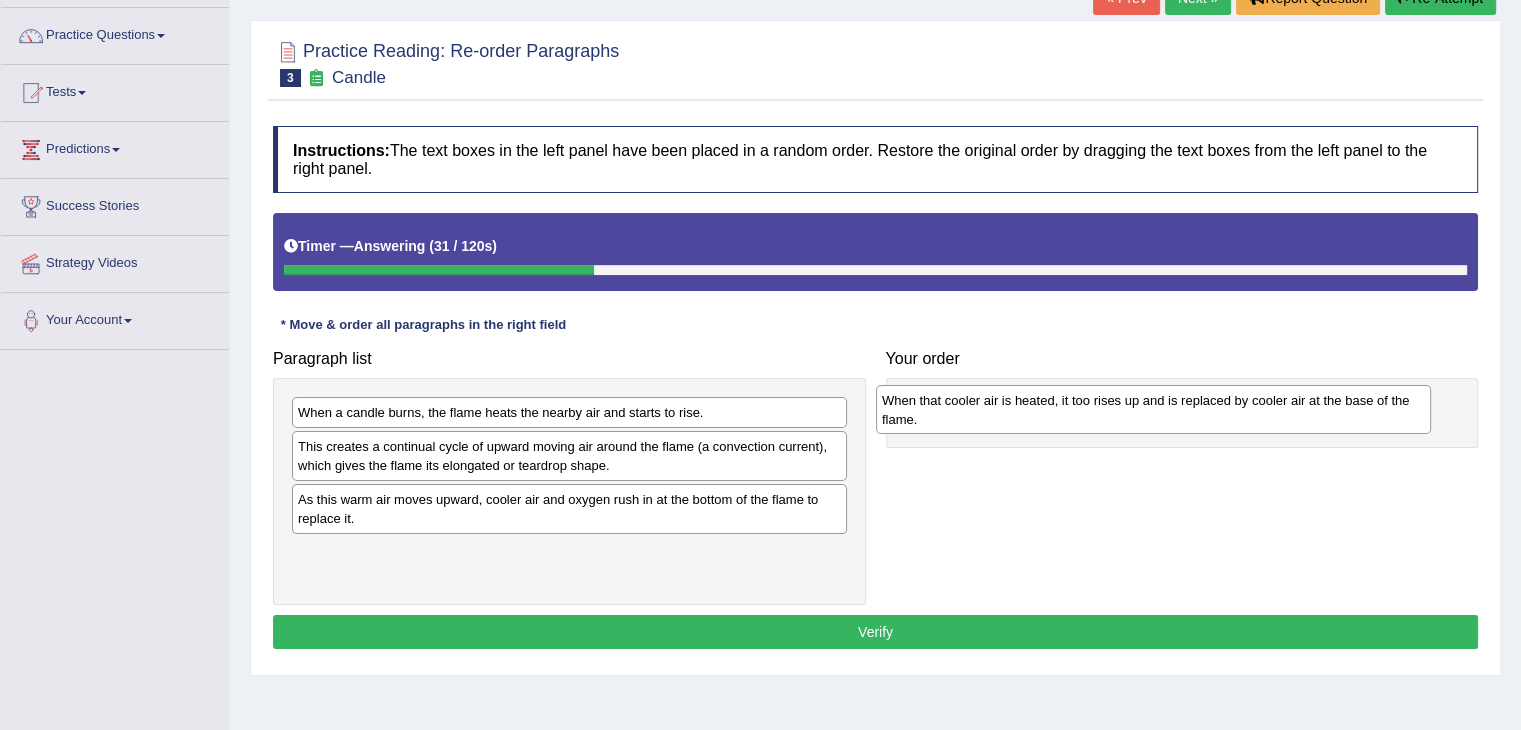 drag, startPoint x: 474, startPoint y: 416, endPoint x: 1058, endPoint y: 405, distance: 584.1036 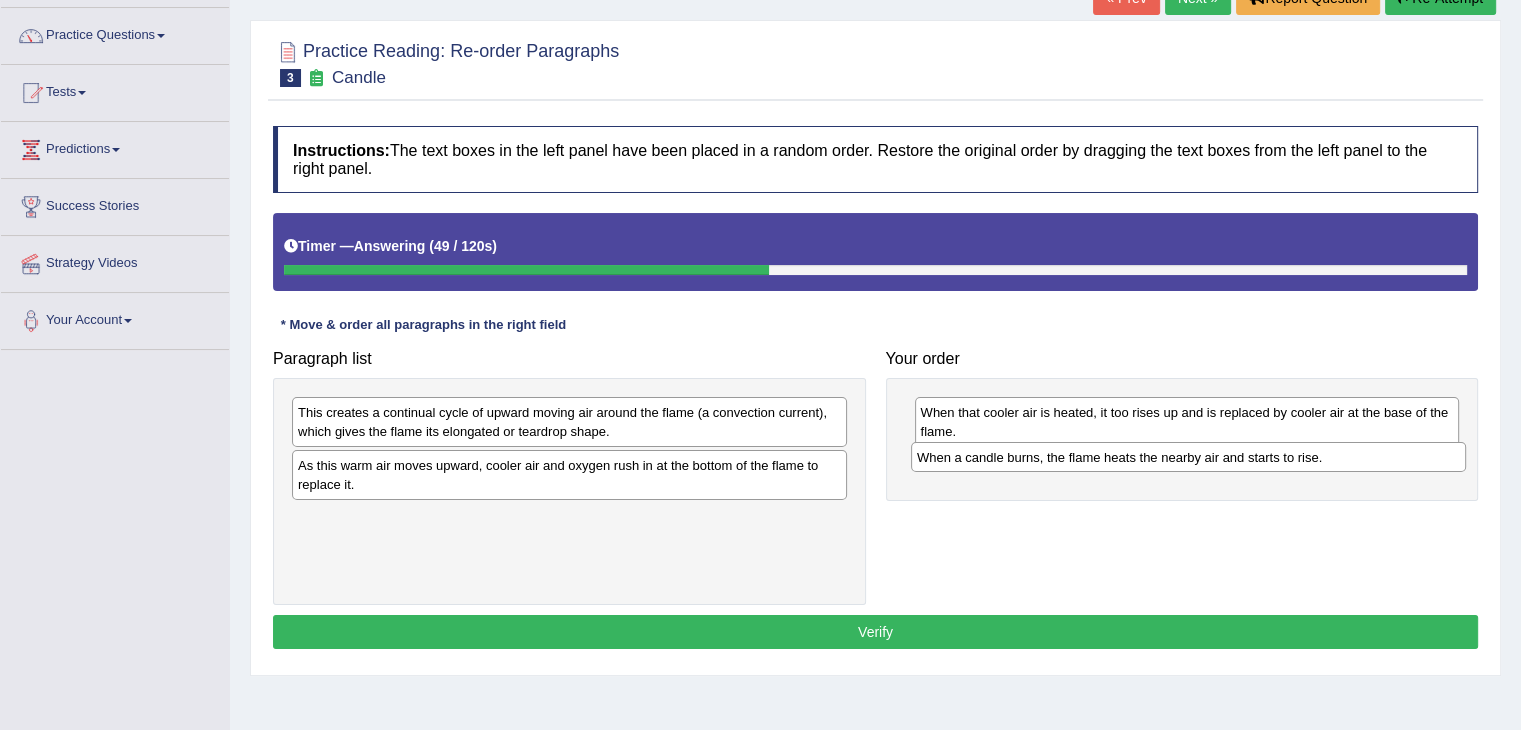 drag, startPoint x: 381, startPoint y: 417, endPoint x: 1000, endPoint y: 462, distance: 620.63354 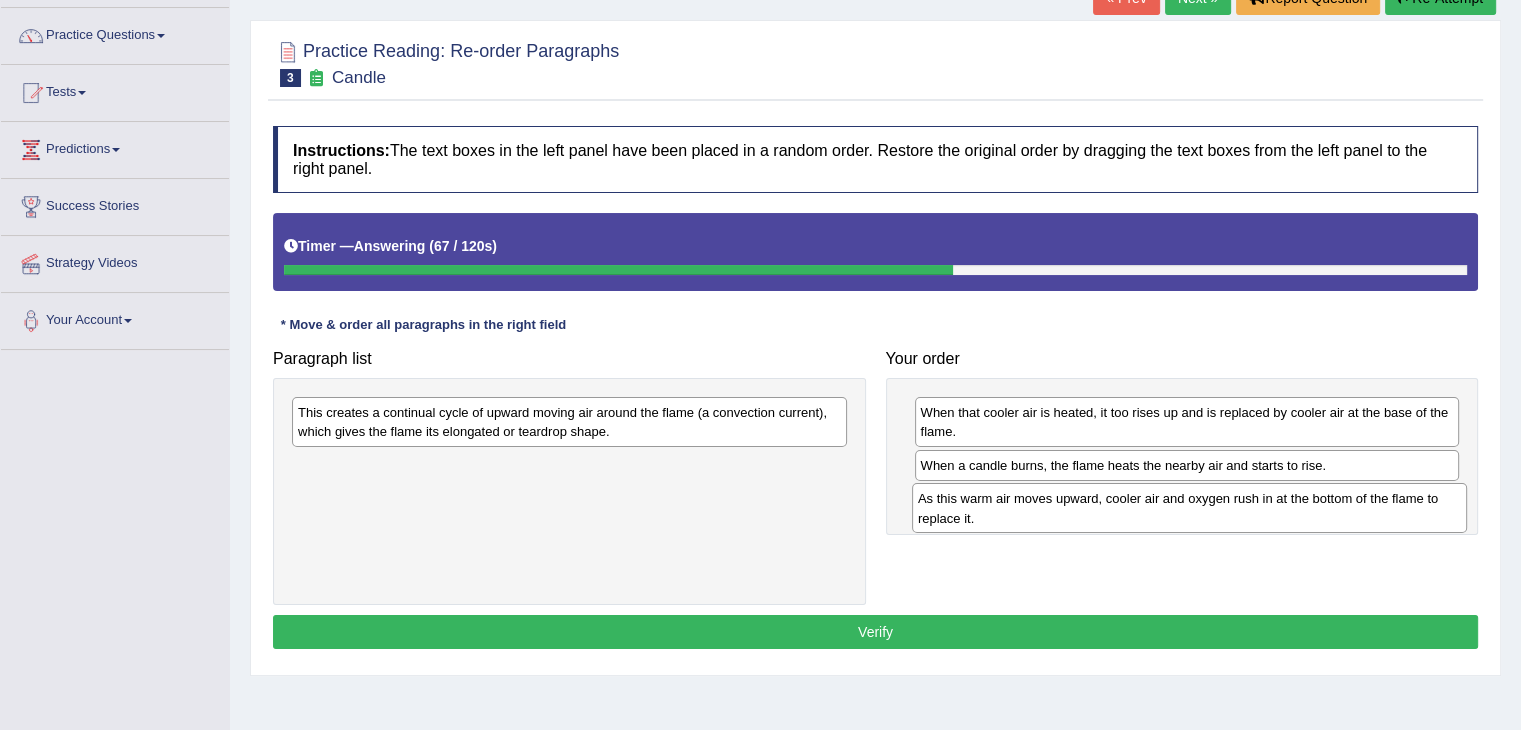 drag, startPoint x: 337, startPoint y: 477, endPoint x: 957, endPoint y: 511, distance: 620.9316 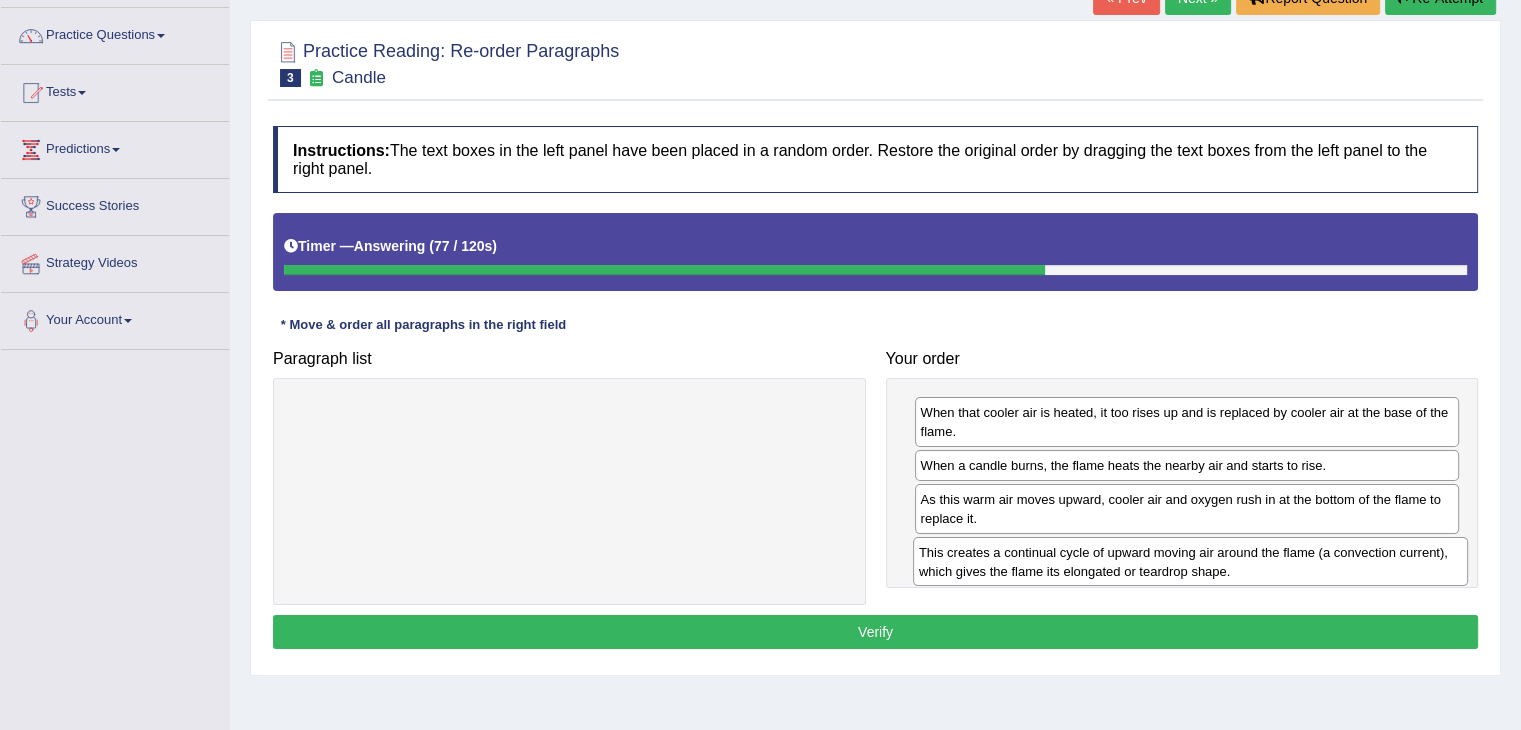 drag, startPoint x: 435, startPoint y: 429, endPoint x: 1056, endPoint y: 569, distance: 636.58545 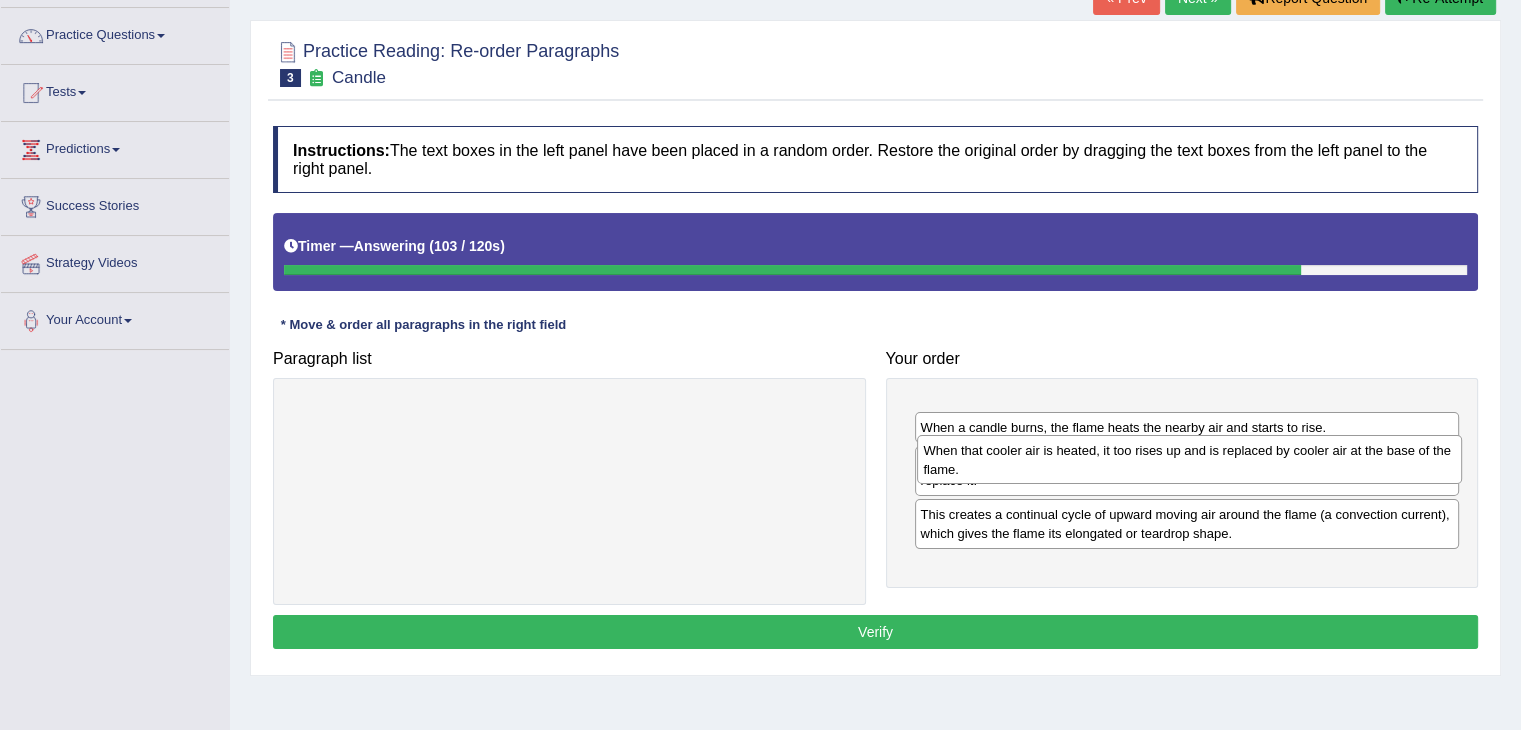 drag, startPoint x: 955, startPoint y: 419, endPoint x: 958, endPoint y: 457, distance: 38.118237 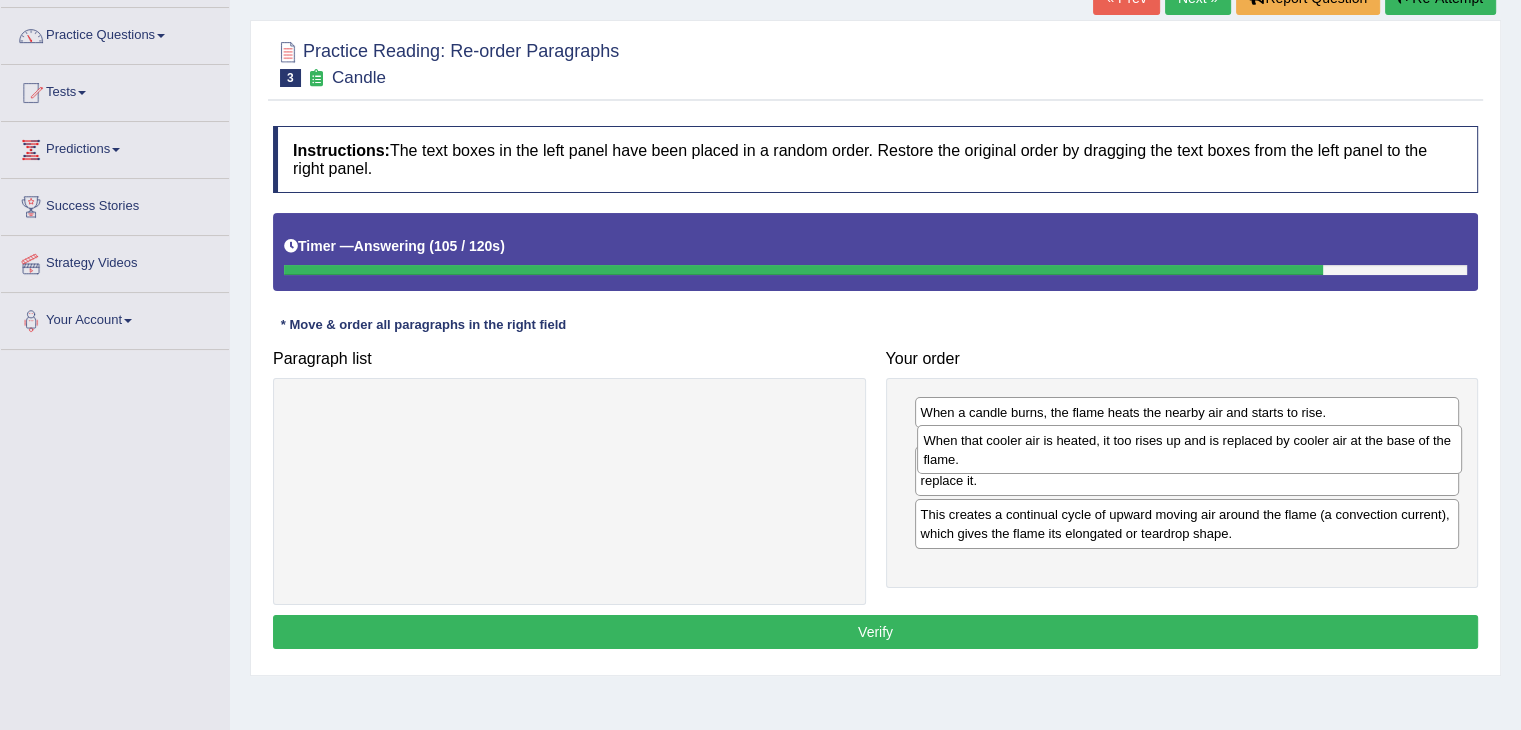 drag, startPoint x: 956, startPoint y: 423, endPoint x: 959, endPoint y: 451, distance: 28.160255 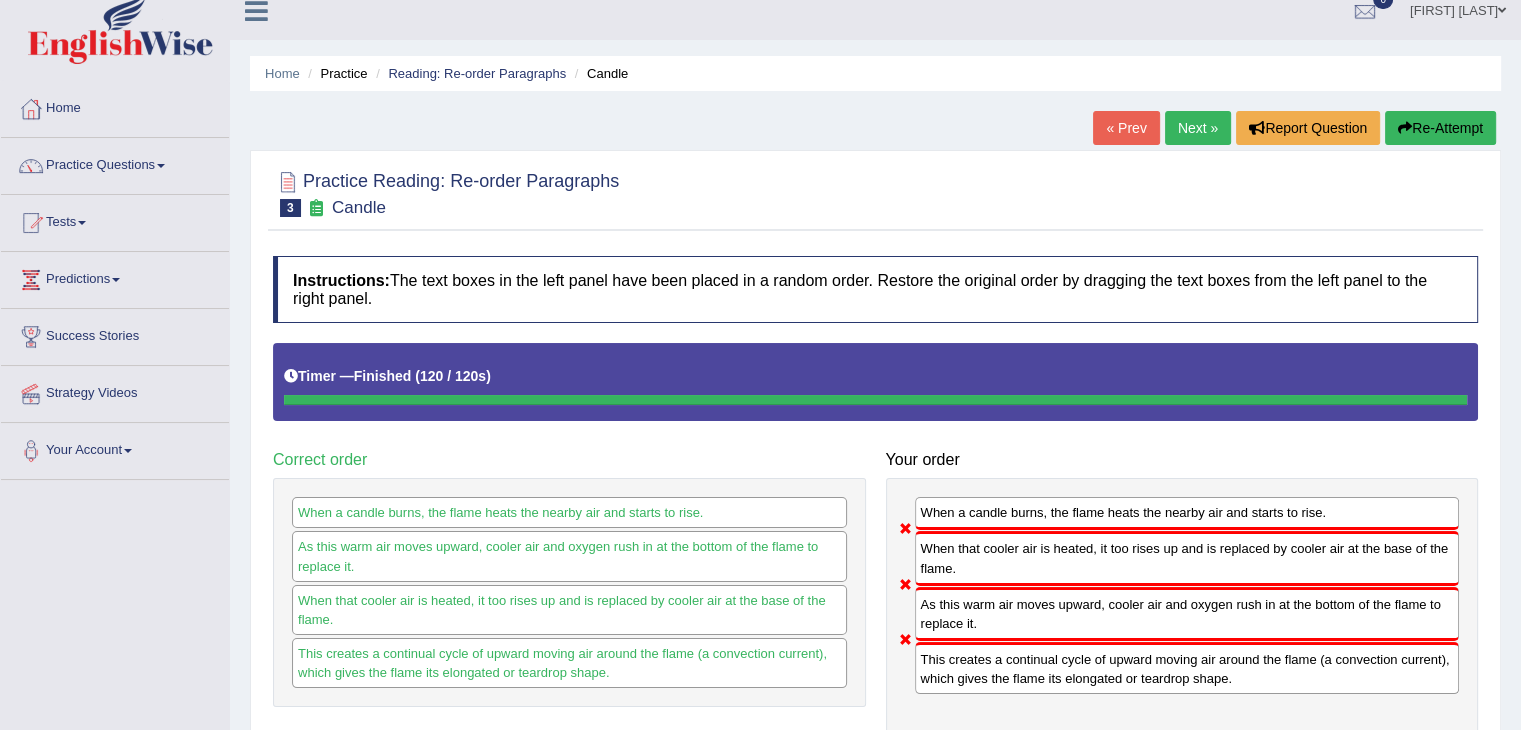 scroll, scrollTop: 0, scrollLeft: 0, axis: both 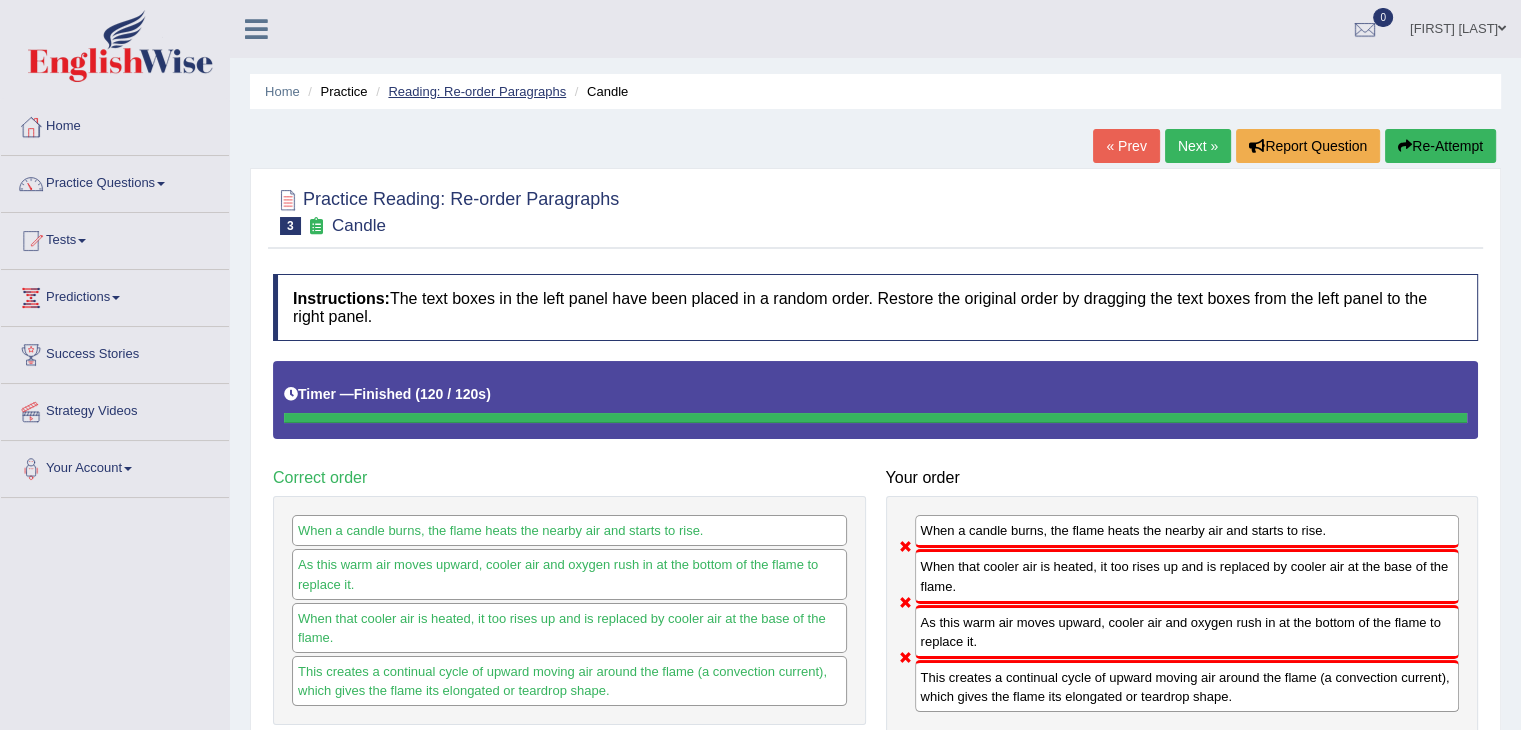 click on "Reading: Re-order Paragraphs" at bounding box center (477, 91) 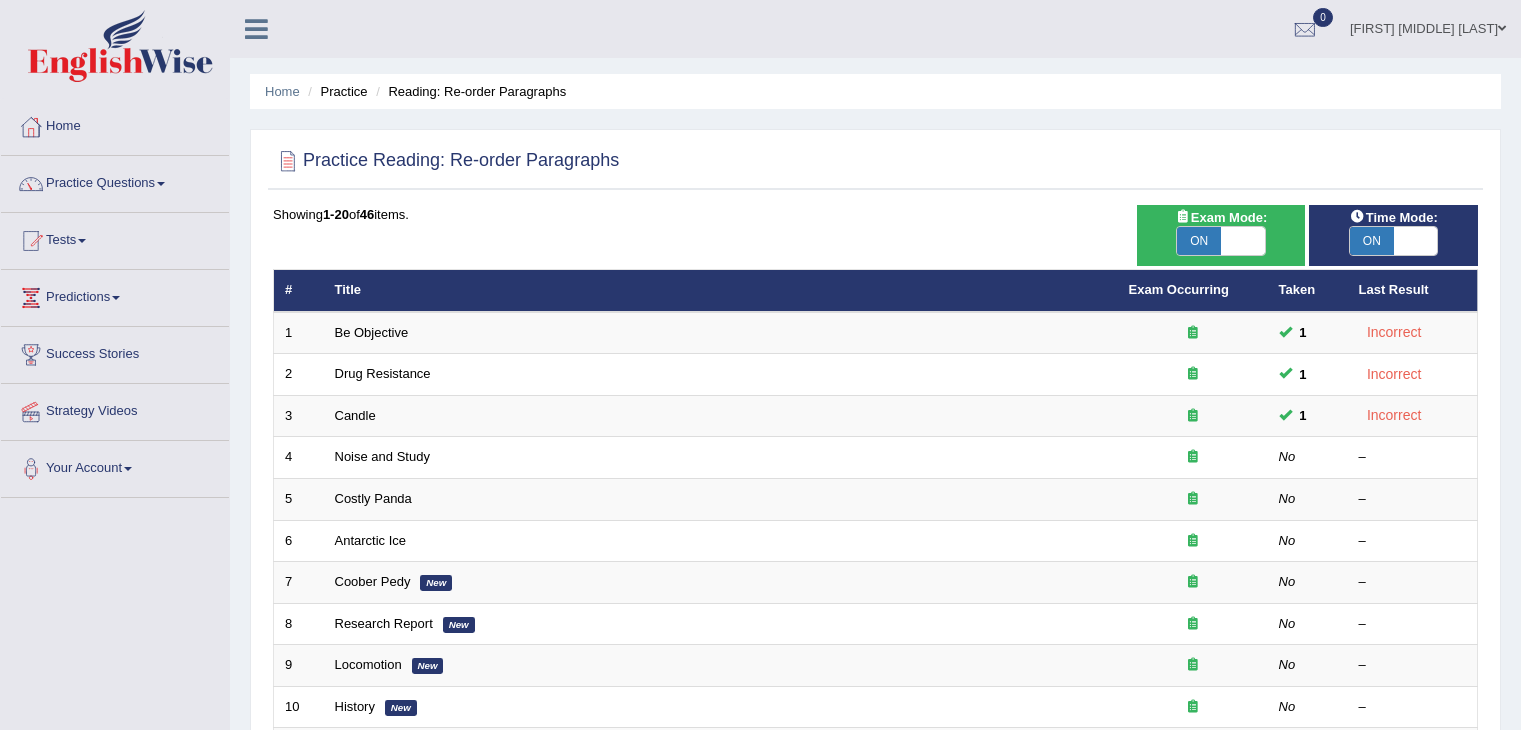scroll, scrollTop: 0, scrollLeft: 0, axis: both 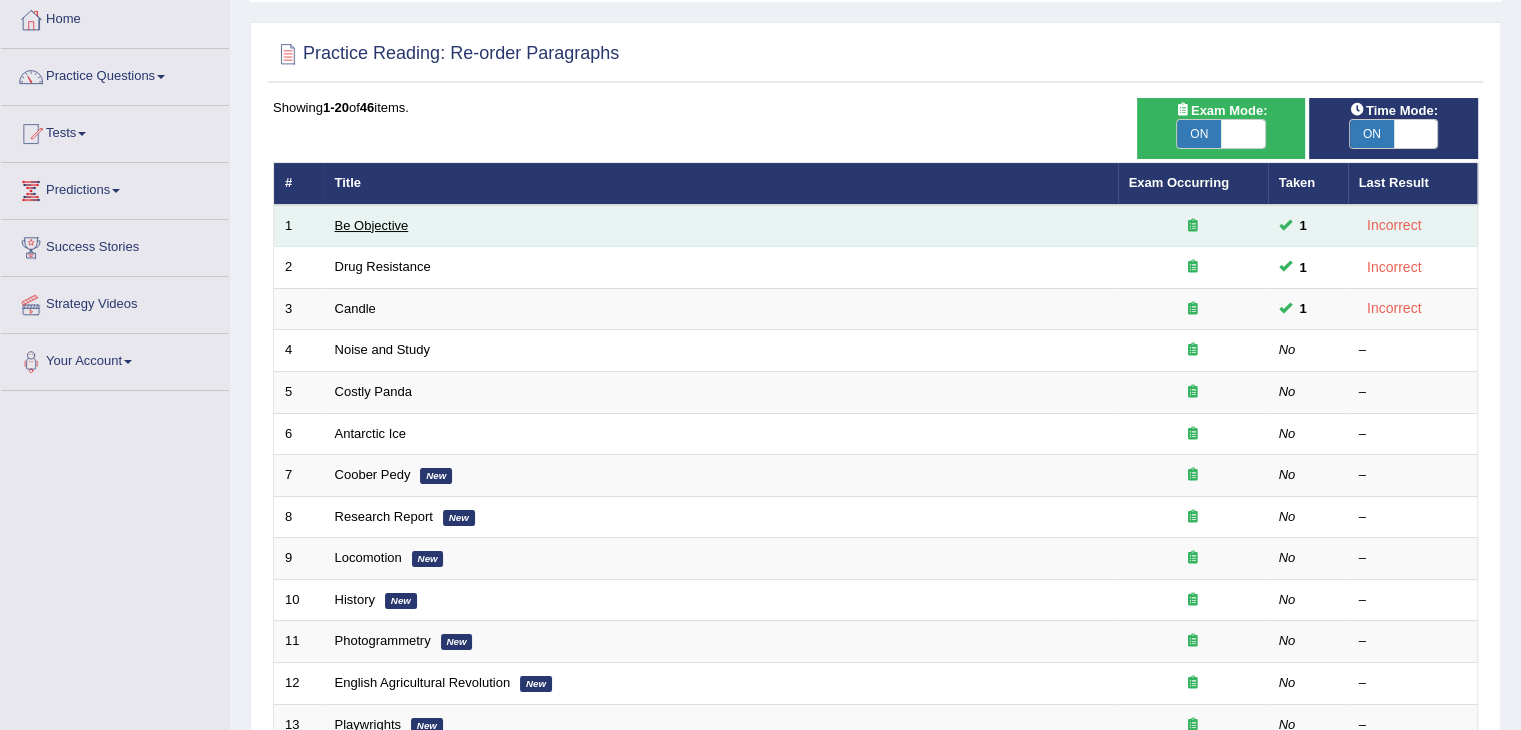 click on "Be Objective" at bounding box center [372, 225] 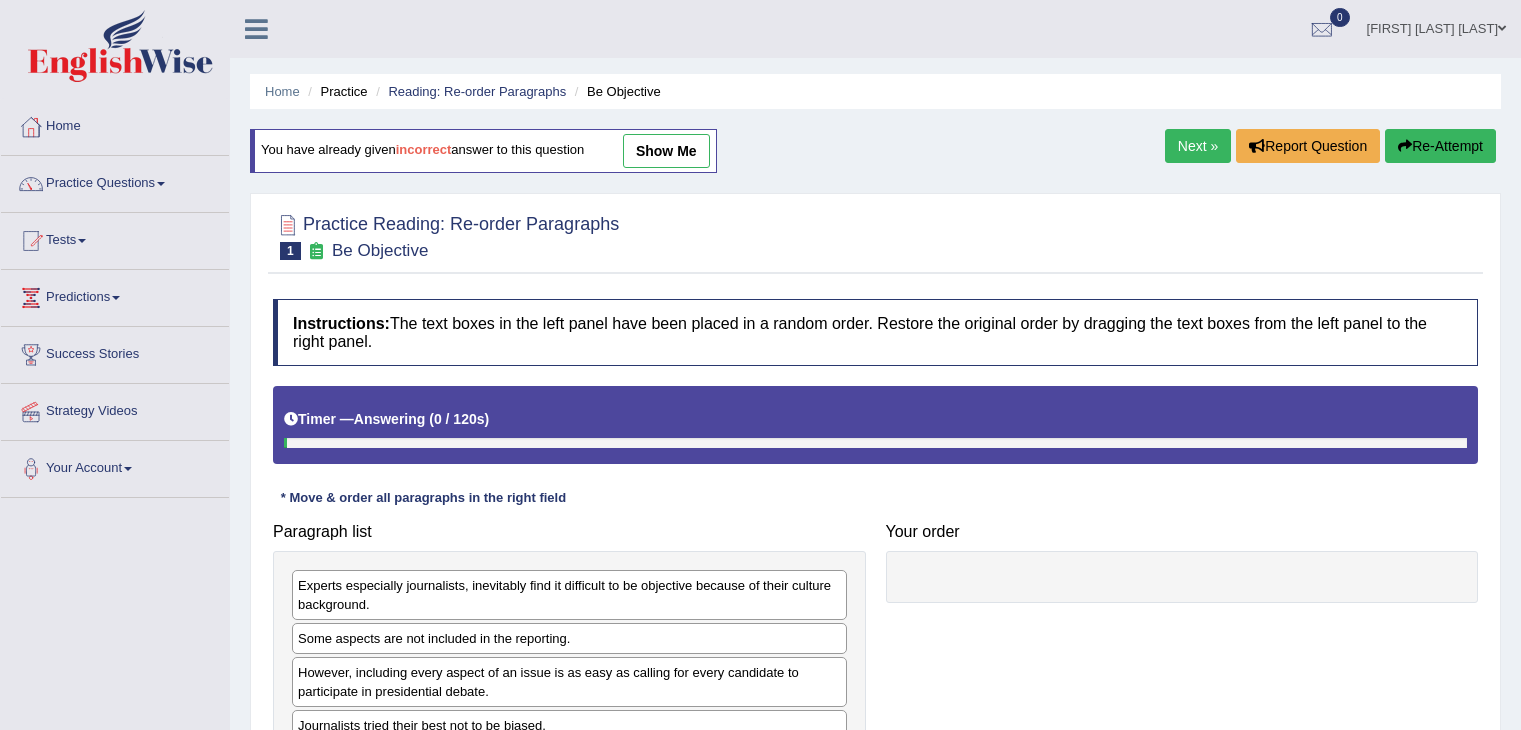 scroll, scrollTop: 0, scrollLeft: 0, axis: both 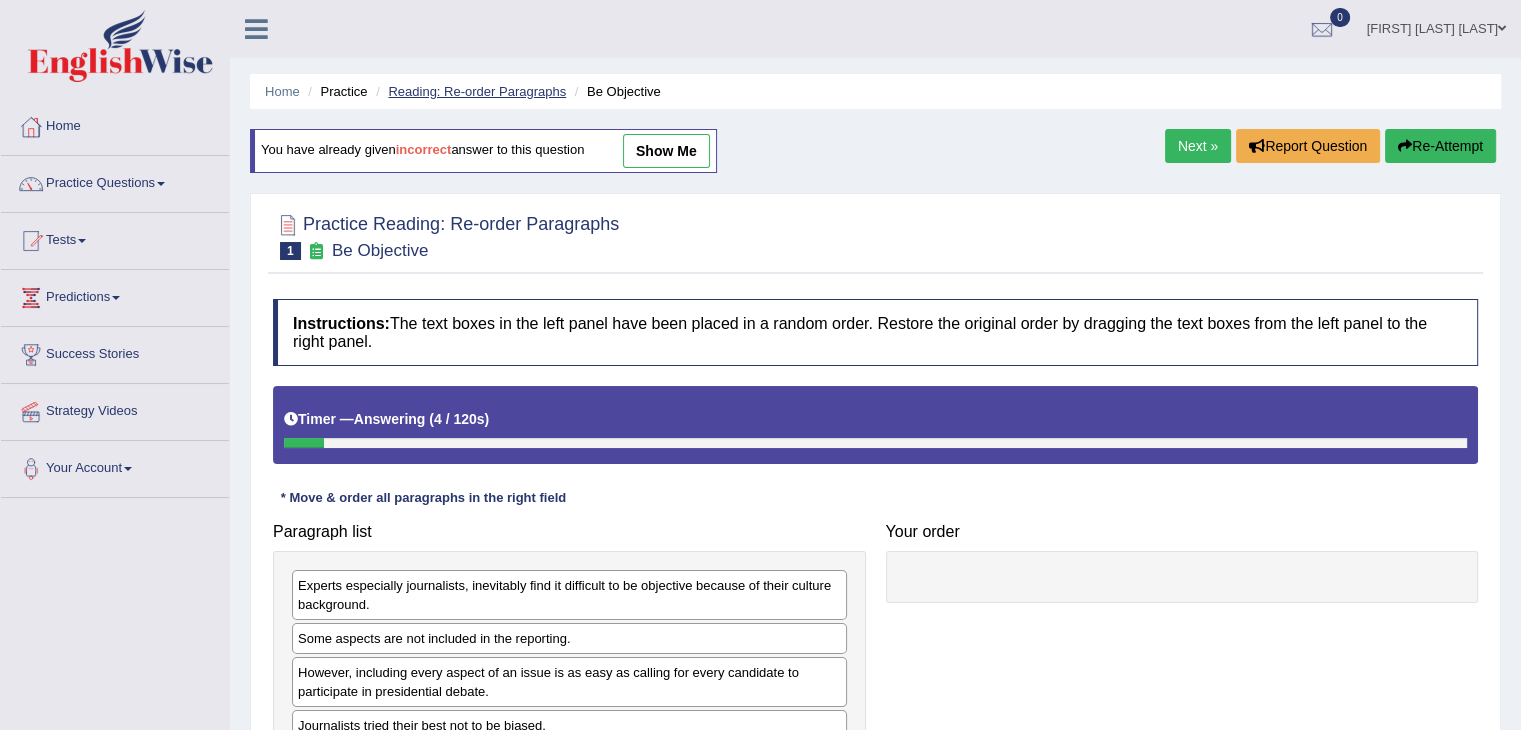 click on "Reading: Re-order Paragraphs" at bounding box center [477, 91] 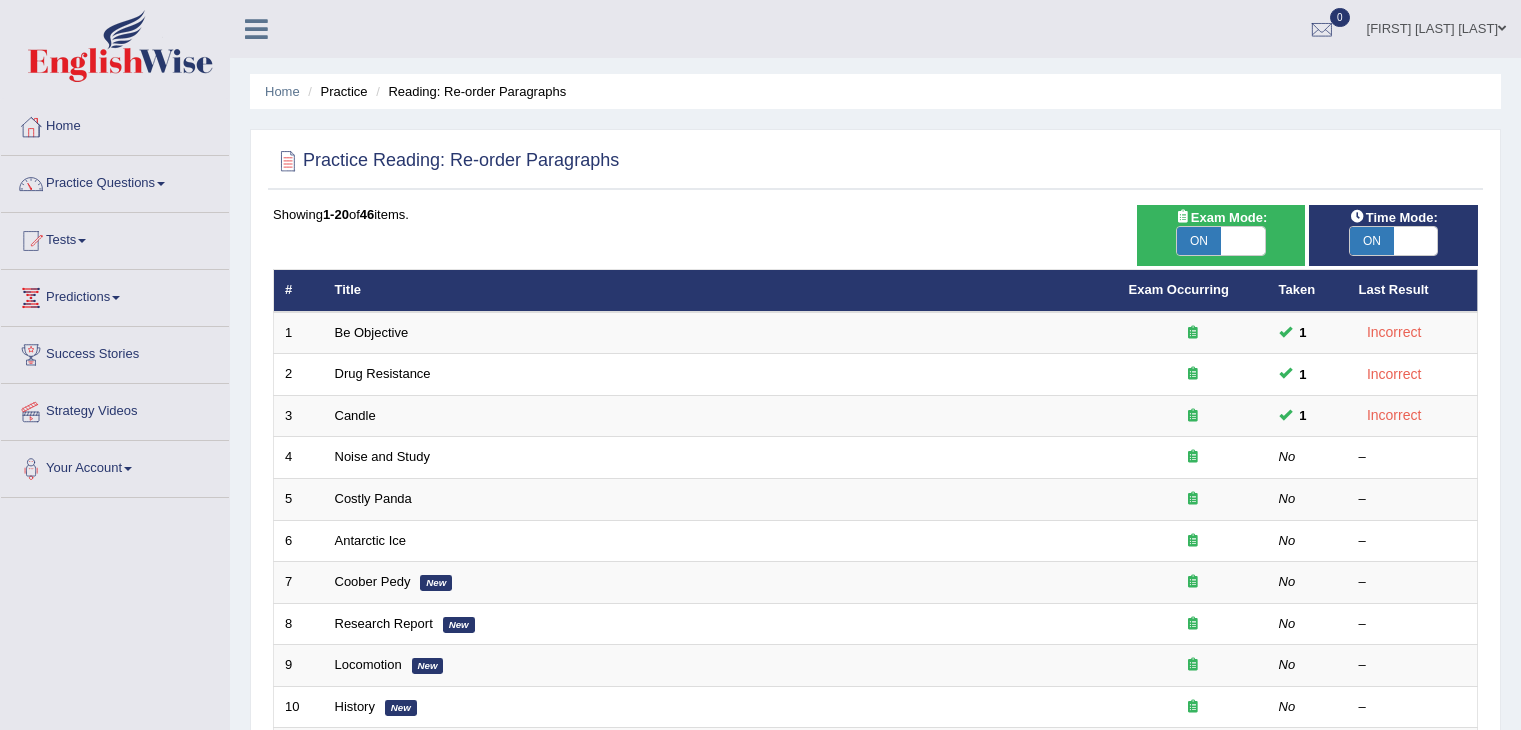 scroll, scrollTop: 0, scrollLeft: 0, axis: both 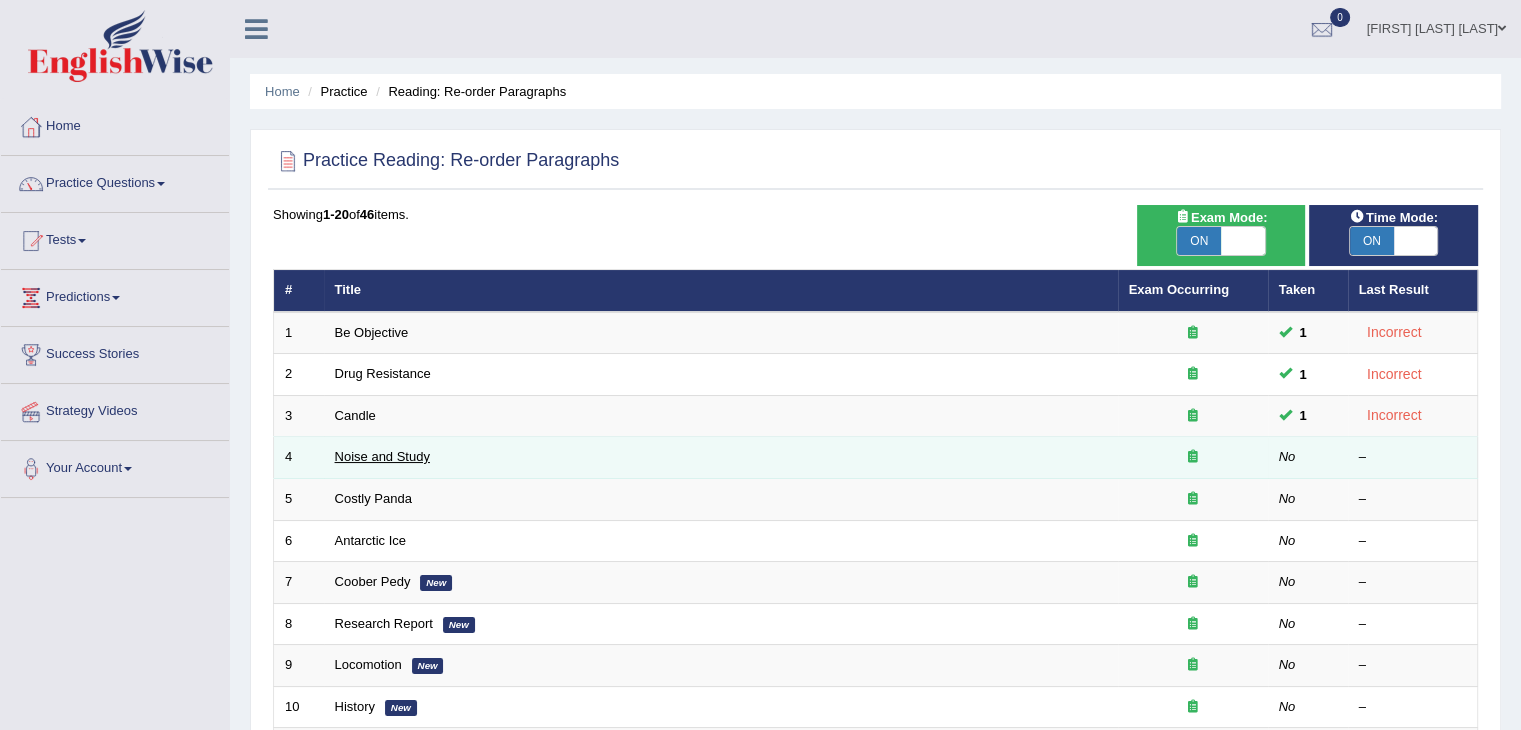 click on "Noise and Study" at bounding box center [382, 456] 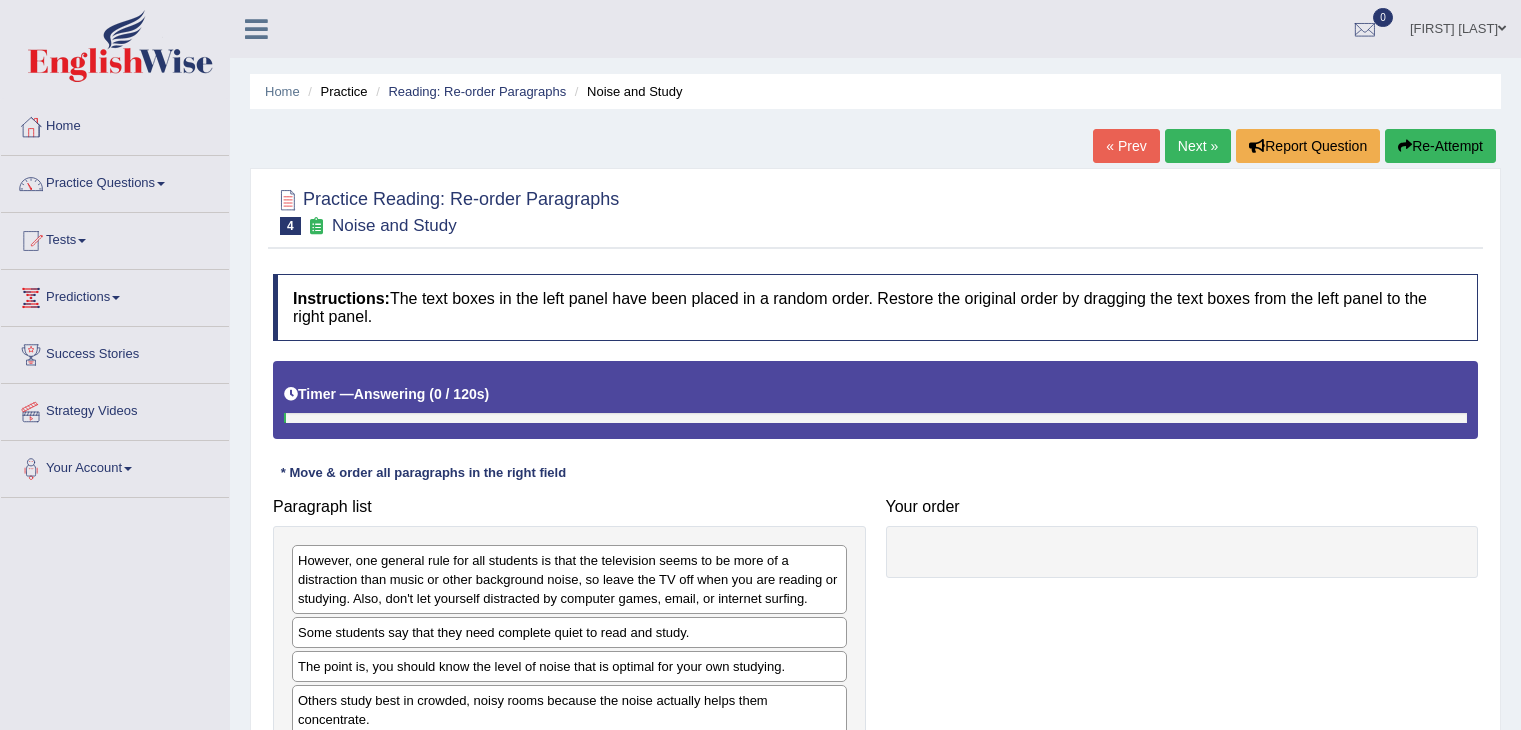 scroll, scrollTop: 0, scrollLeft: 0, axis: both 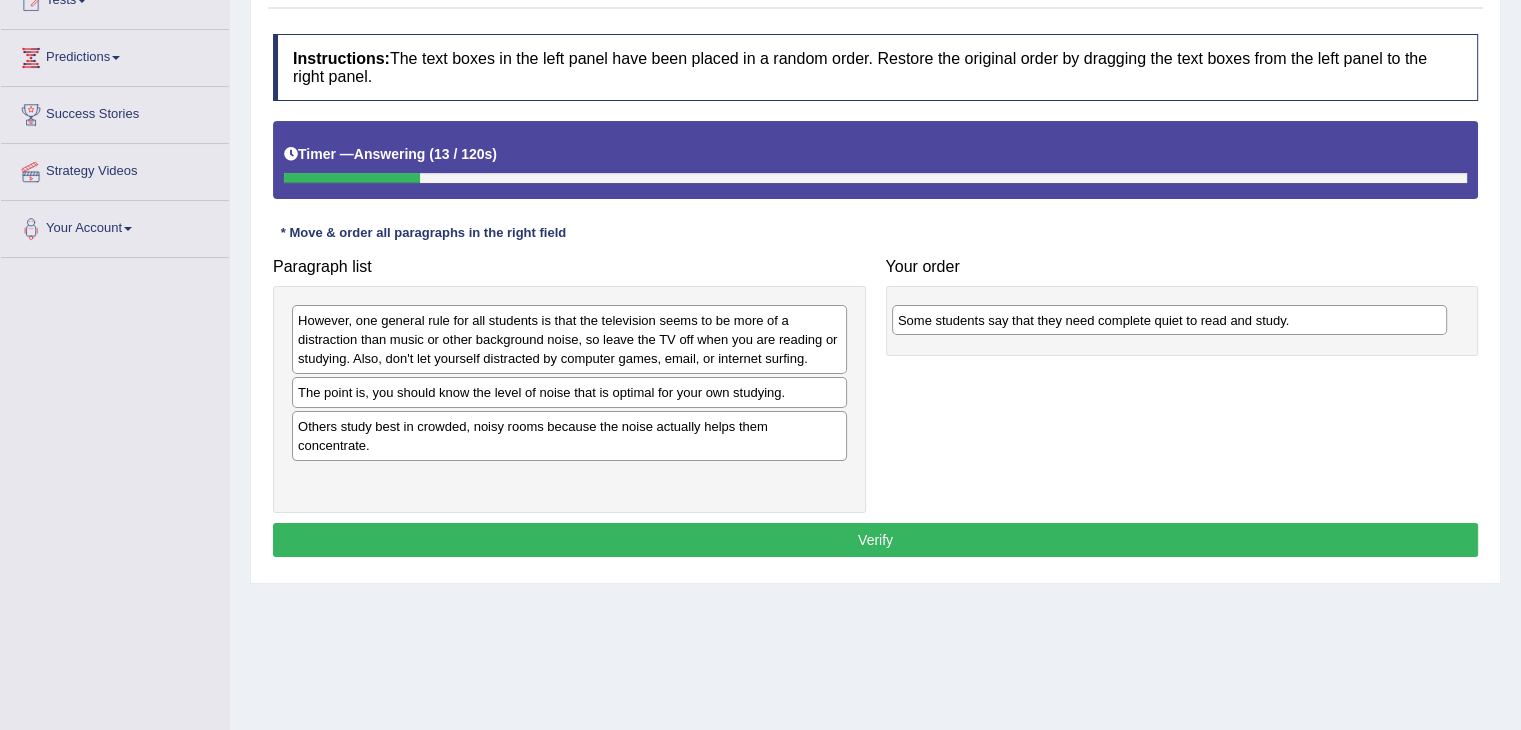 drag, startPoint x: 458, startPoint y: 393, endPoint x: 1058, endPoint y: 321, distance: 604.30457 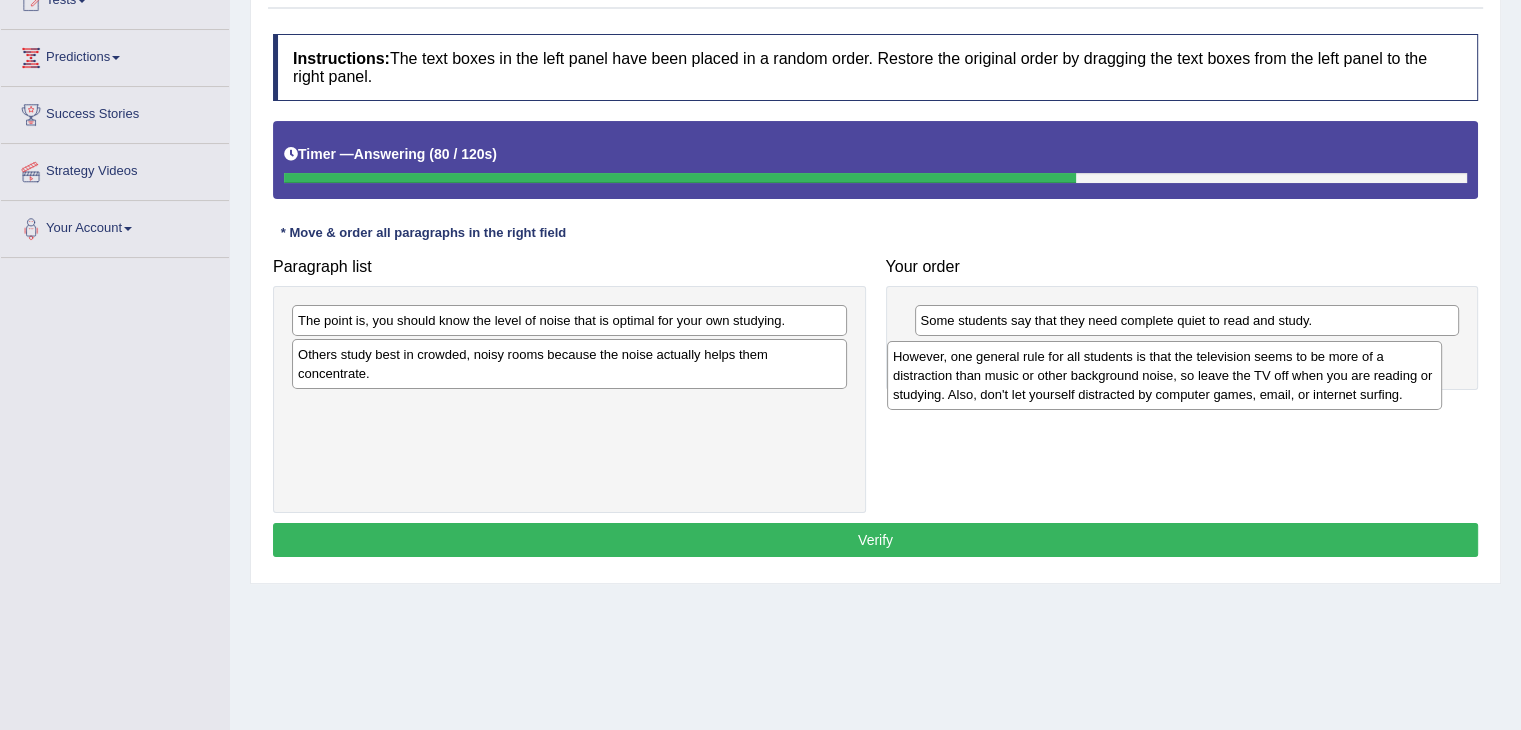 drag, startPoint x: 387, startPoint y: 339, endPoint x: 982, endPoint y: 376, distance: 596.1493 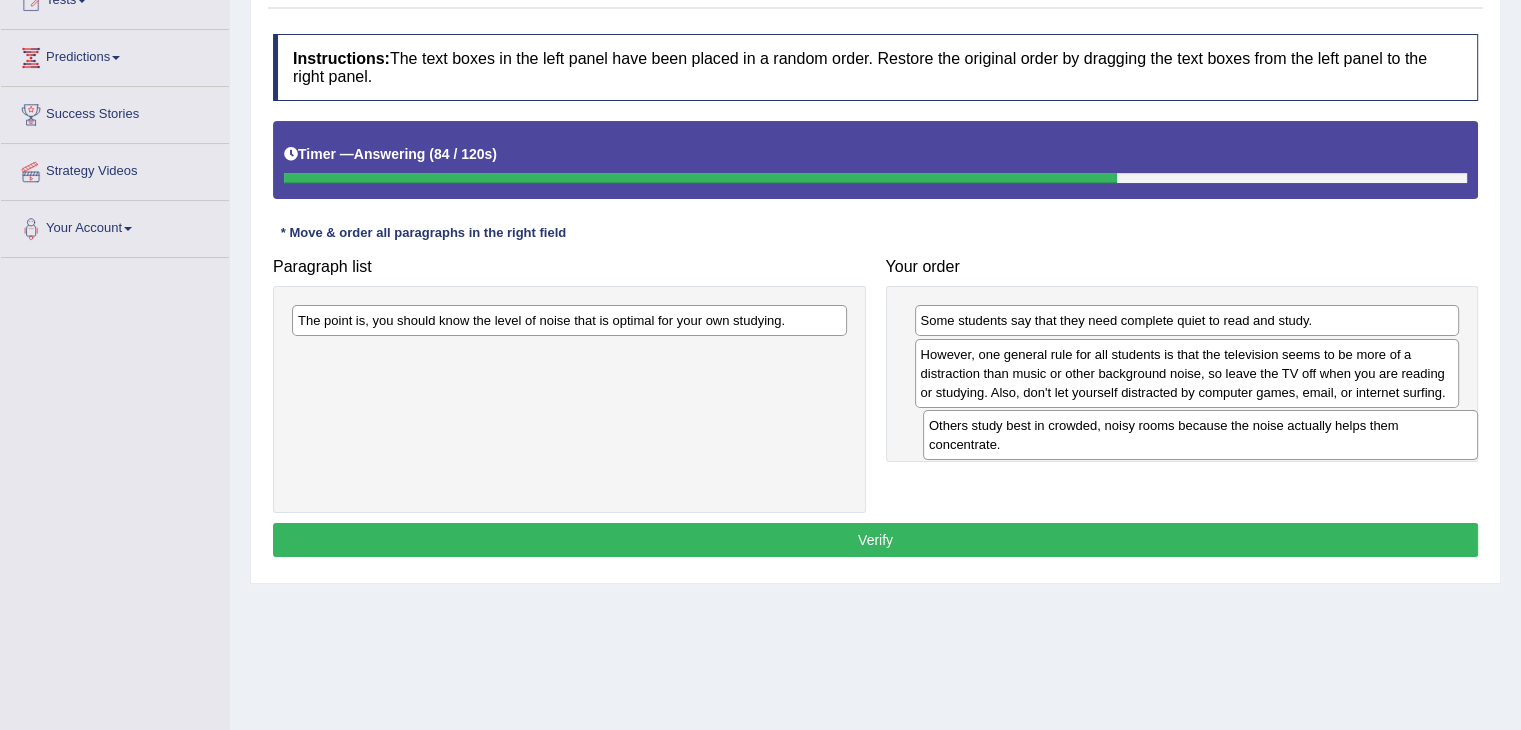 drag, startPoint x: 517, startPoint y: 357, endPoint x: 1148, endPoint y: 429, distance: 635.0945 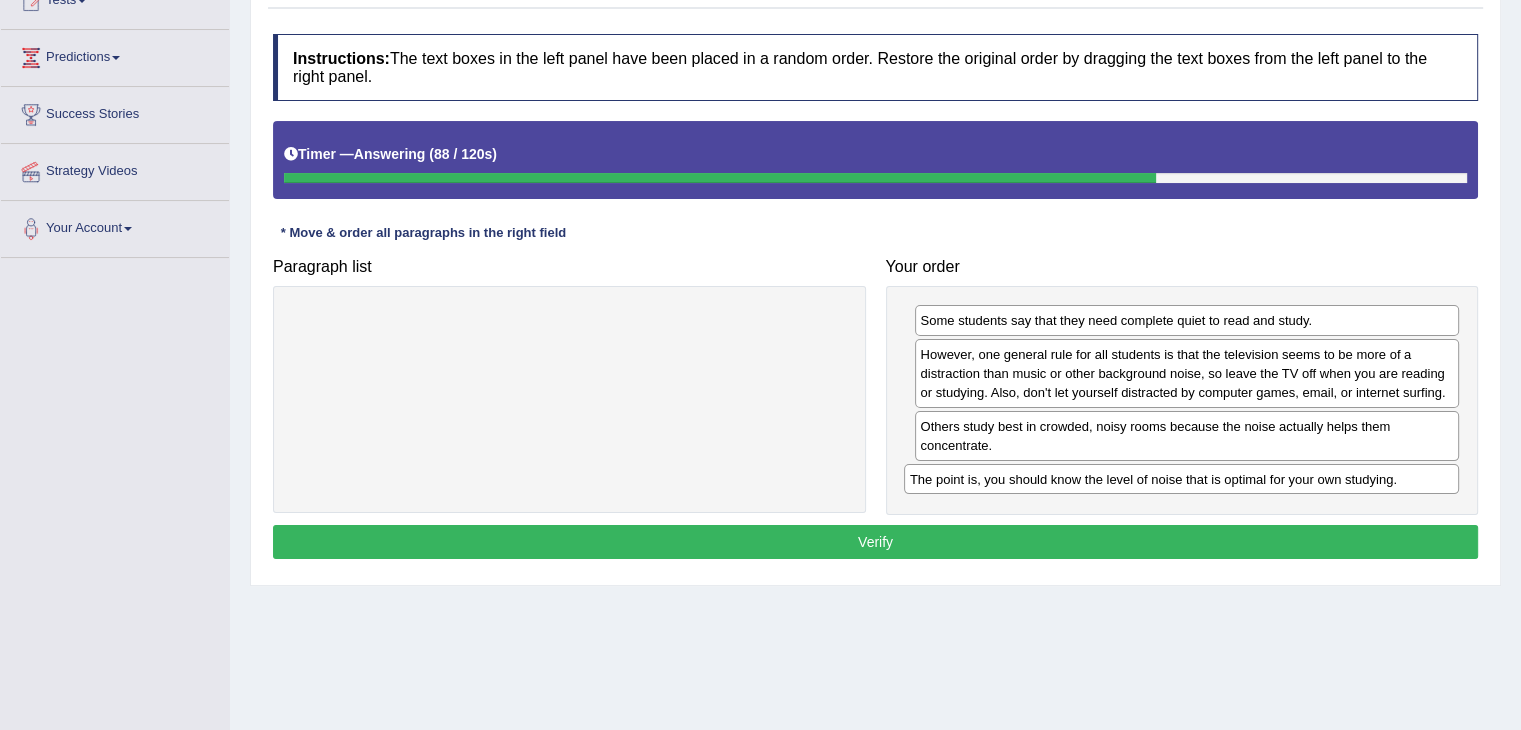drag, startPoint x: 572, startPoint y: 321, endPoint x: 1184, endPoint y: 480, distance: 632.31714 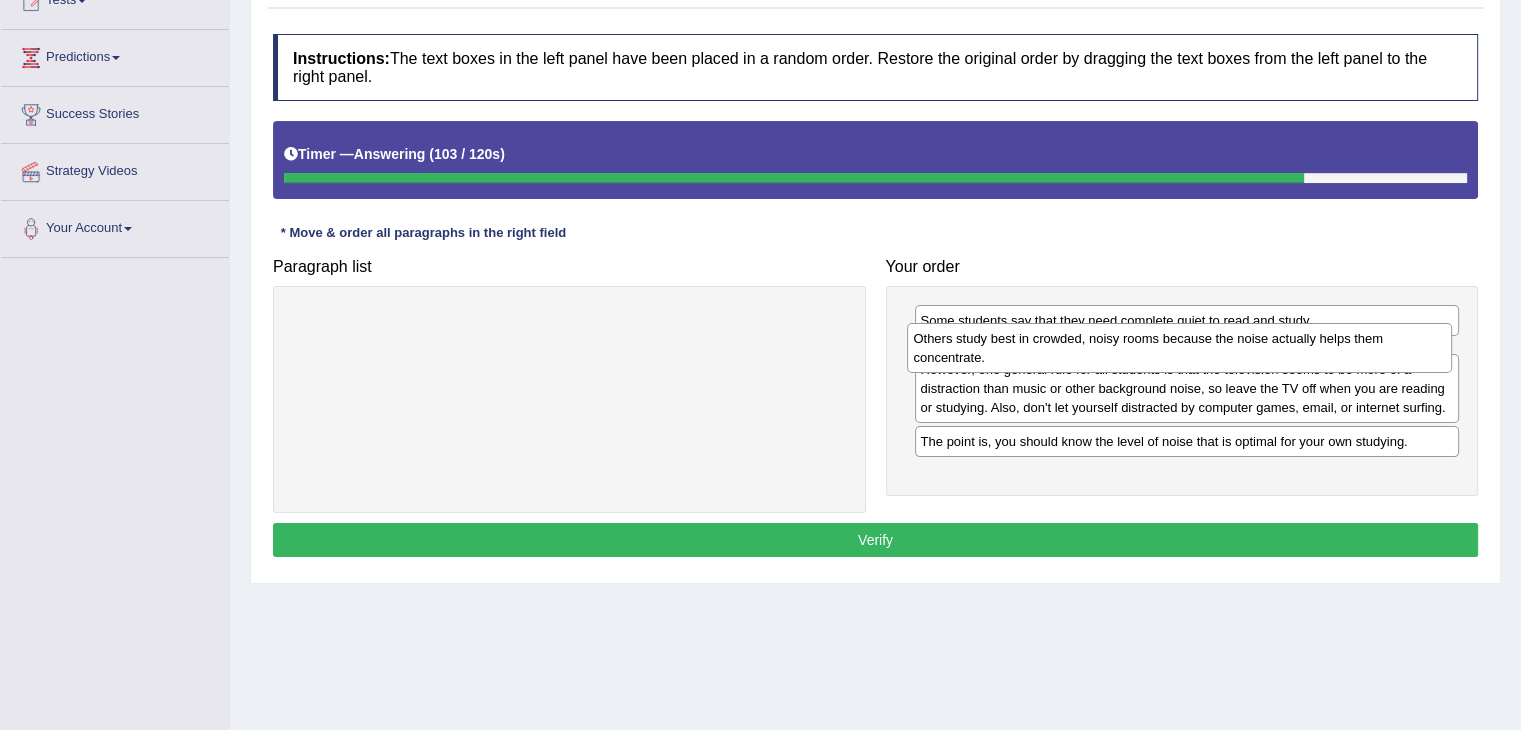 drag, startPoint x: 1019, startPoint y: 444, endPoint x: 1013, endPoint y: 357, distance: 87.20665 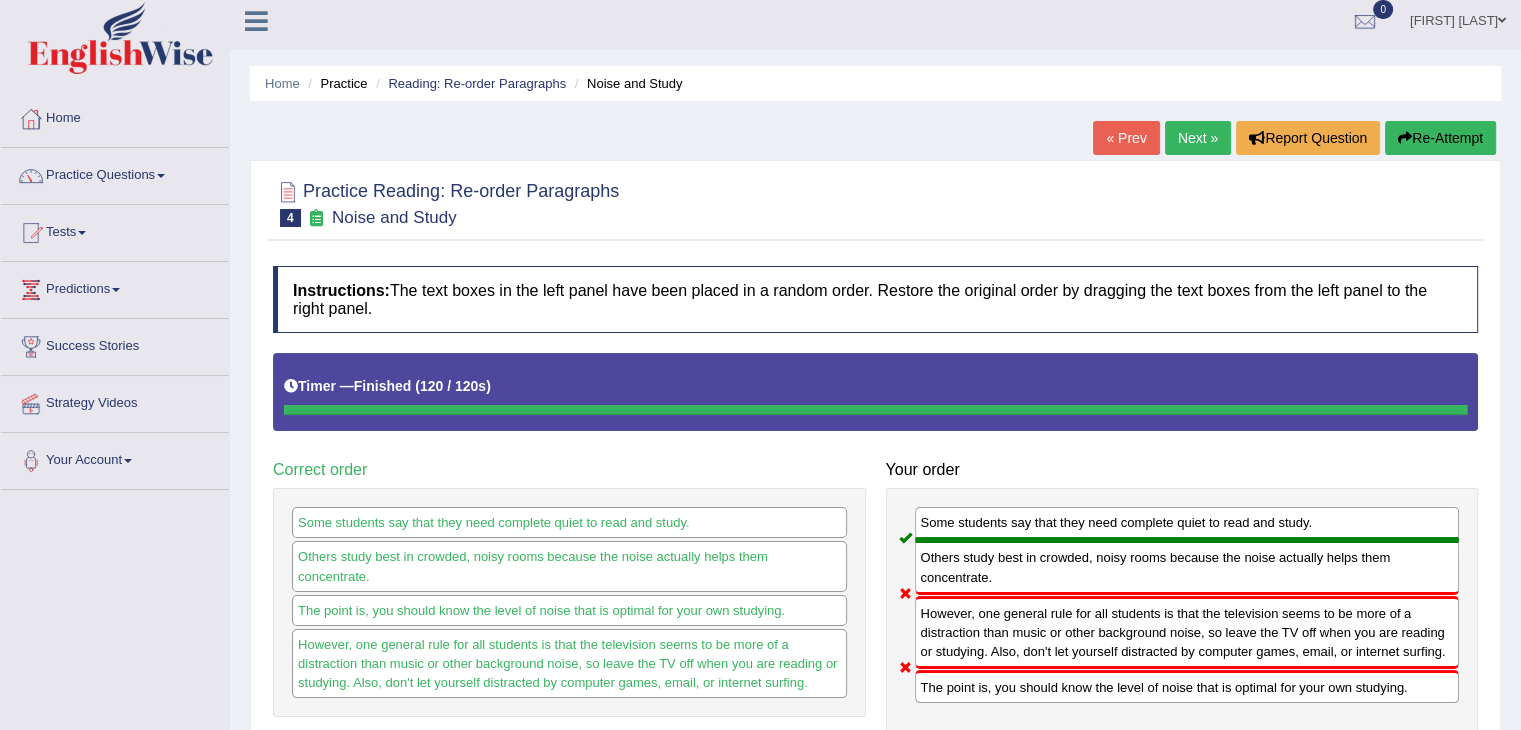 scroll, scrollTop: 0, scrollLeft: 0, axis: both 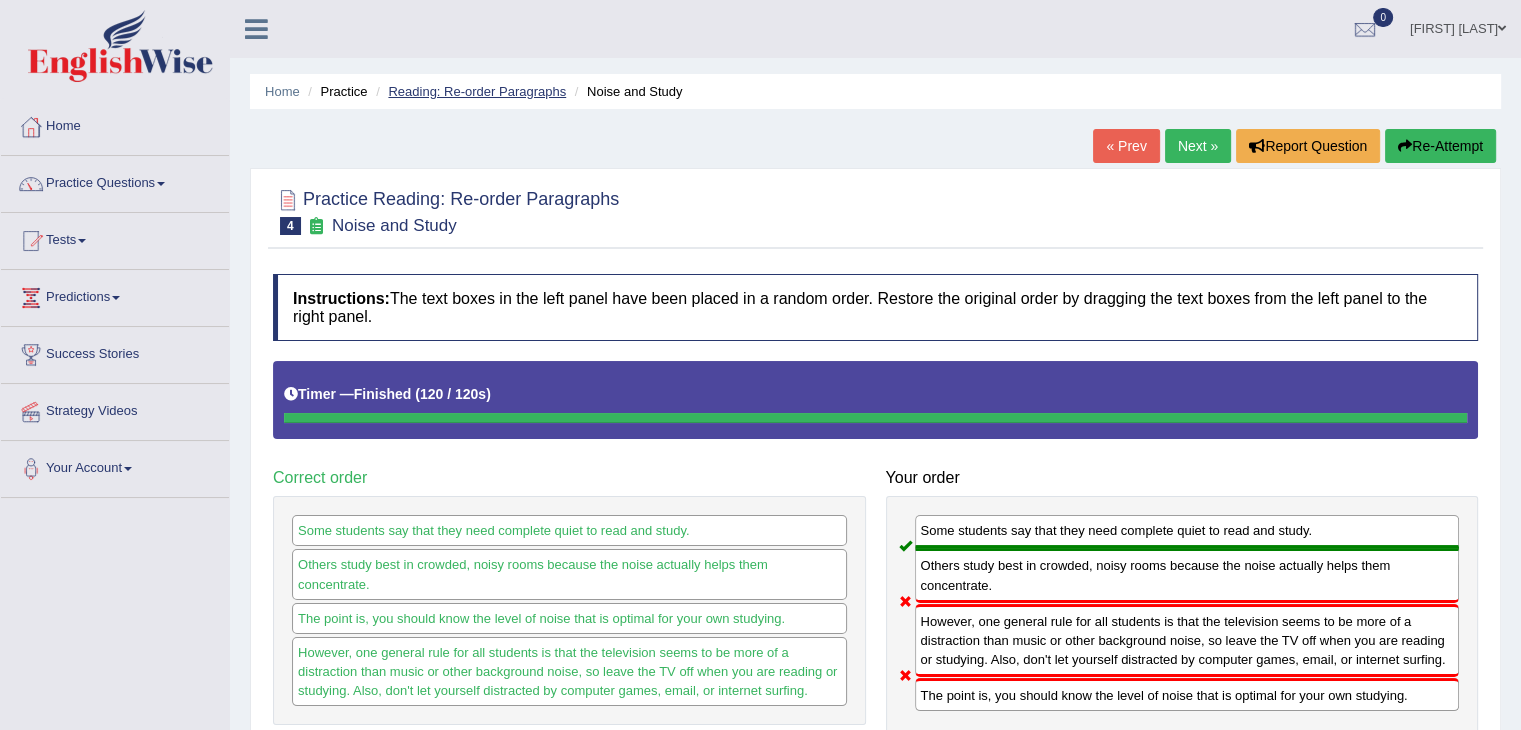 click on "Reading: Re-order Paragraphs" at bounding box center [477, 91] 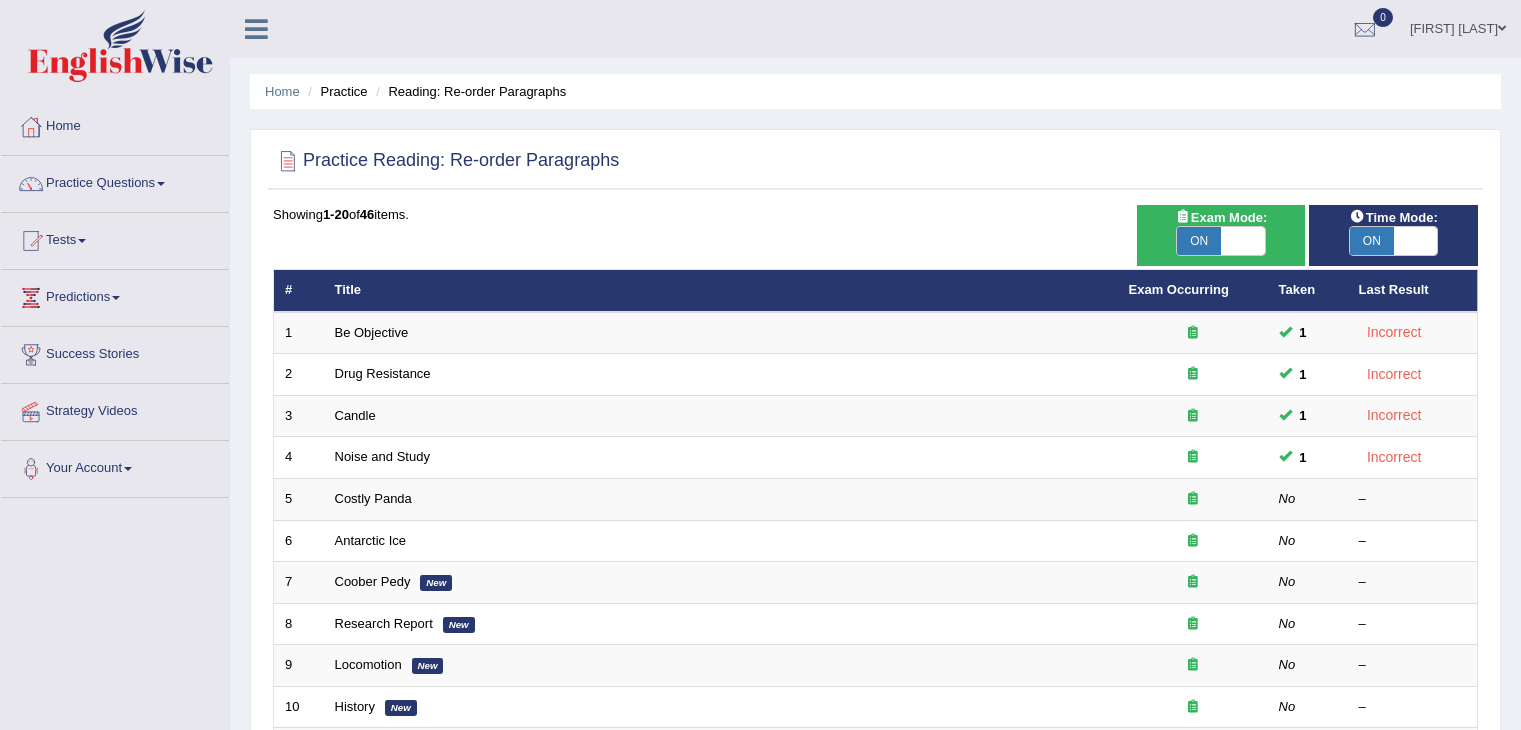 scroll, scrollTop: 0, scrollLeft: 0, axis: both 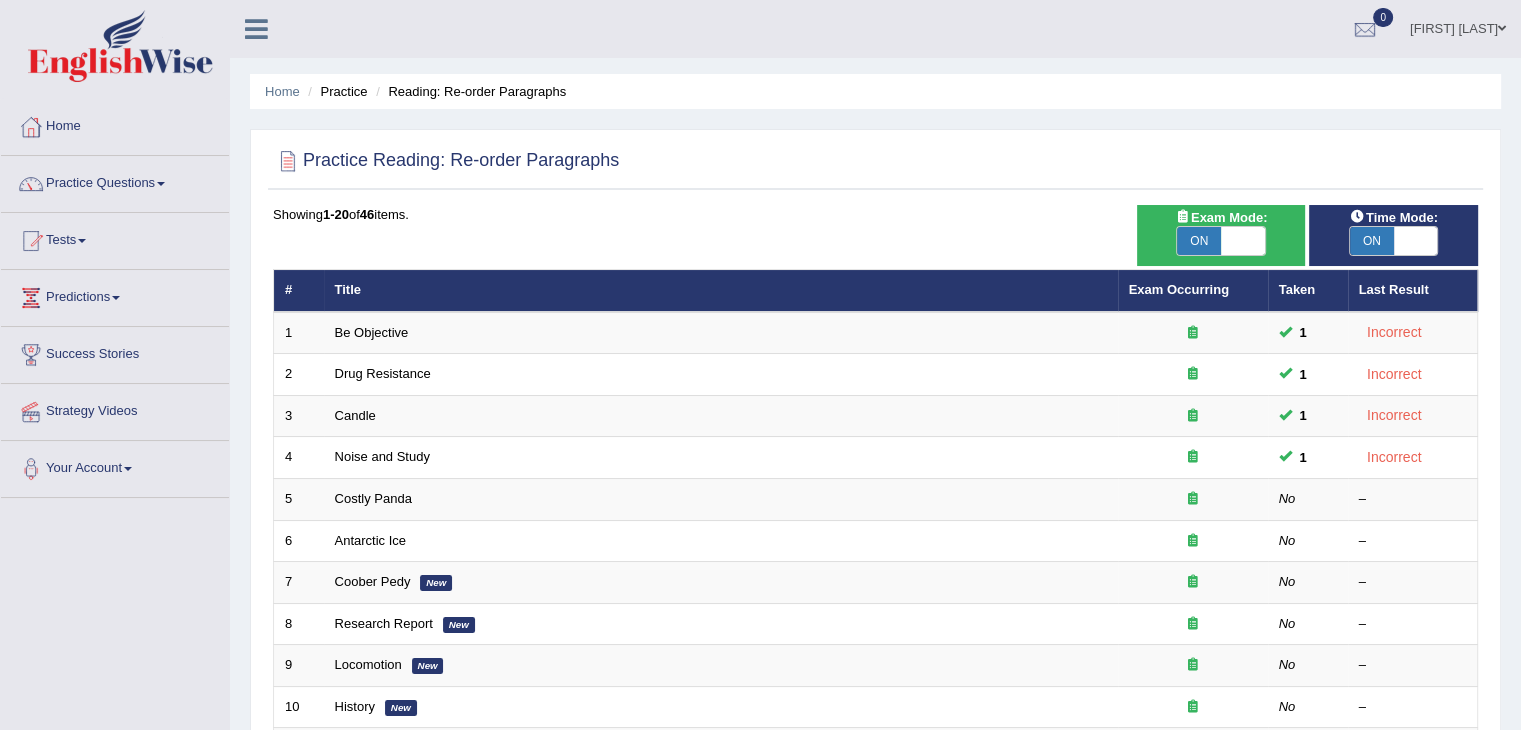 click on "Practice Reading: Re-order Paragraphs
Time Mode:
ON   OFF
Exam Mode:
ON   OFF
Showing  1-20  of  46  items.
# Title Exam Occurring Taken Last Result
1 Be Objective 1 Incorrect
2 Drug Resistance 1 Incorrect
3 Candle 1 Incorrect
4 Noise and Study 1 Incorrect
5 Costly Panda No –
6 Antarctic Ice No –
7 Coober Pedy New No –
8 Research Report New No –
9 Locomotion New No –
10 History New No –
11 Photogrammetry New No –
12 English Agricultural Revolution New No –
13 Playwrights New No –
14 Mink New No –
15 Hand-axe New No –
16 Brain Function New No –
17 Understanding Differences New No –
18 Selective Books New No –
19 Snakes No –
20 Piano No –
«
1
2
3
»" at bounding box center [875, 694] 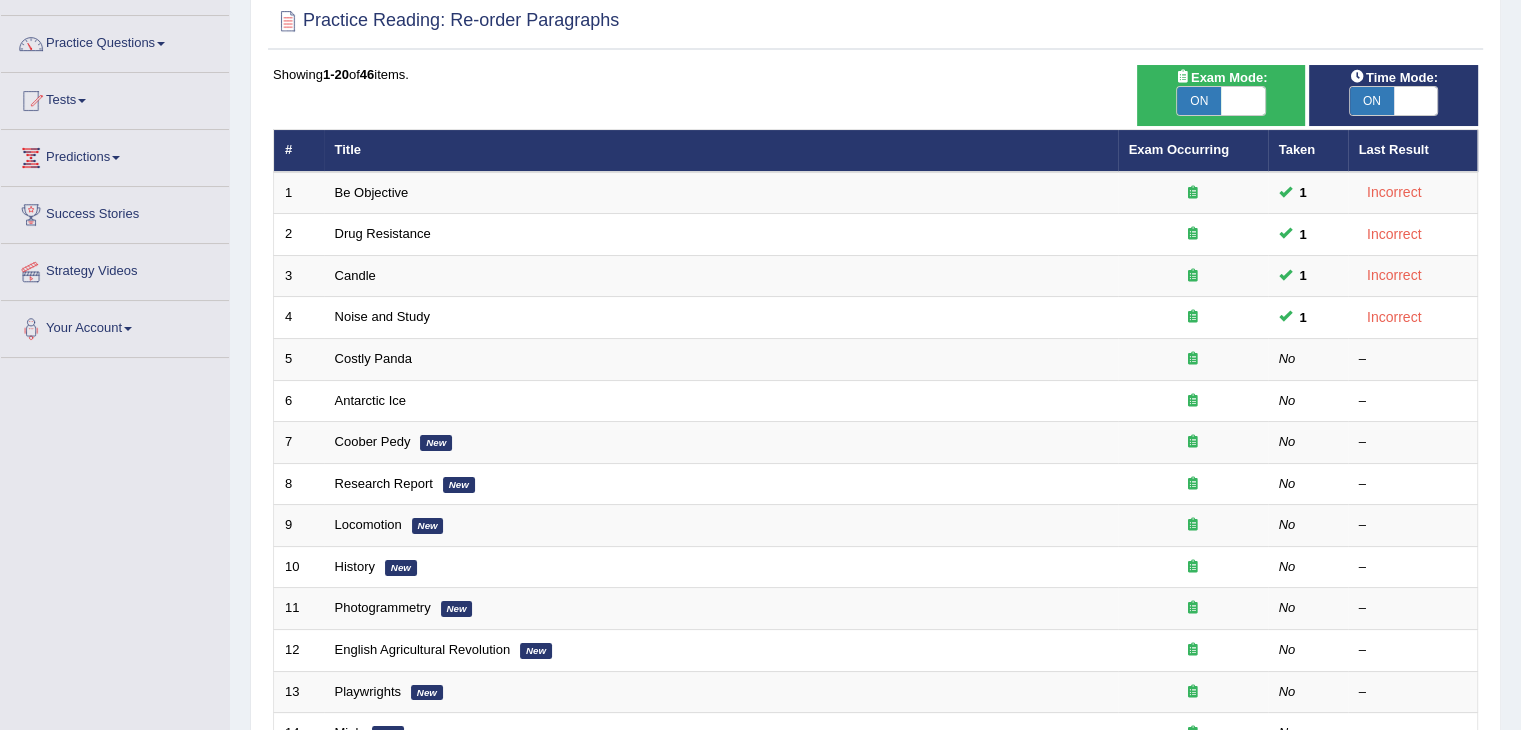 scroll, scrollTop: 140, scrollLeft: 0, axis: vertical 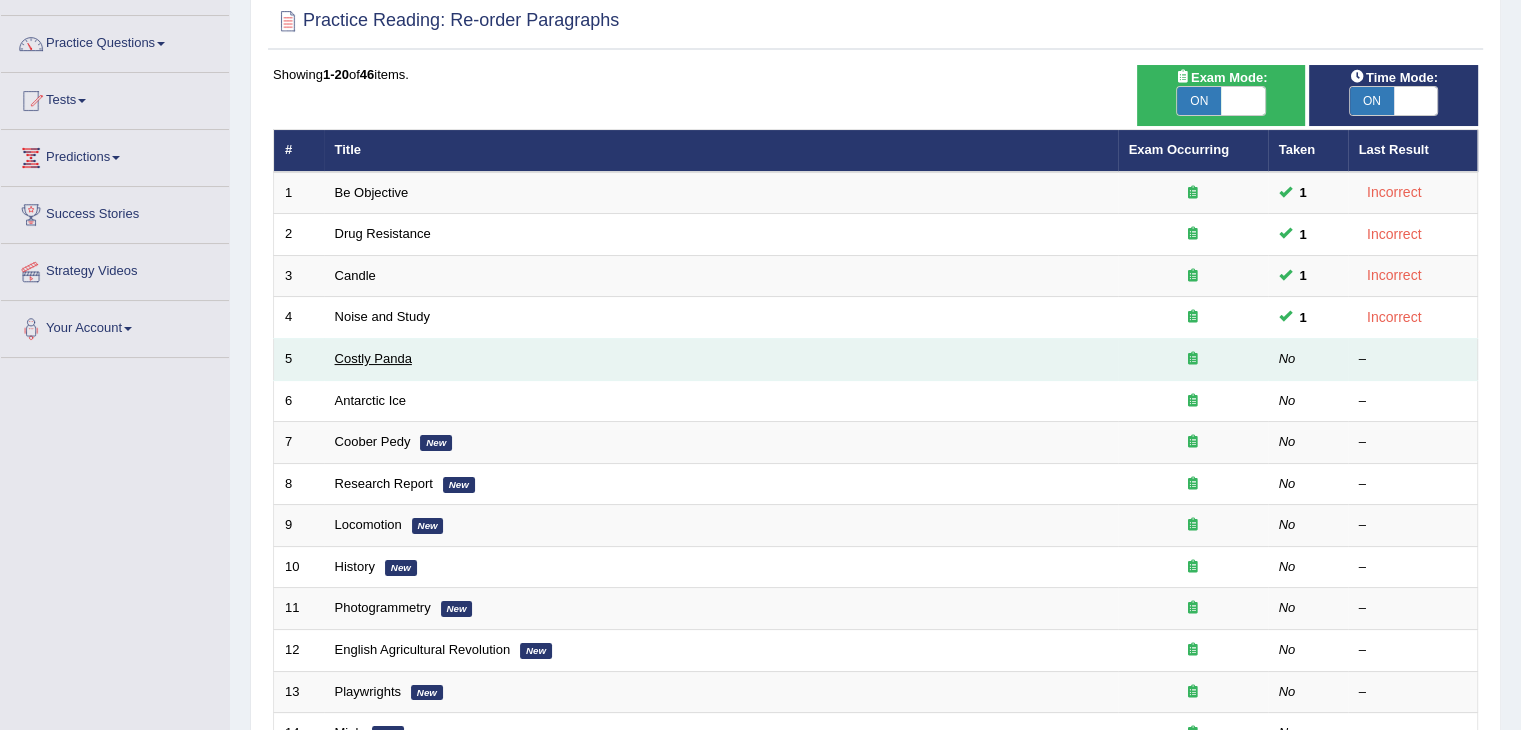 click on "Costly Panda" at bounding box center [373, 358] 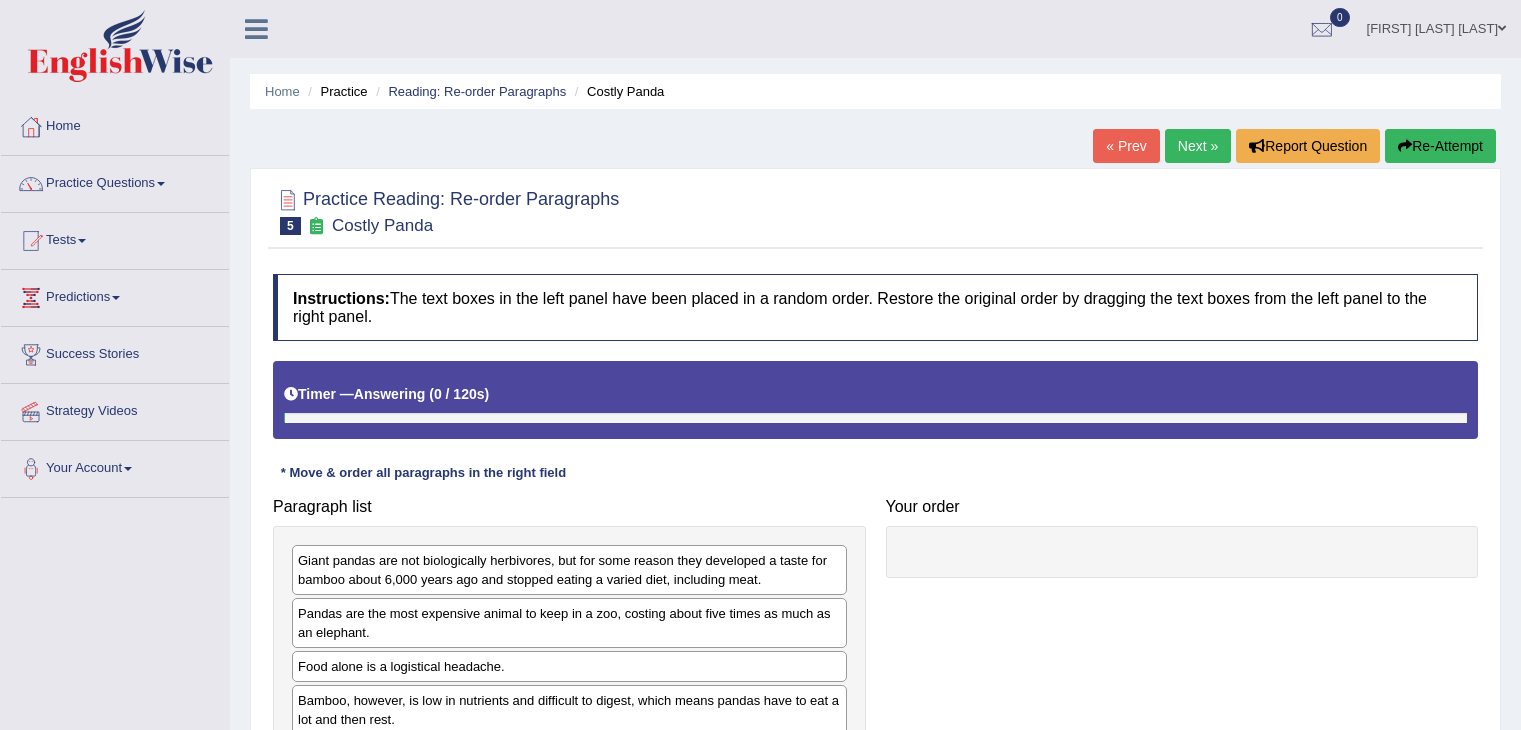 scroll, scrollTop: 0, scrollLeft: 0, axis: both 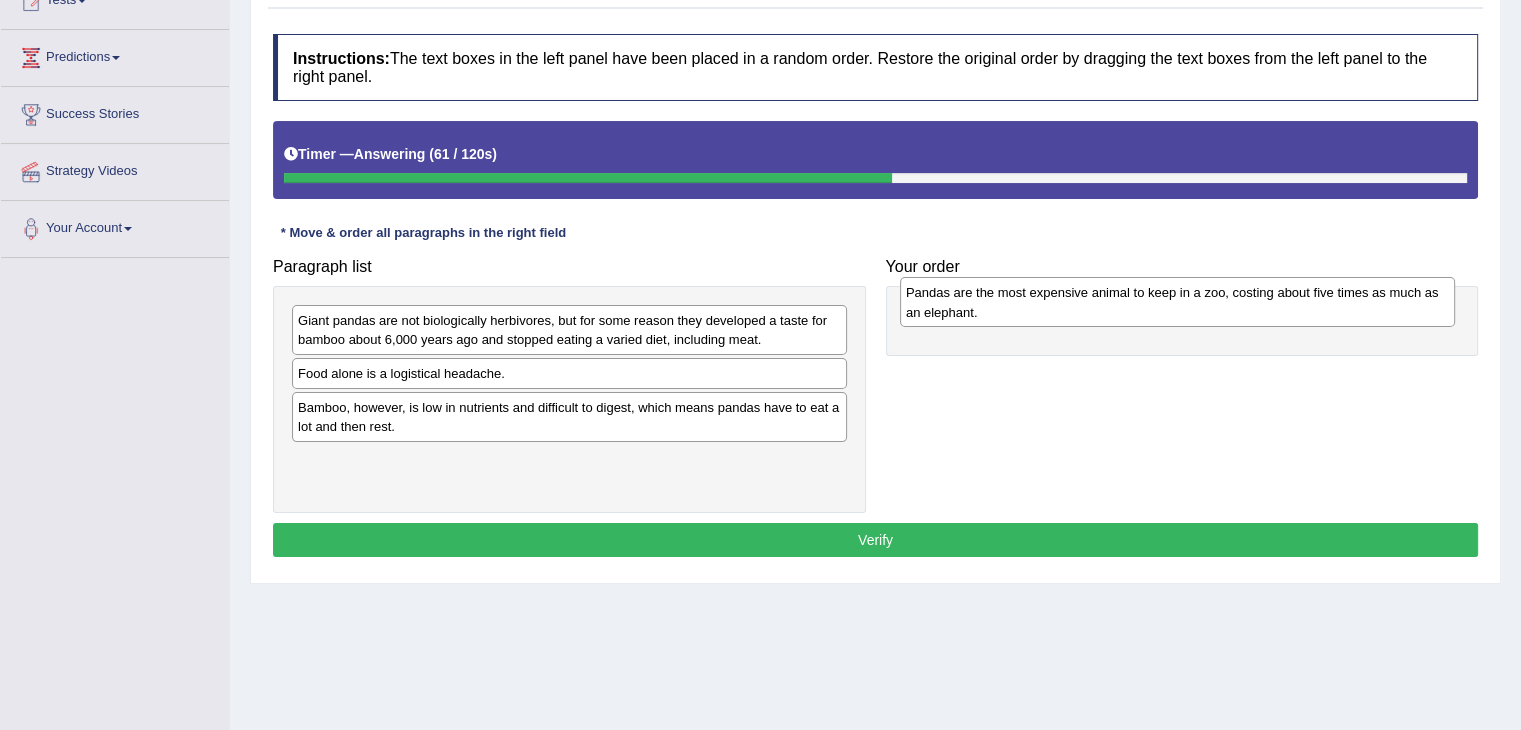 drag, startPoint x: 336, startPoint y: 380, endPoint x: 944, endPoint y: 301, distance: 613.1109 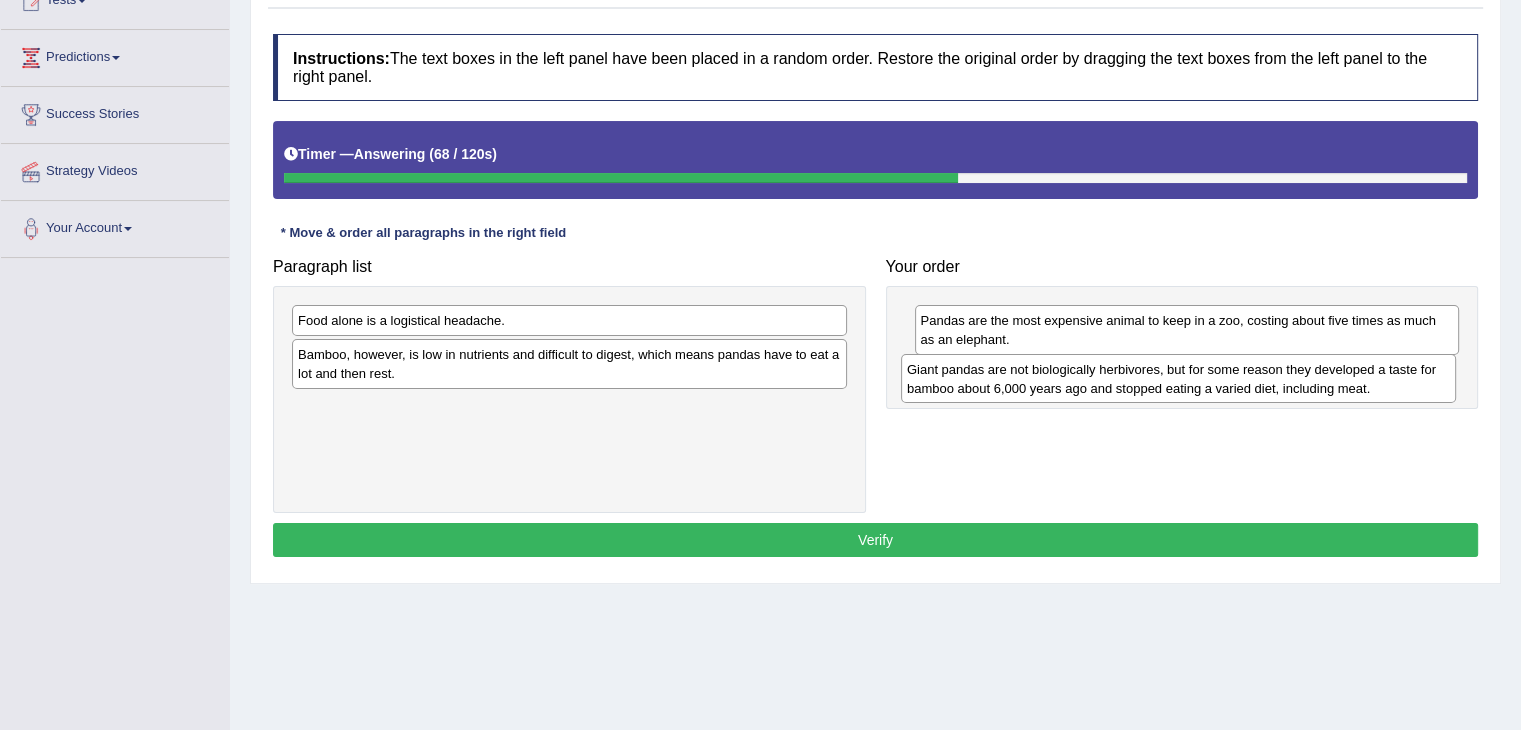 drag, startPoint x: 381, startPoint y: 326, endPoint x: 990, endPoint y: 375, distance: 610.9681 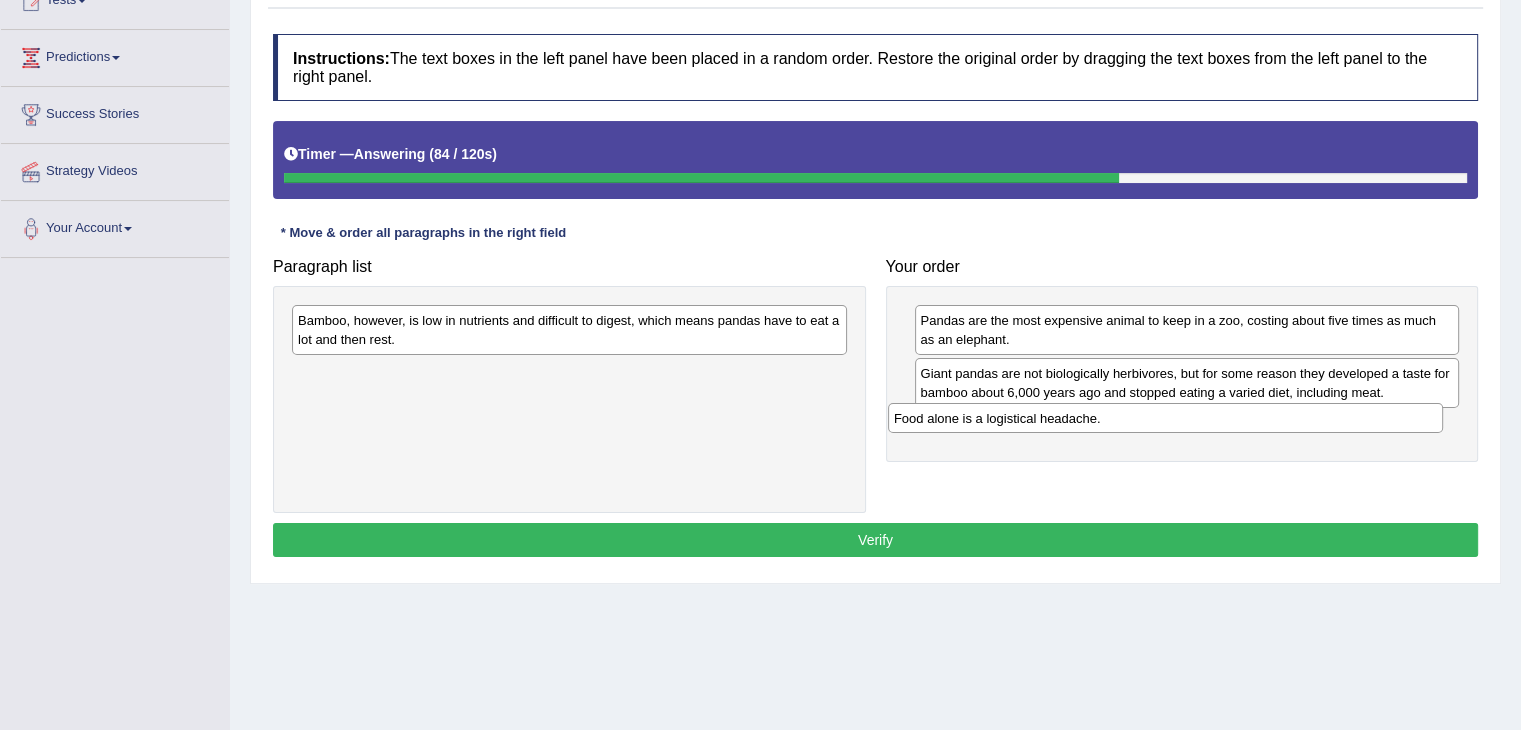 drag, startPoint x: 512, startPoint y: 321, endPoint x: 1108, endPoint y: 419, distance: 604.0033 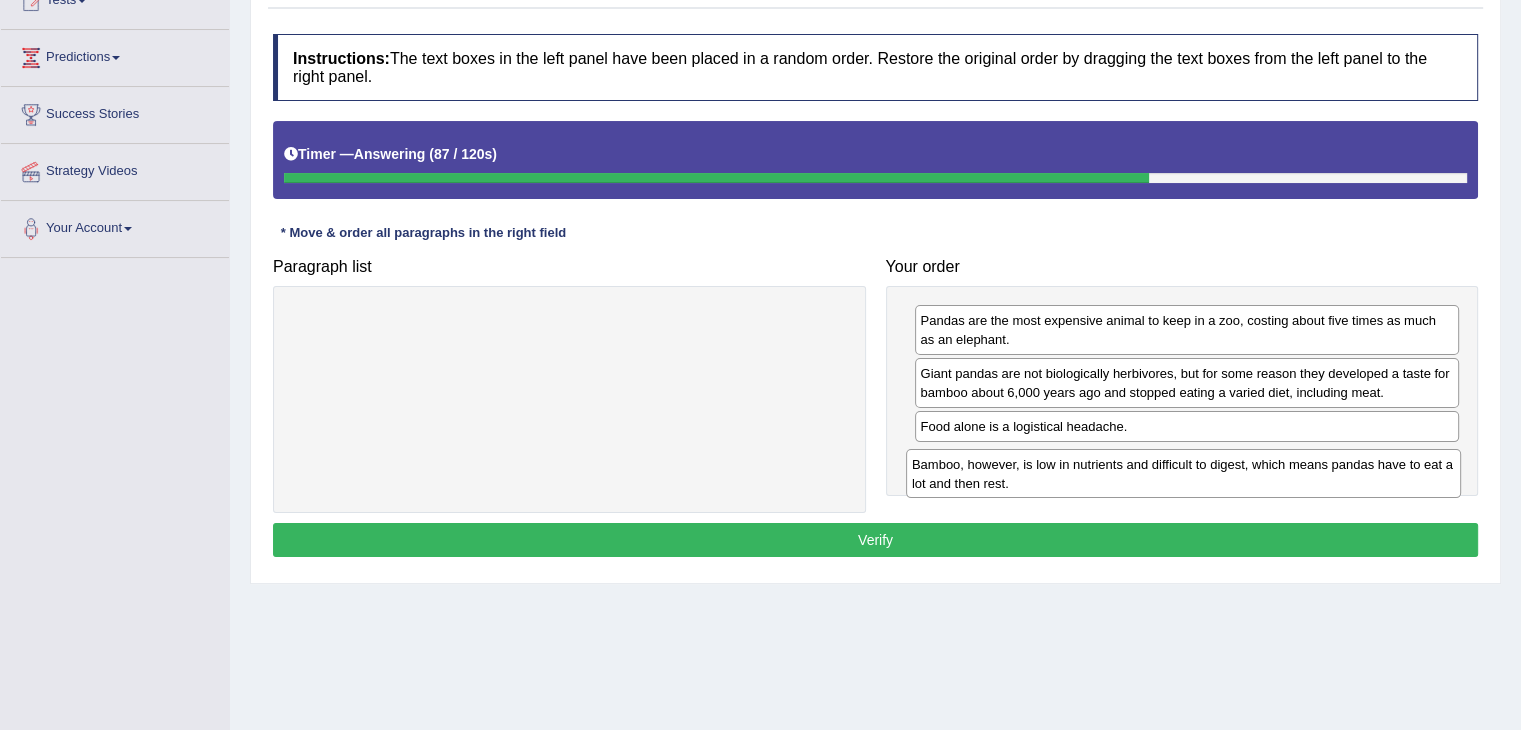 drag, startPoint x: 612, startPoint y: 325, endPoint x: 1227, endPoint y: 466, distance: 630.9564 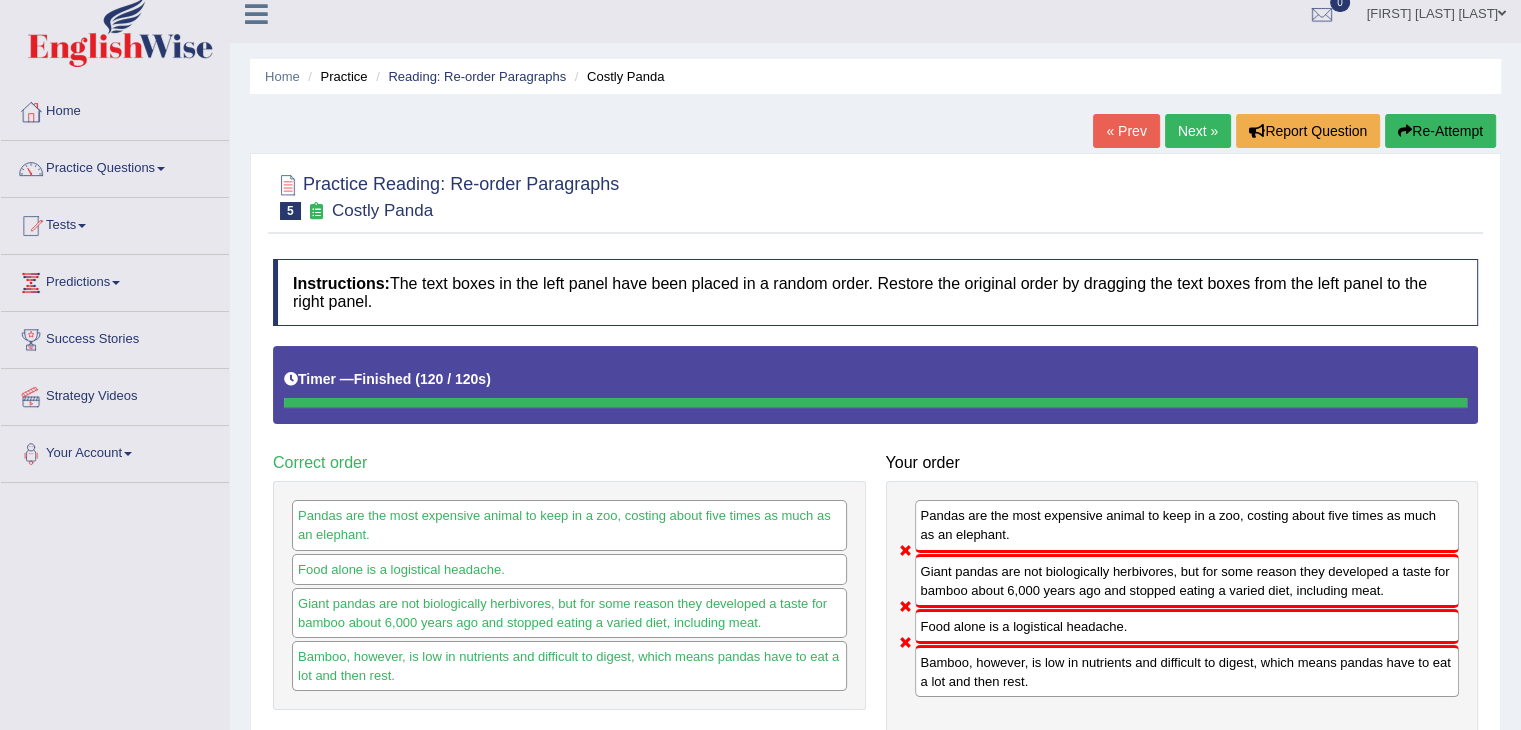 scroll, scrollTop: 0, scrollLeft: 0, axis: both 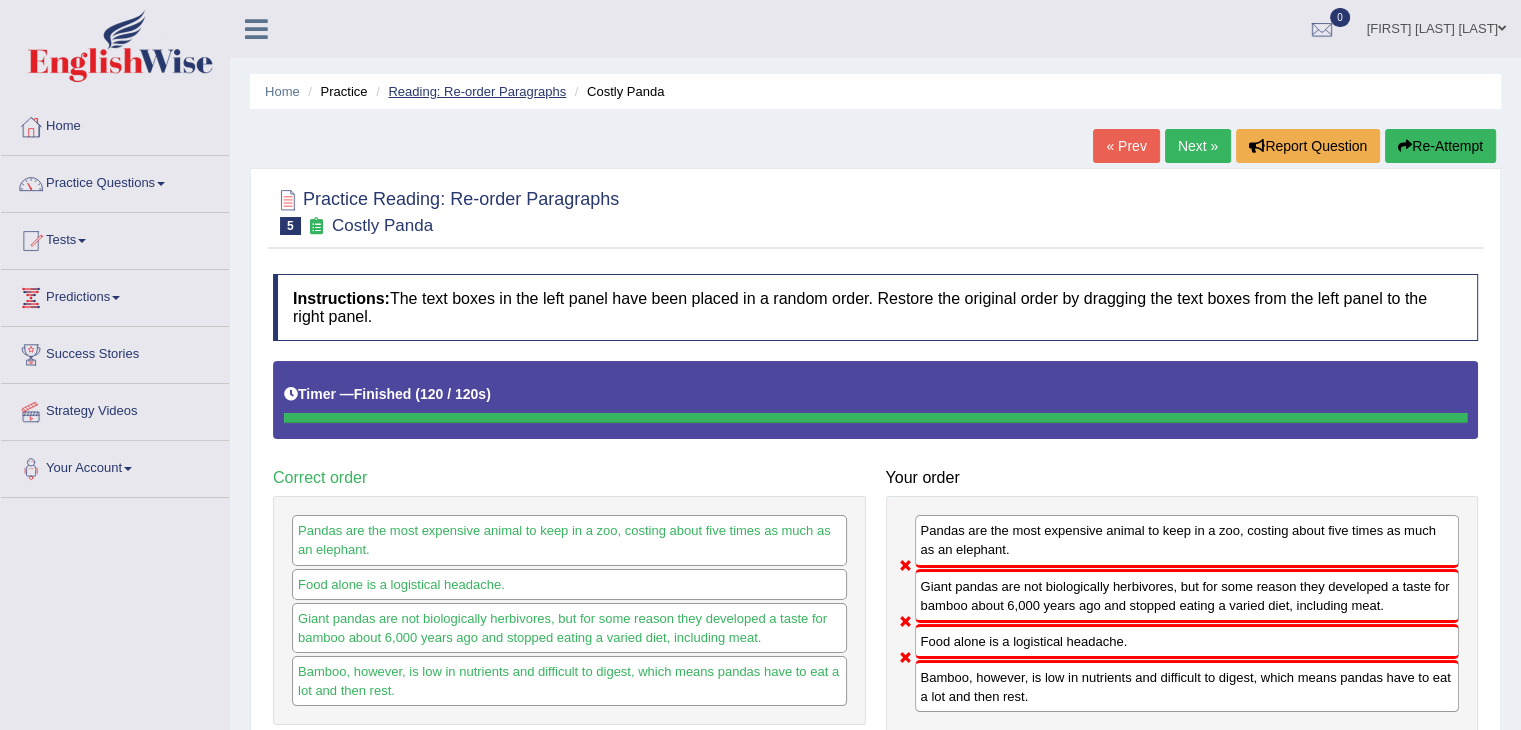 click on "Reading: Re-order Paragraphs" at bounding box center [477, 91] 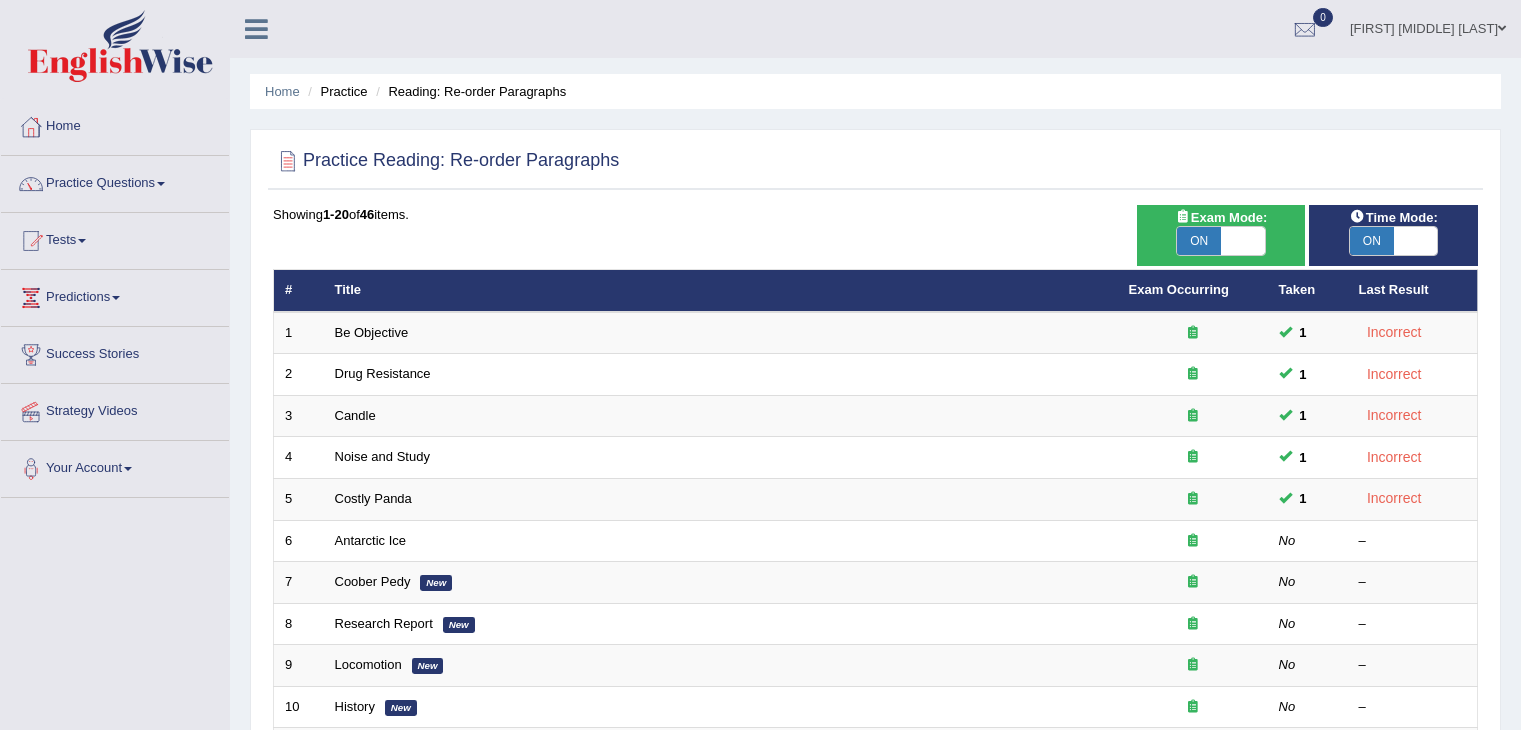 scroll, scrollTop: 0, scrollLeft: 0, axis: both 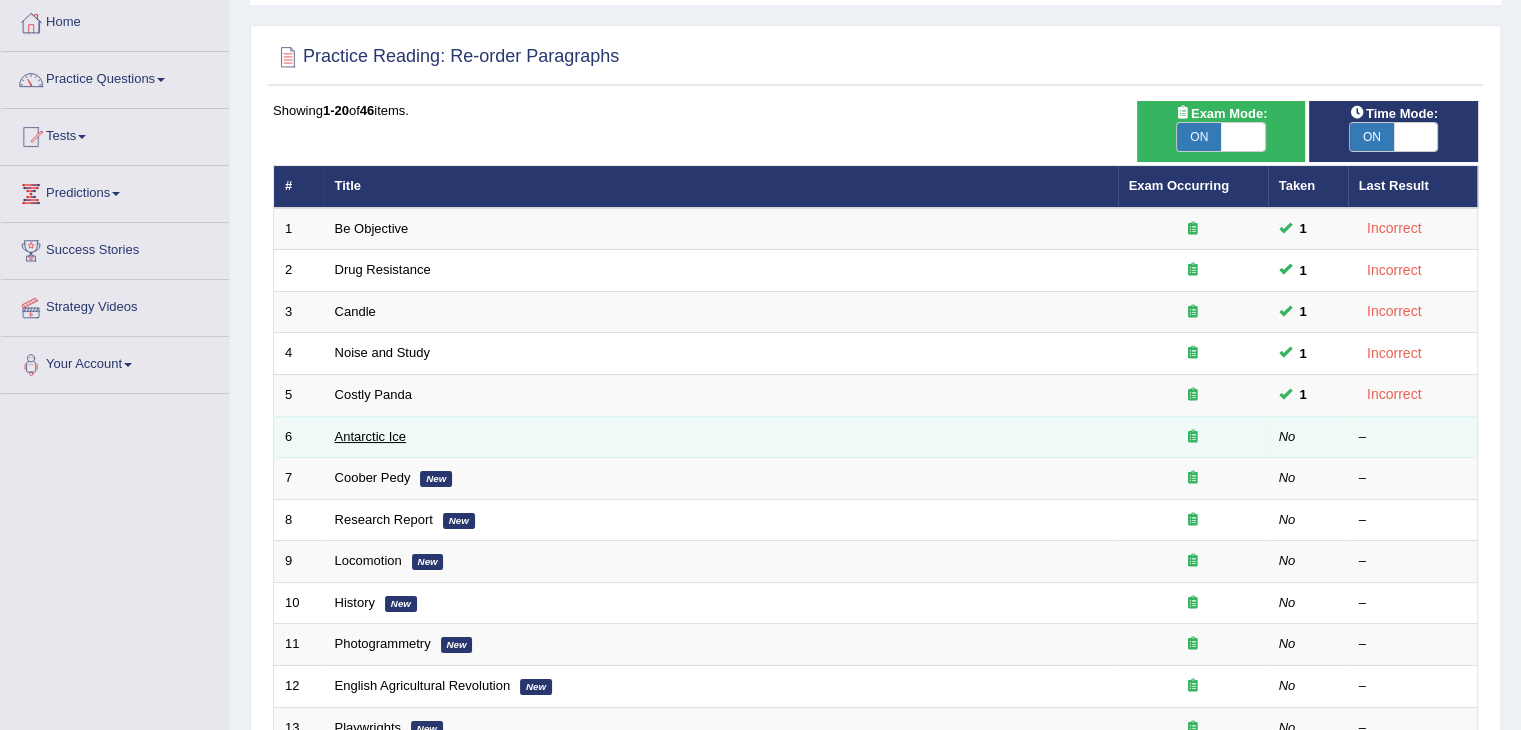 click on "Antarctic Ice" at bounding box center [371, 436] 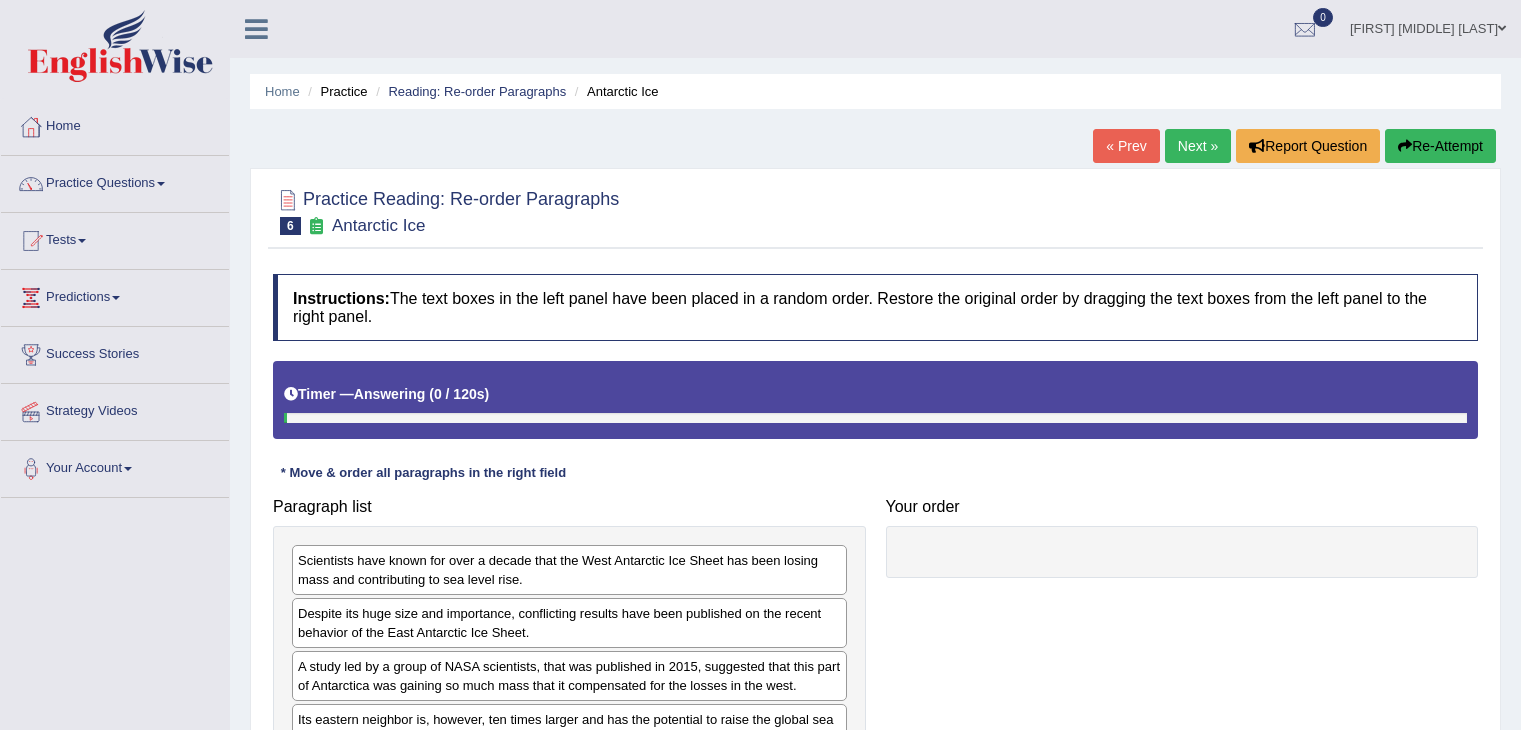 scroll, scrollTop: 0, scrollLeft: 0, axis: both 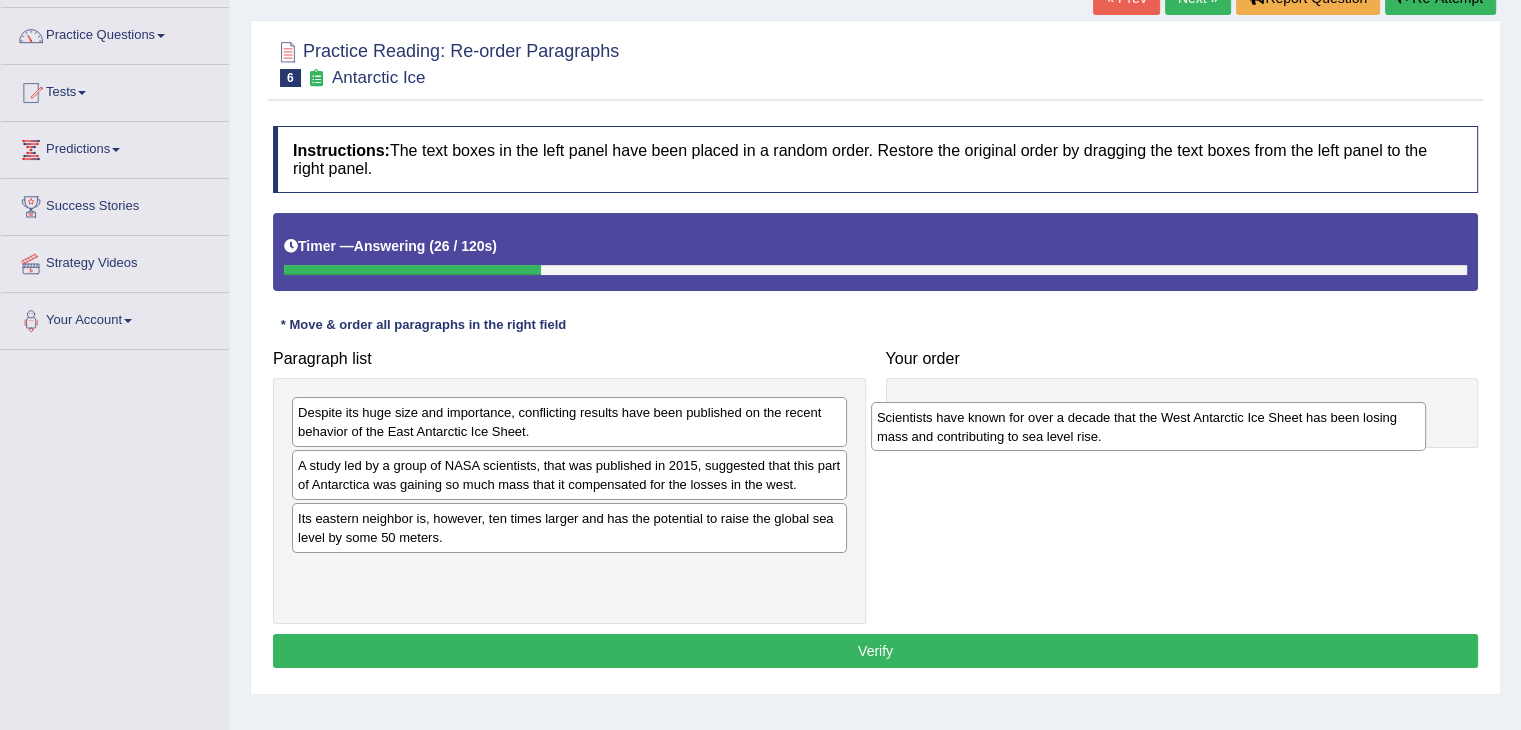drag, startPoint x: 369, startPoint y: 419, endPoint x: 948, endPoint y: 425, distance: 579.03107 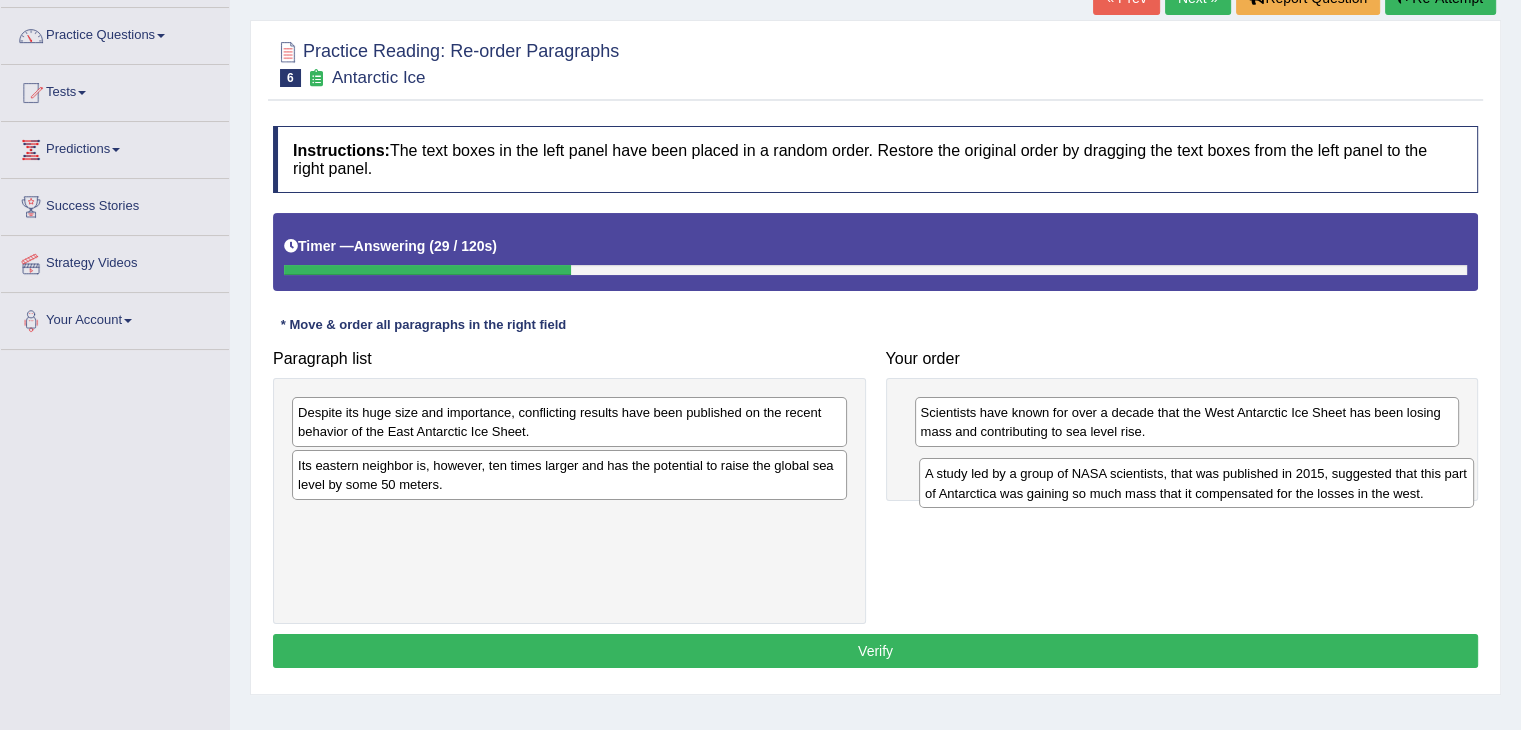drag, startPoint x: 500, startPoint y: 471, endPoint x: 1127, endPoint y: 481, distance: 627.0797 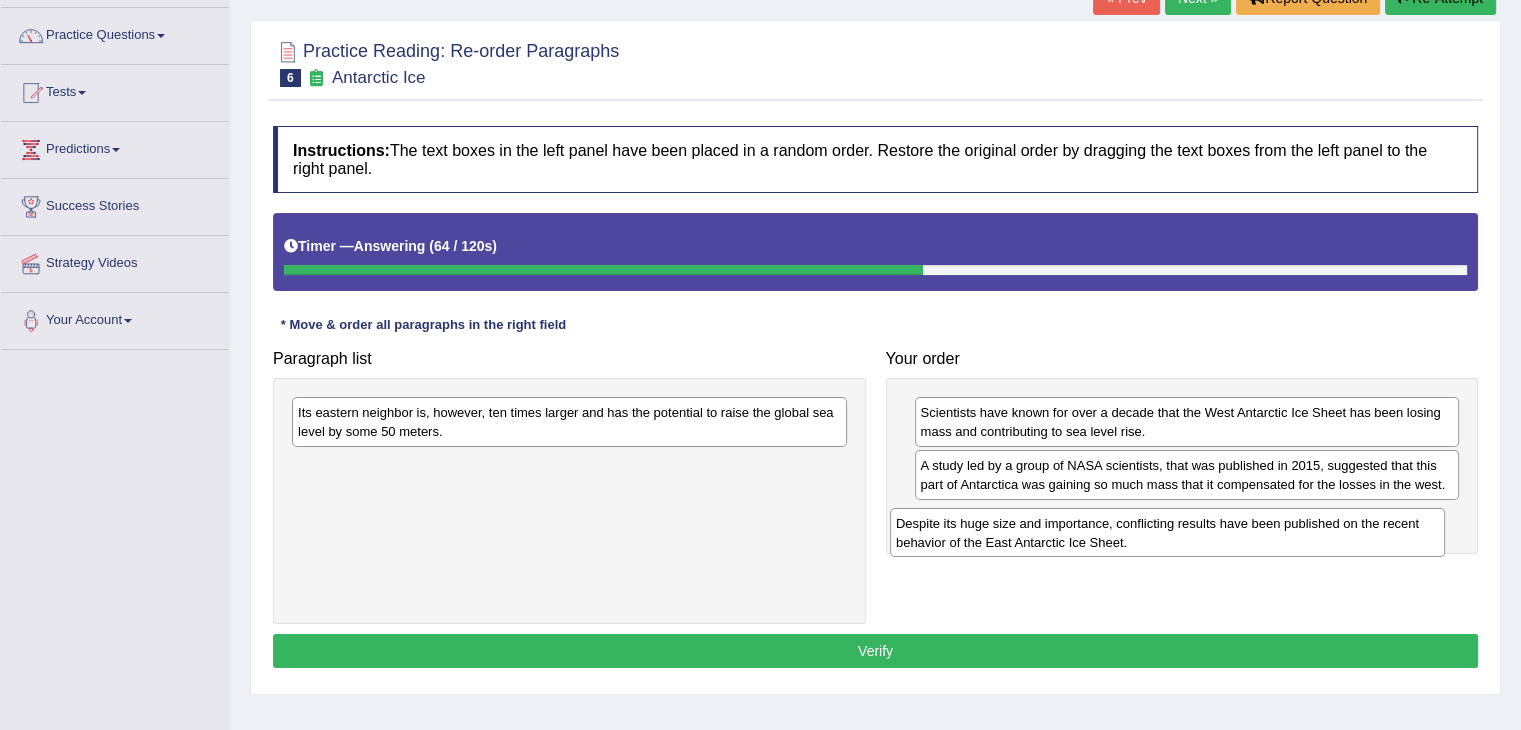 drag, startPoint x: 420, startPoint y: 422, endPoint x: 1022, endPoint y: 529, distance: 611.4352 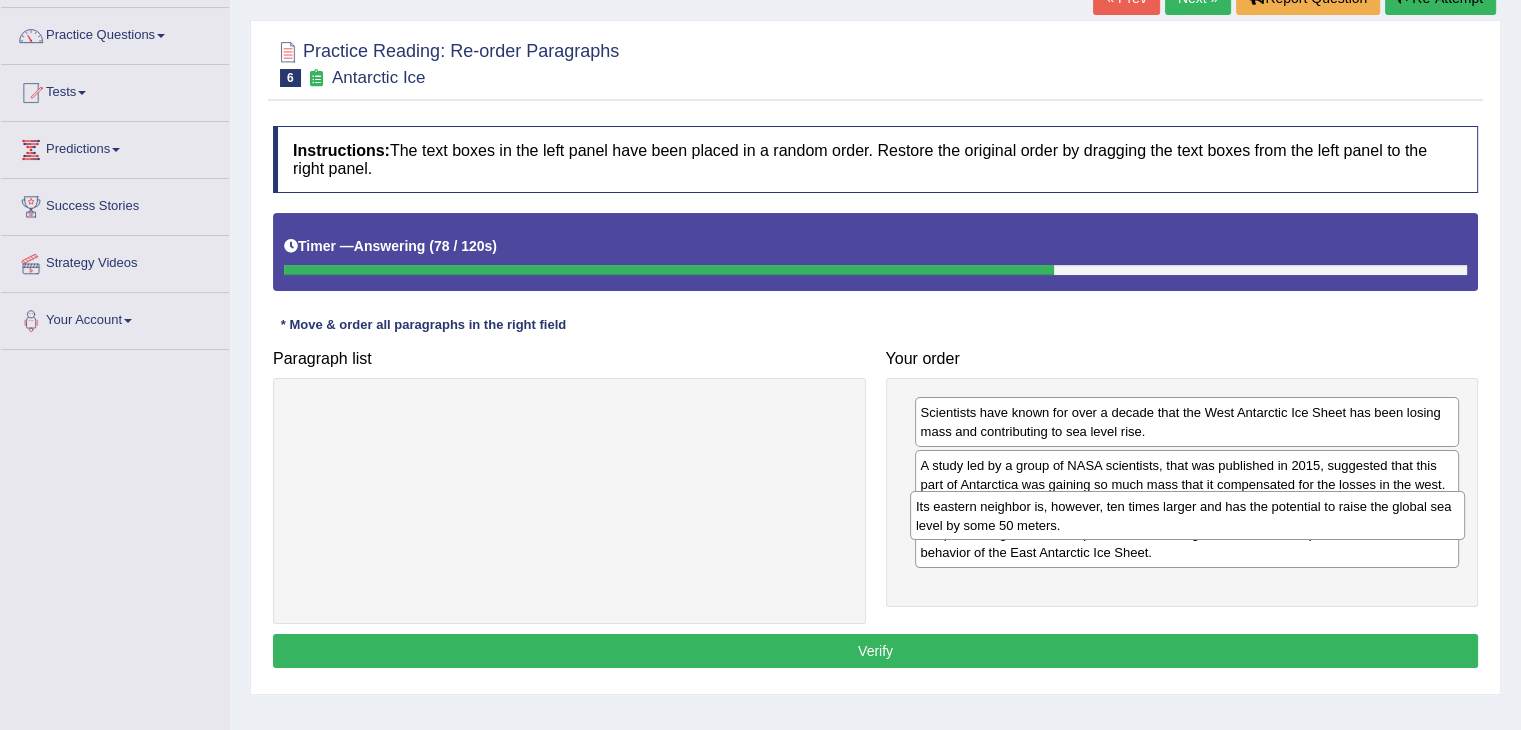 drag, startPoint x: 614, startPoint y: 416, endPoint x: 1232, endPoint y: 510, distance: 625.108 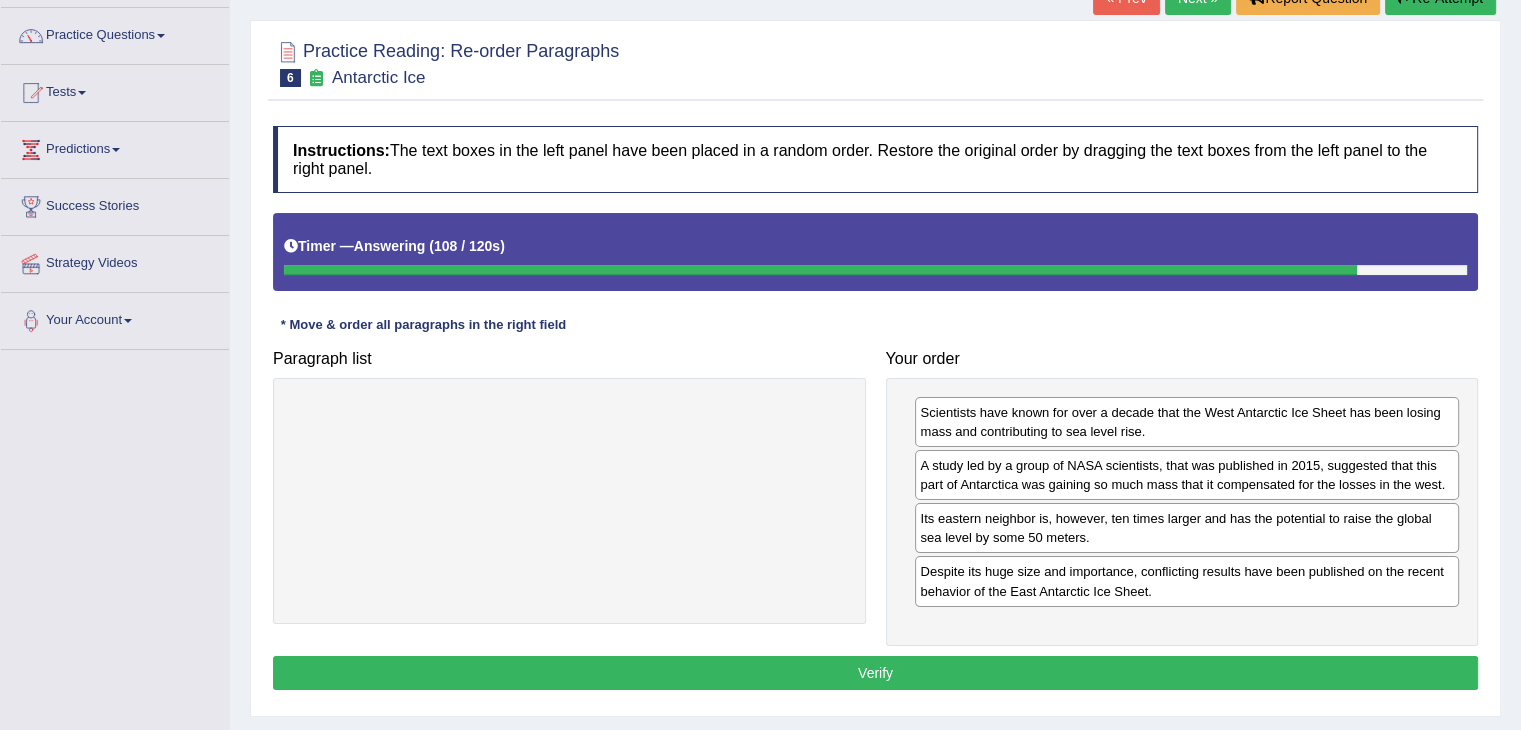 click on "Verify" at bounding box center (875, 673) 